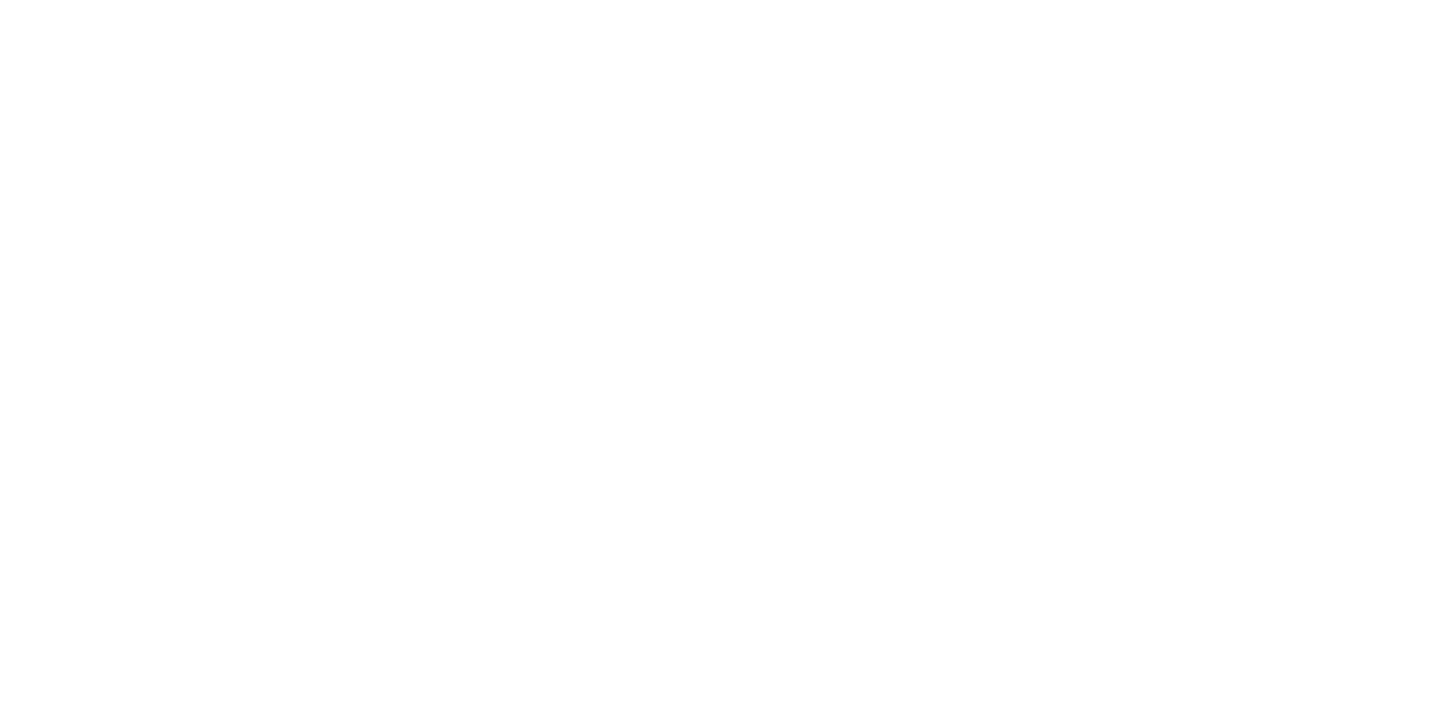scroll, scrollTop: 0, scrollLeft: 0, axis: both 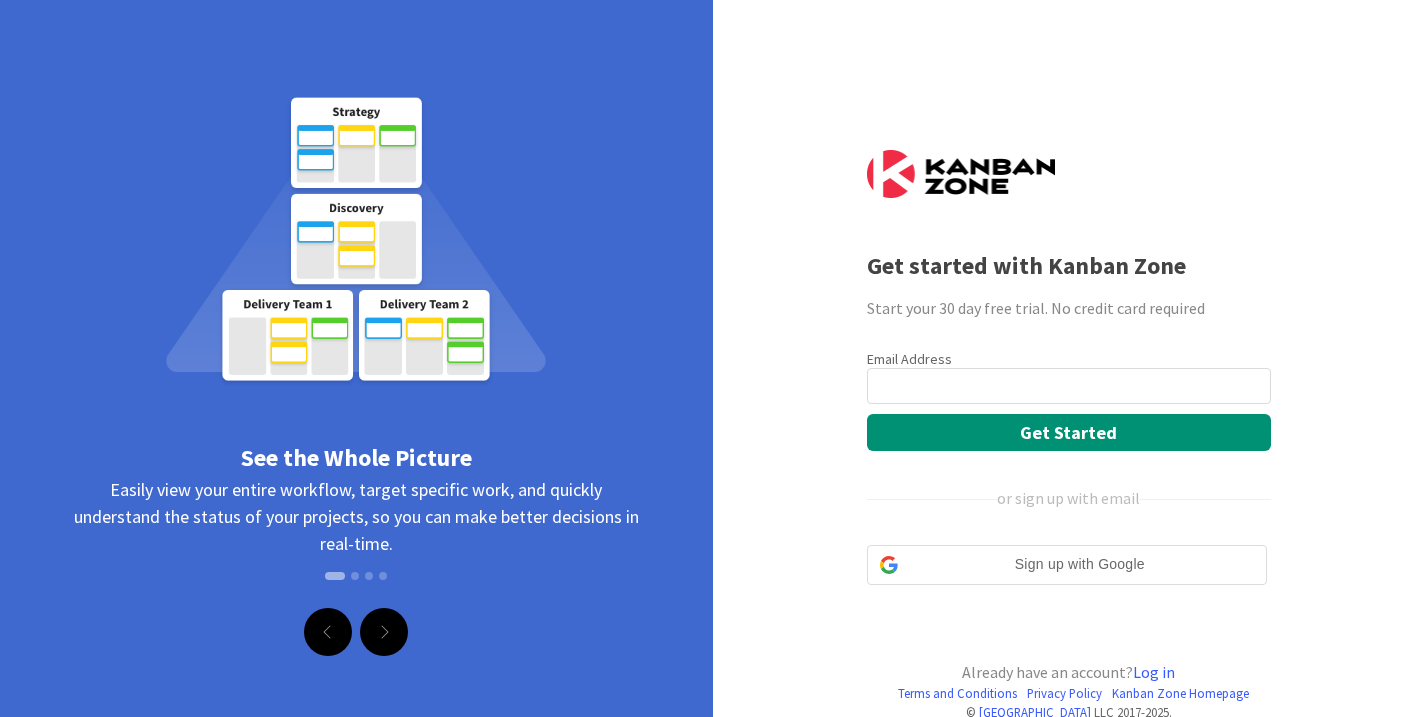 click at bounding box center [1069, 386] 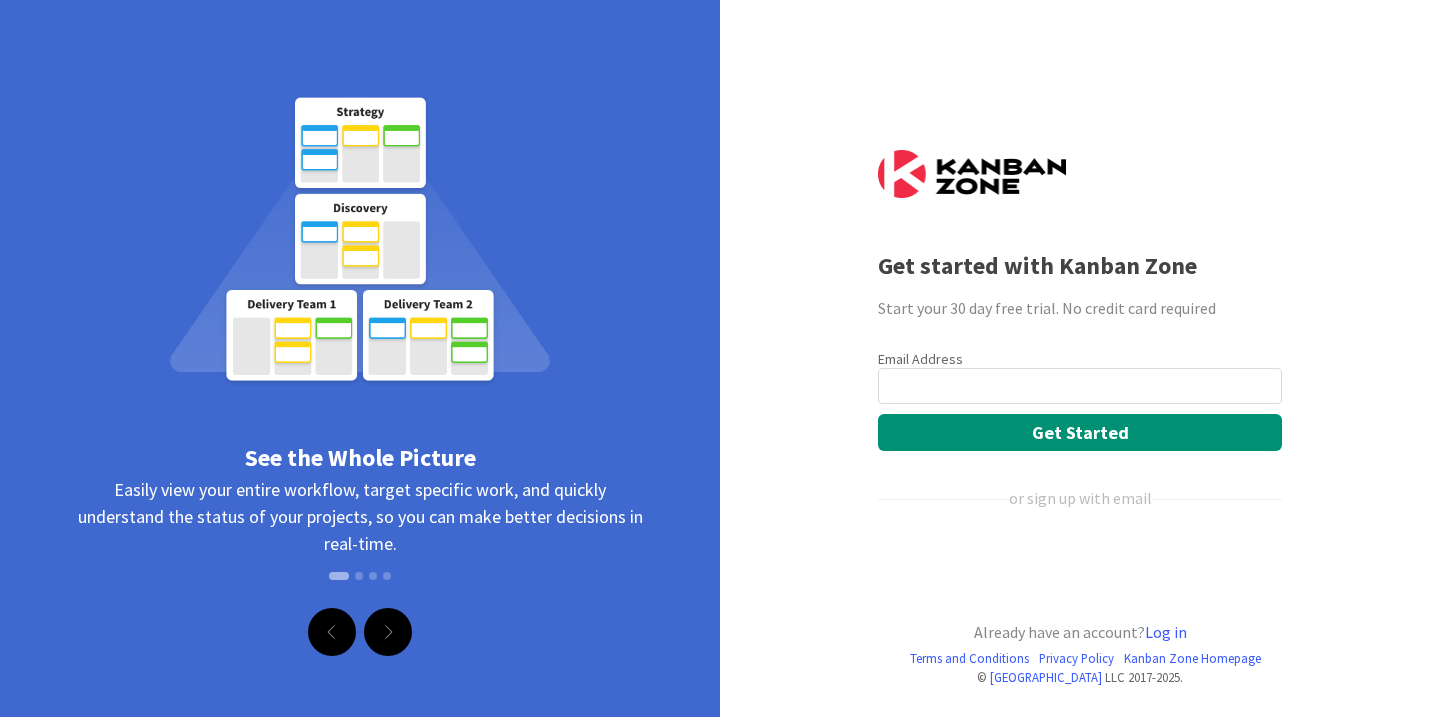 scroll, scrollTop: 0, scrollLeft: 0, axis: both 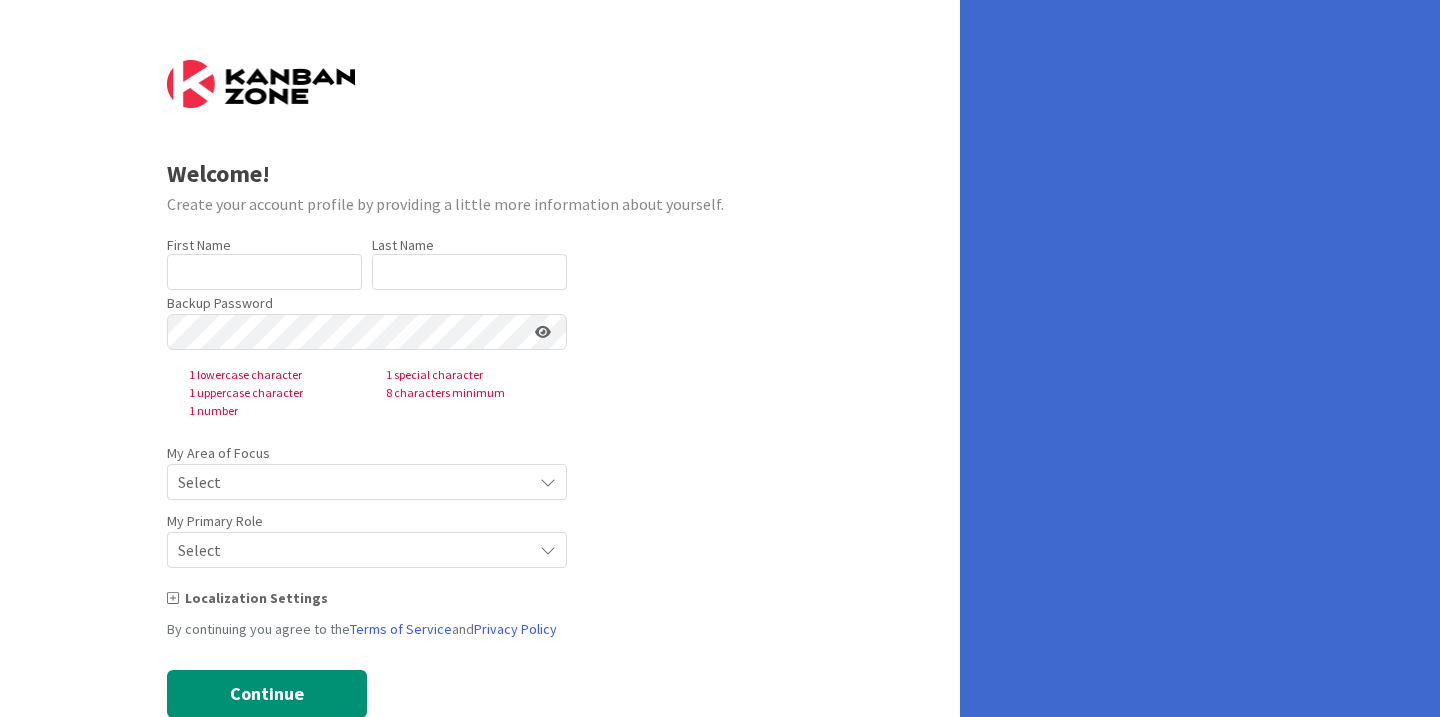 type on "Seng" 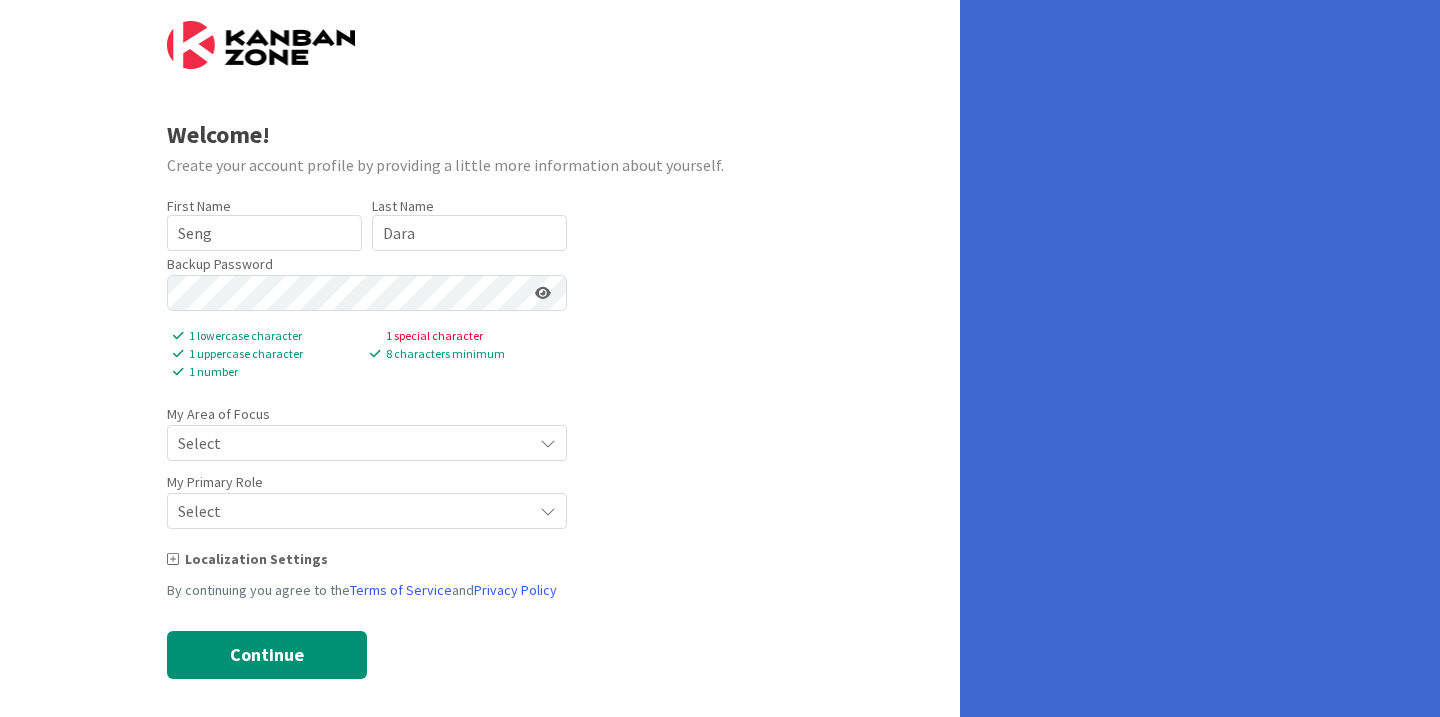 scroll, scrollTop: 51, scrollLeft: 0, axis: vertical 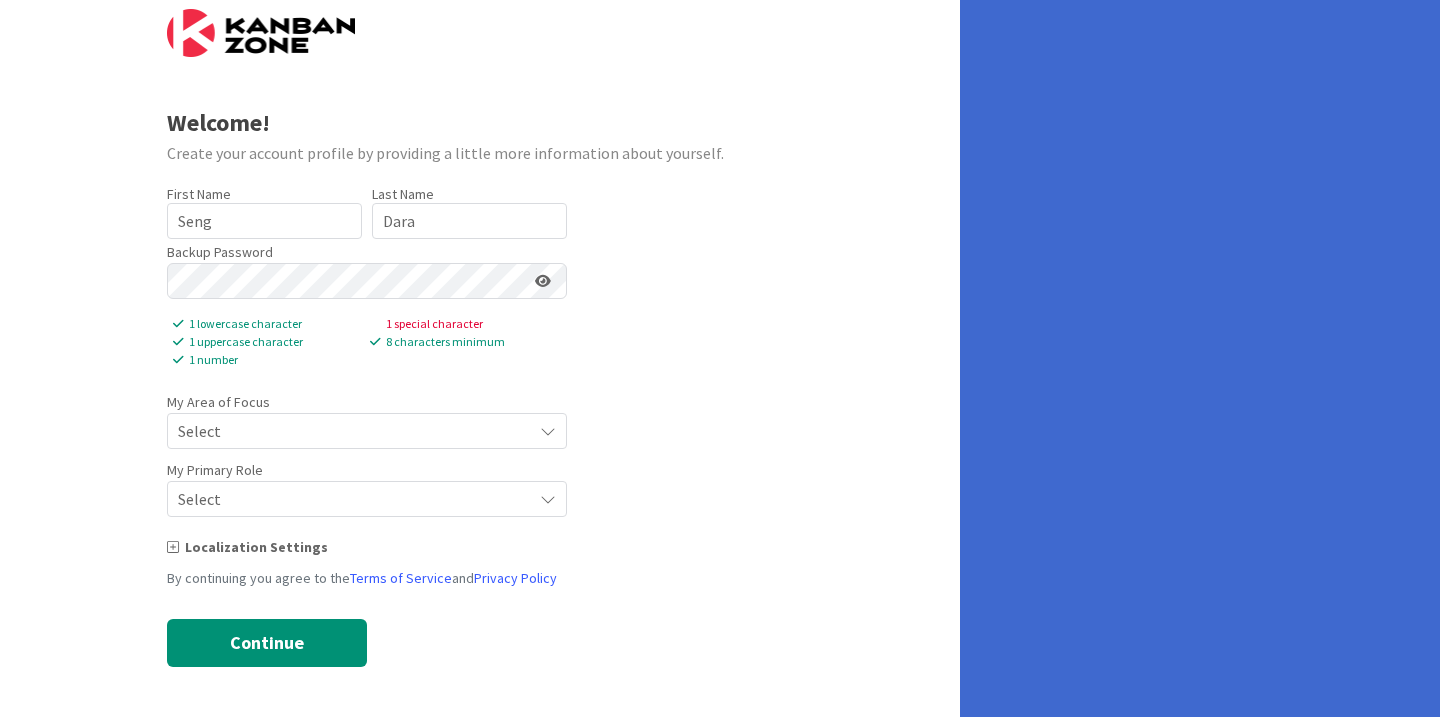 click at bounding box center [548, 431] 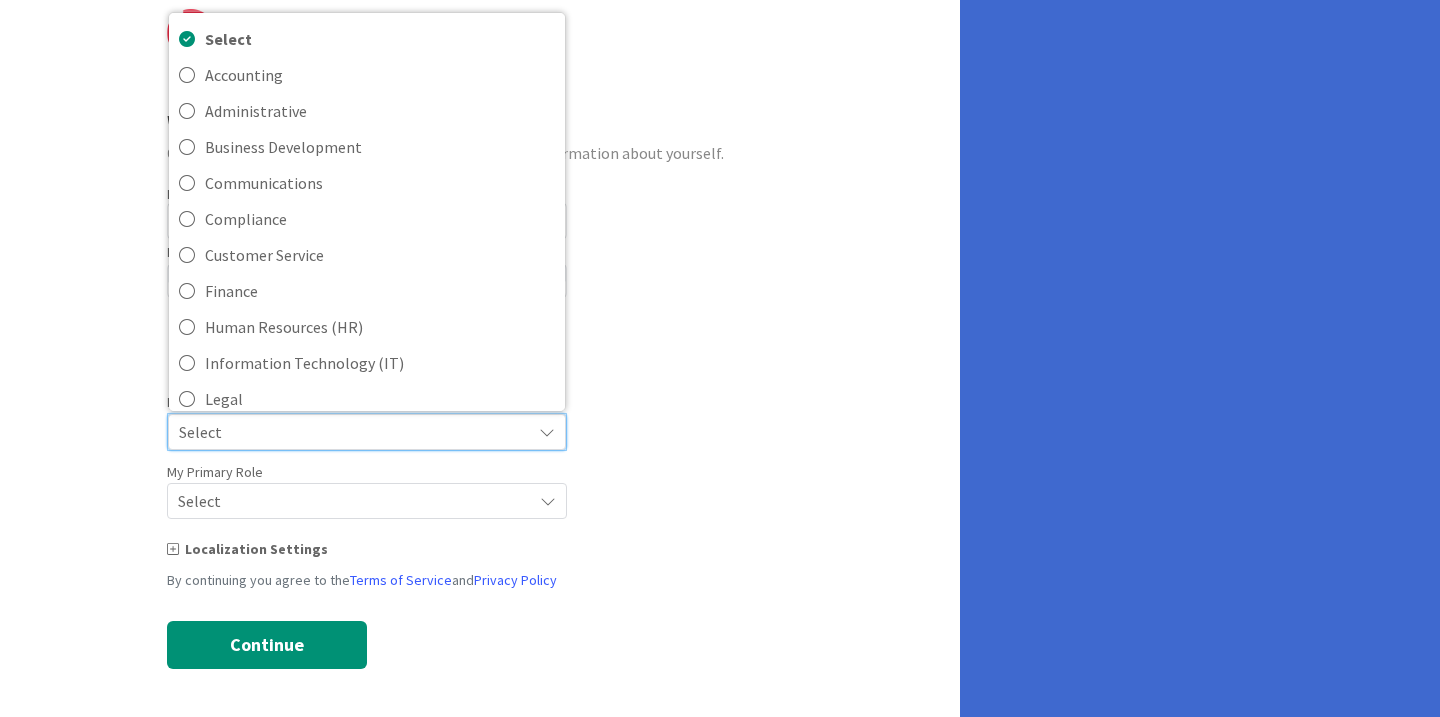 scroll, scrollTop: 53, scrollLeft: 0, axis: vertical 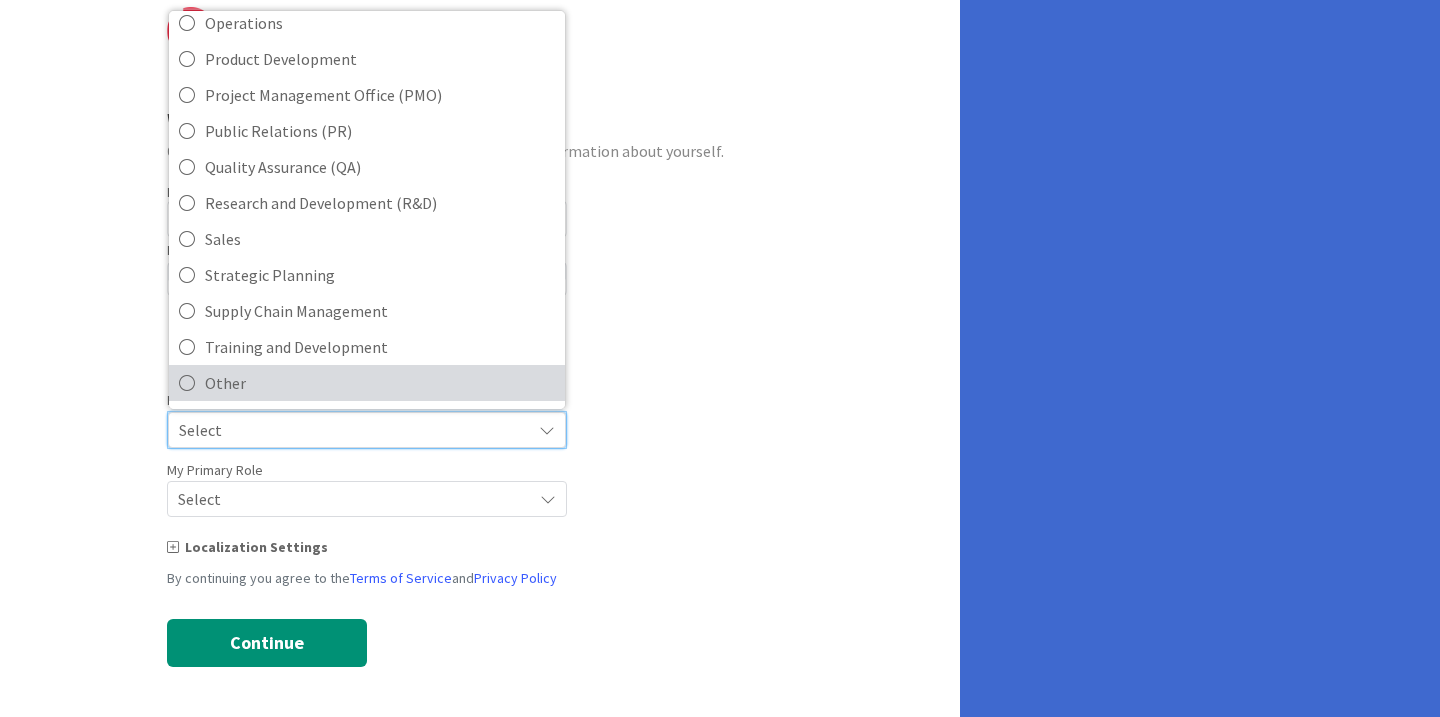 click on "Other" at bounding box center [380, 383] 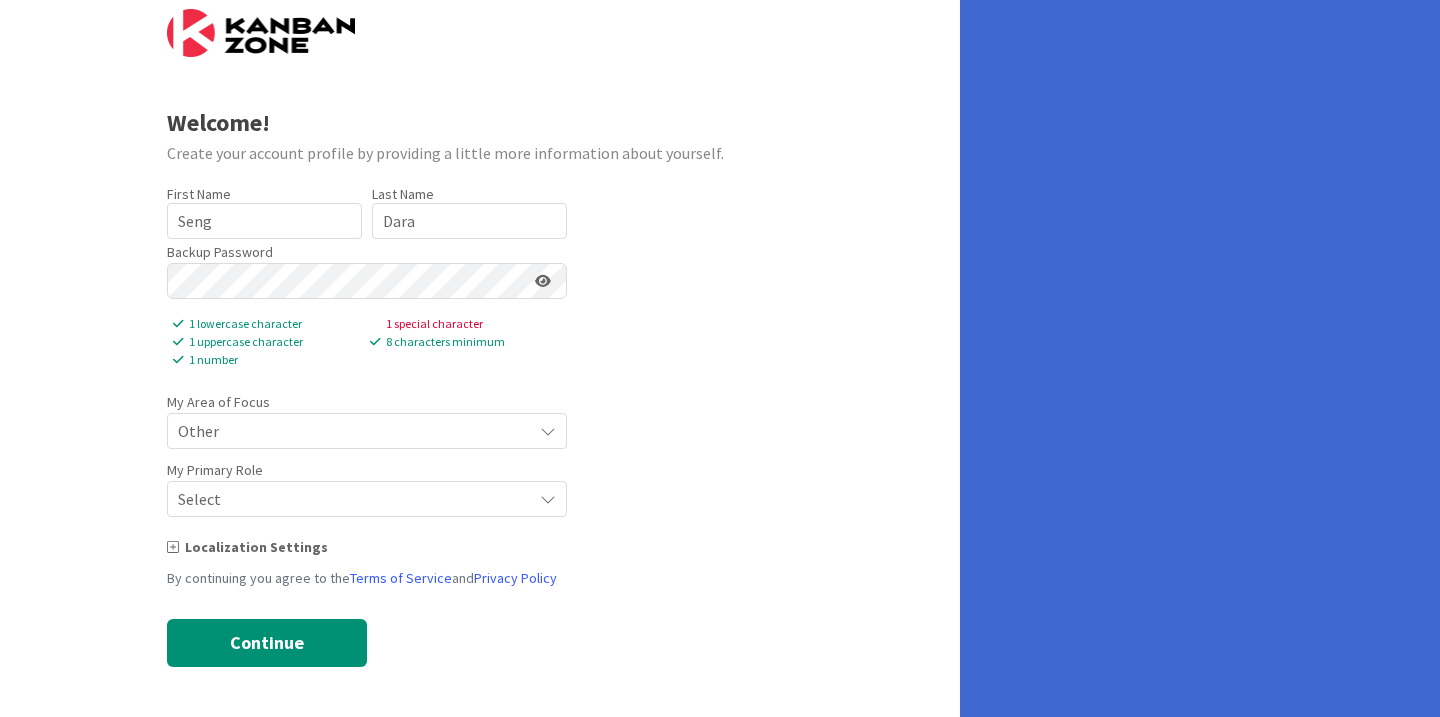 click on "Select" at bounding box center (350, 431) 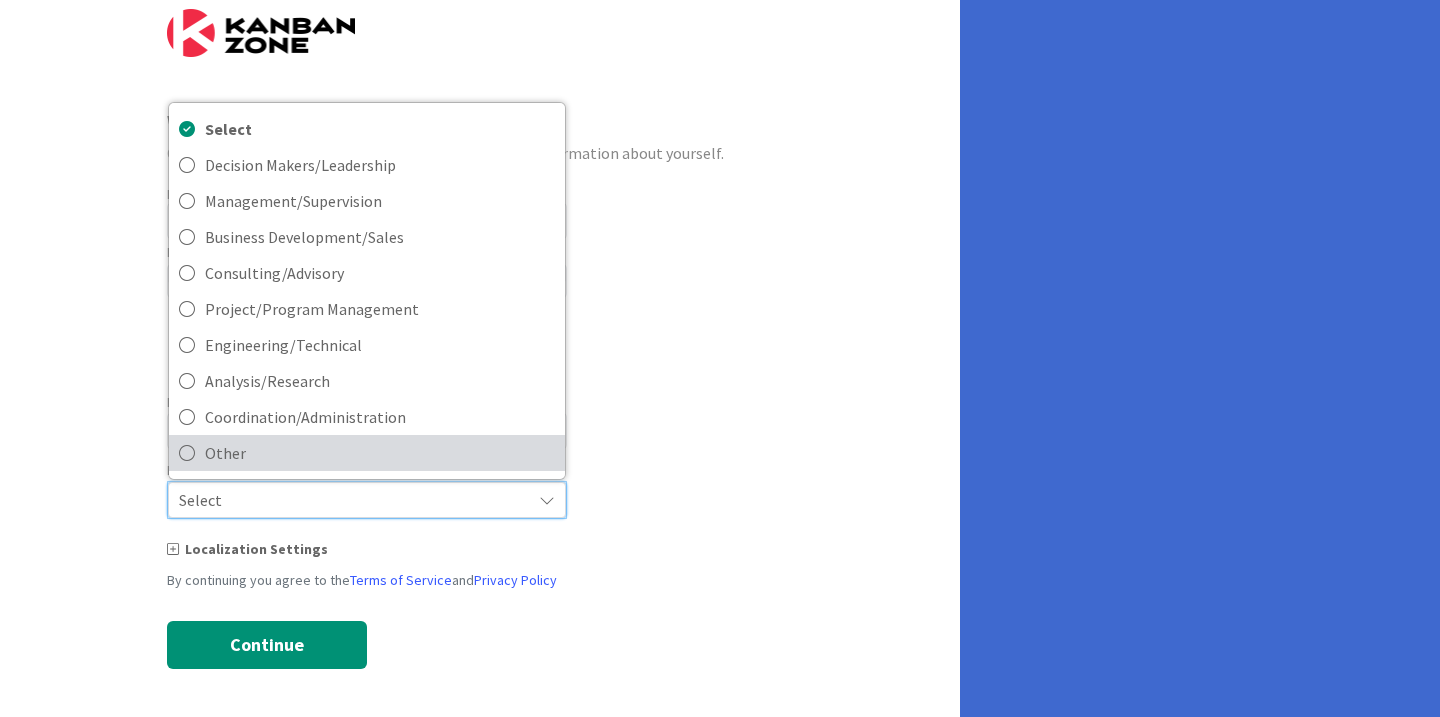 click on "Other" at bounding box center [380, 453] 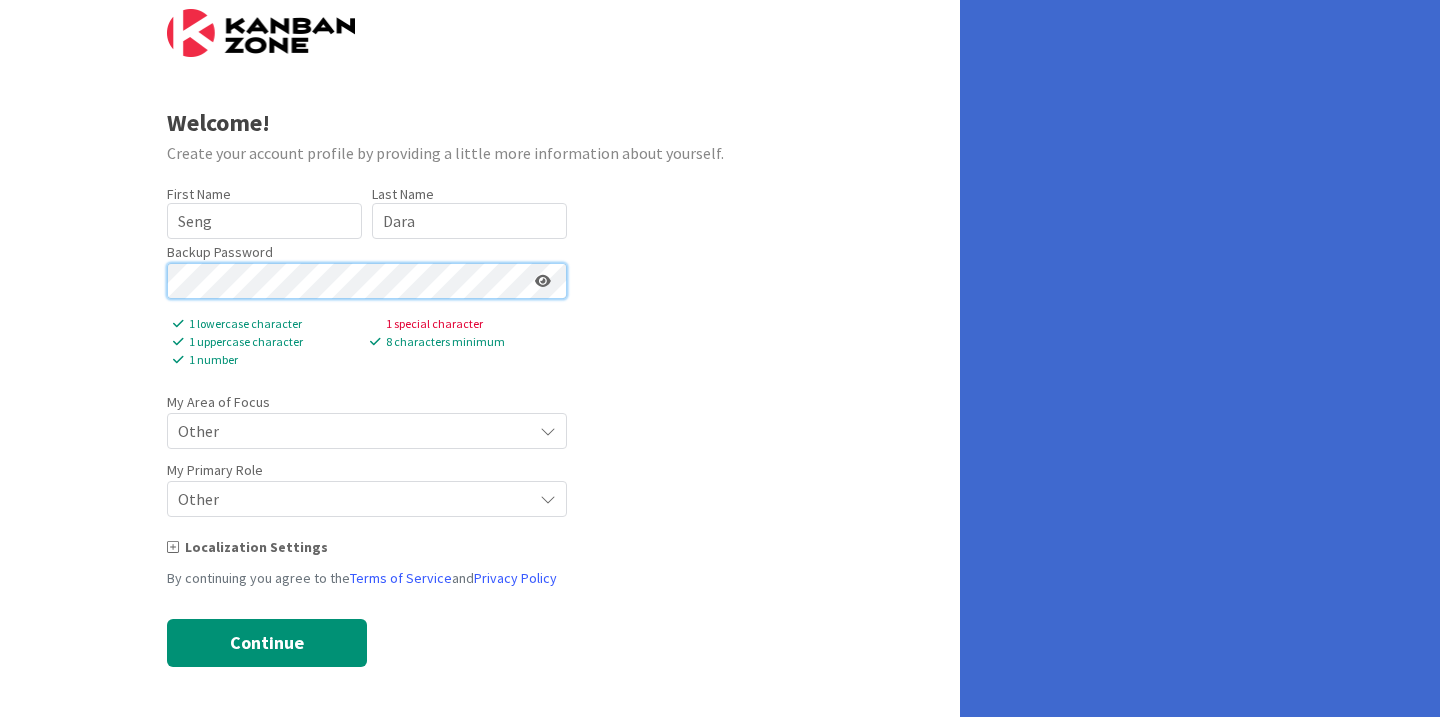 scroll, scrollTop: 16, scrollLeft: 0, axis: vertical 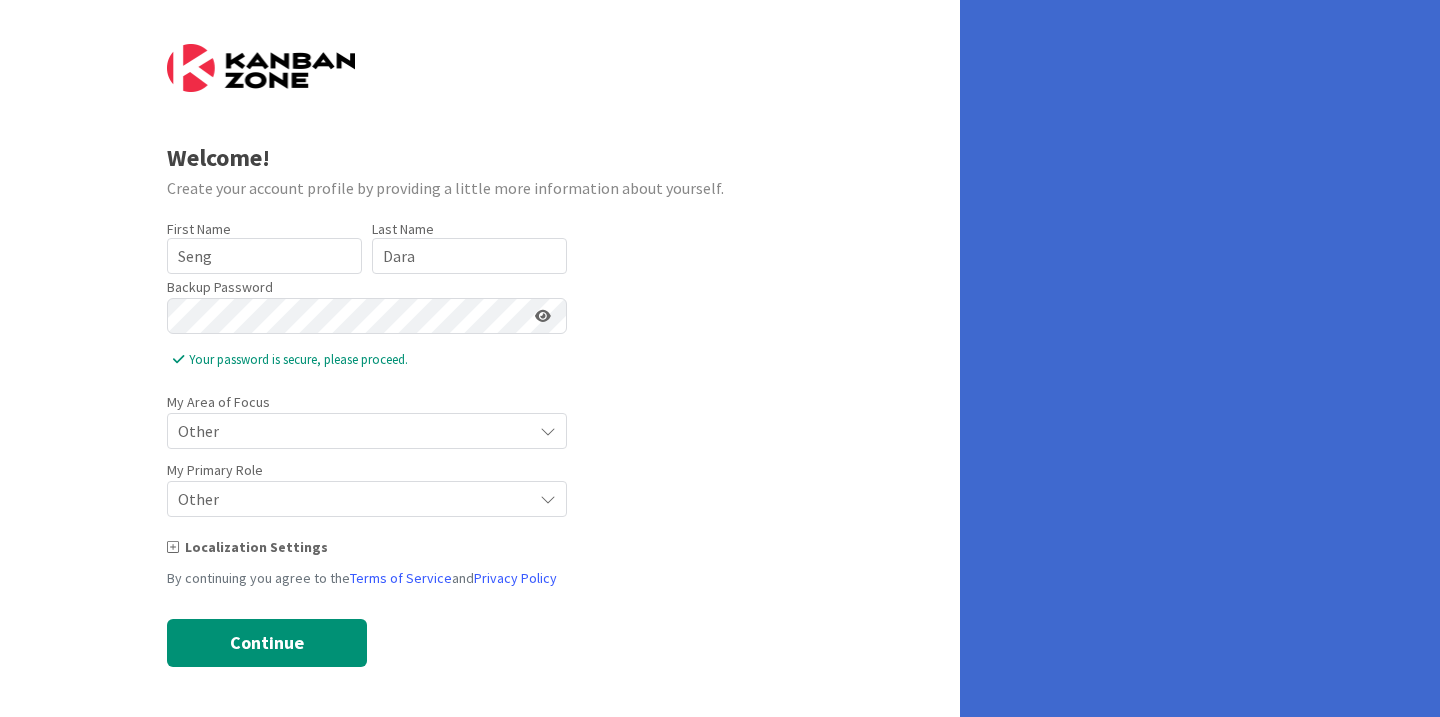 click on "Welcome! Create your account profile by providing a little more information about yourself. First Name 4 / 40 Seng Last Name 4 / 80 Dara Backup Password Your password is secure, please proceed. My Area of Focus Other Select Accounting Administrative Business Development Communications Compliance Customer Service Finance Human Resources (HR) Information Technology (IT) Legal Marketing Operations Product Development Project Management Office (PMO) Public Relations (PR) Quality Assurance (QA) Research and Development (R&D) Sales Strategic Planning Supply Chain Management Training and Development Other My Primary Role Other Select Decision Makers/Leadership Management/Supervision Business Development/Sales Consulting/Advisory Project/Program Management Engineering/Technical Analysis/Research Coordination/Administration Other Localization Settings By continuing you agree to the  Terms of Service  and  Privacy Policy Continue" at bounding box center [480, 350] 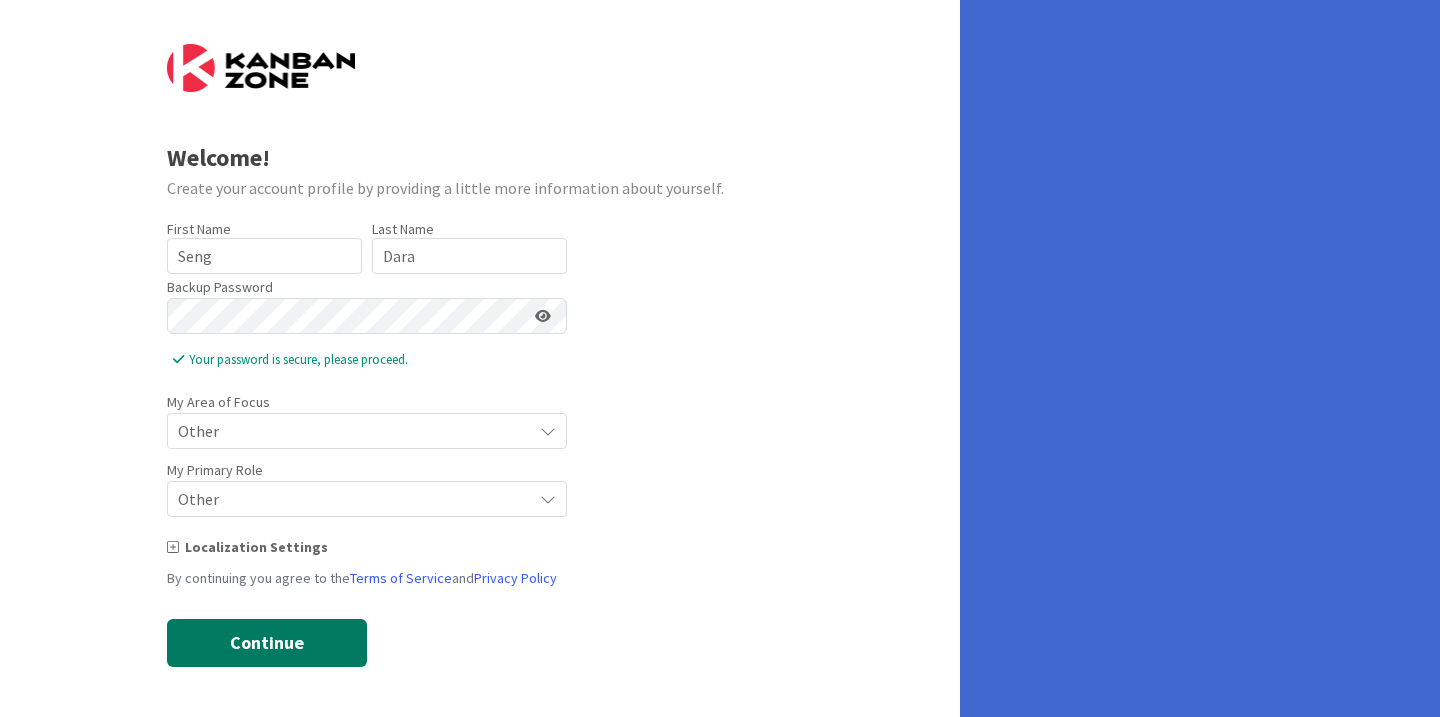 click on "Continue" at bounding box center [267, 643] 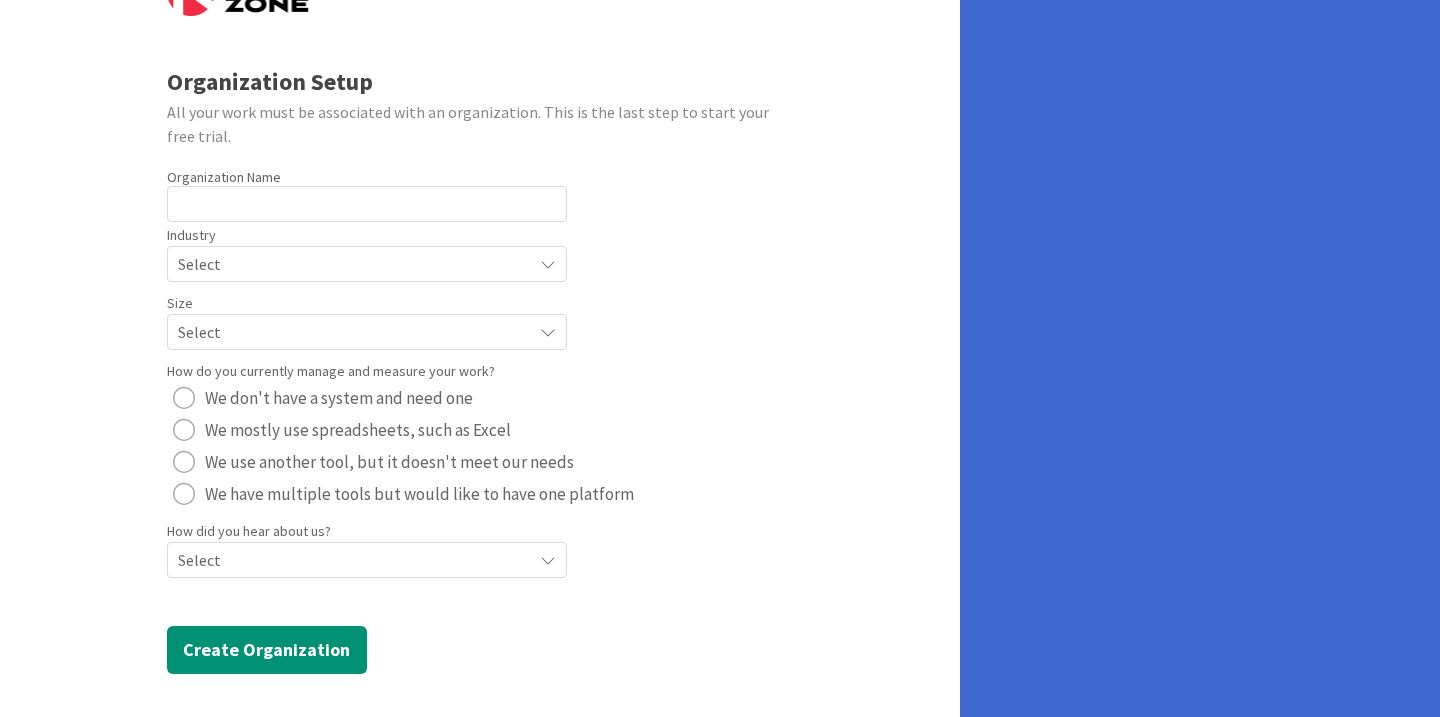 scroll, scrollTop: 99, scrollLeft: 0, axis: vertical 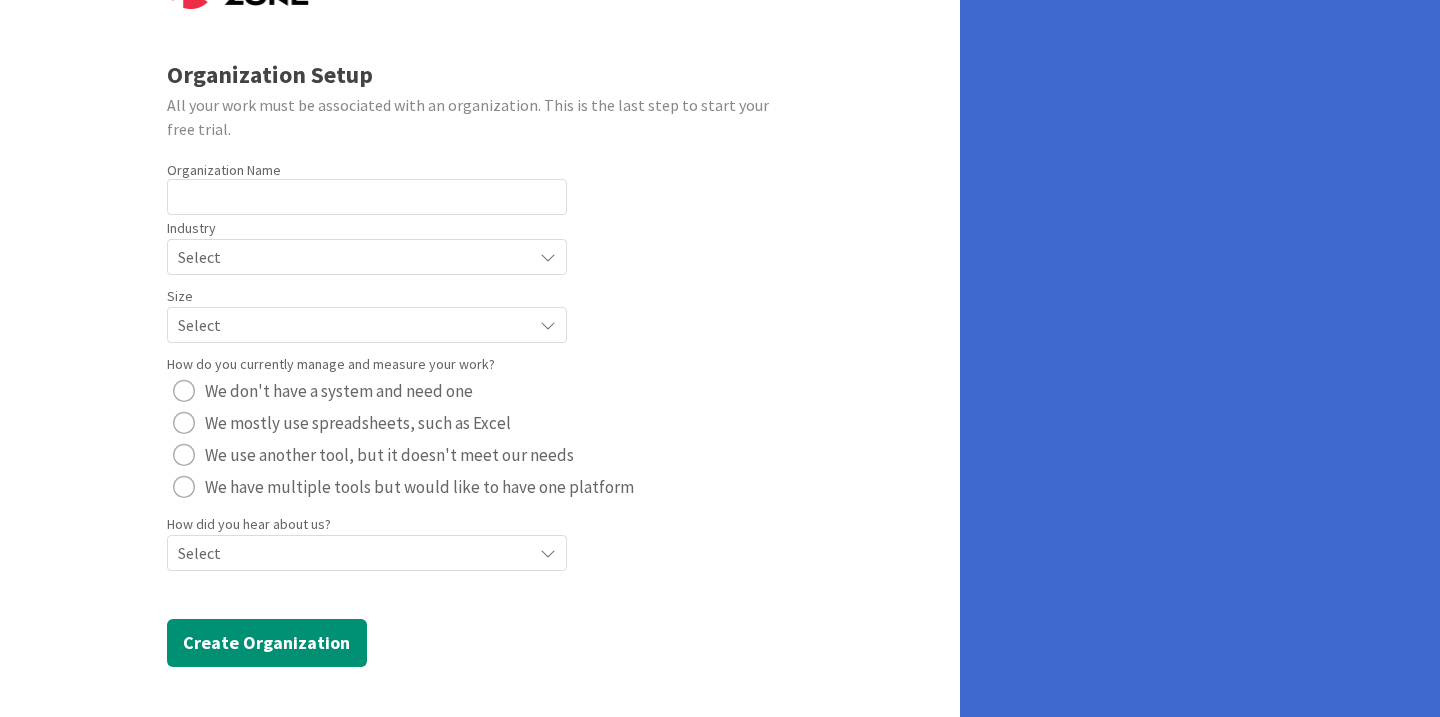 click at bounding box center (548, 257) 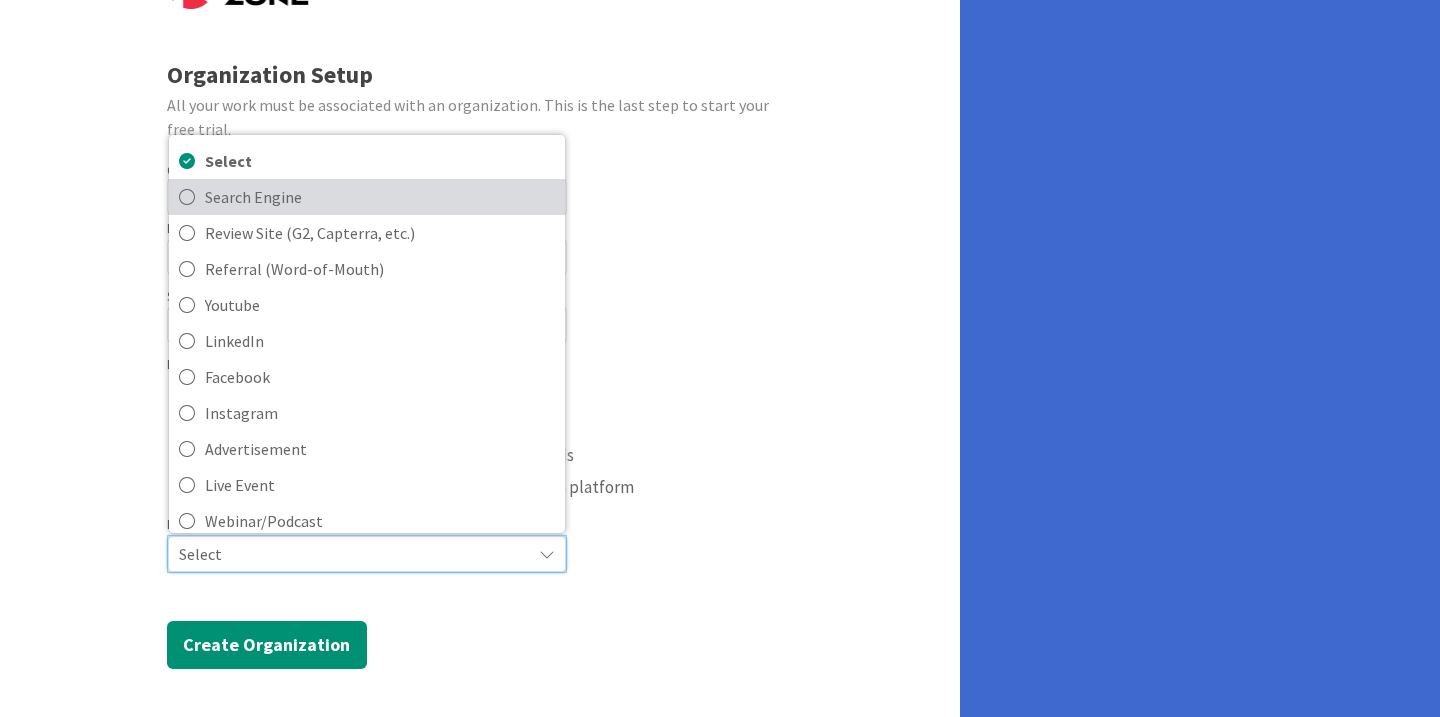 click on "Search Engine" at bounding box center (380, 197) 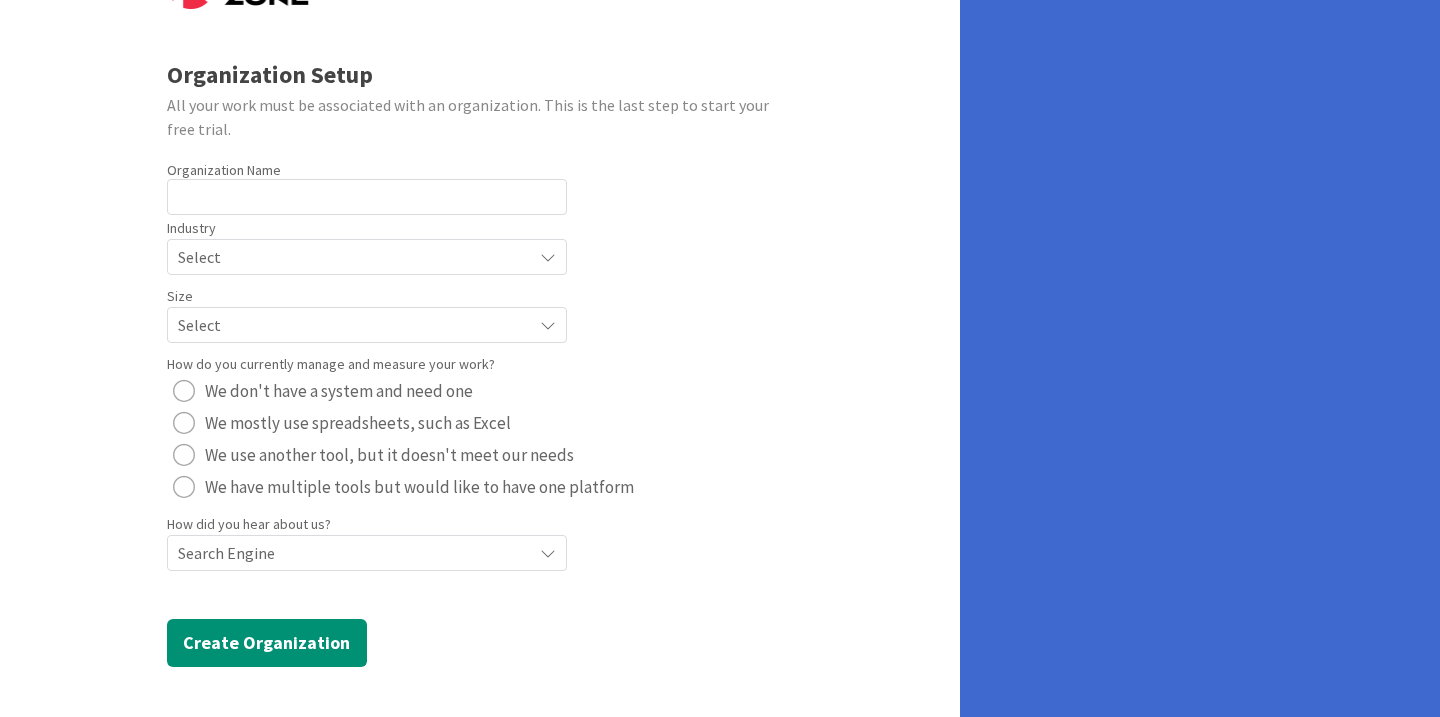 click at bounding box center [184, 423] 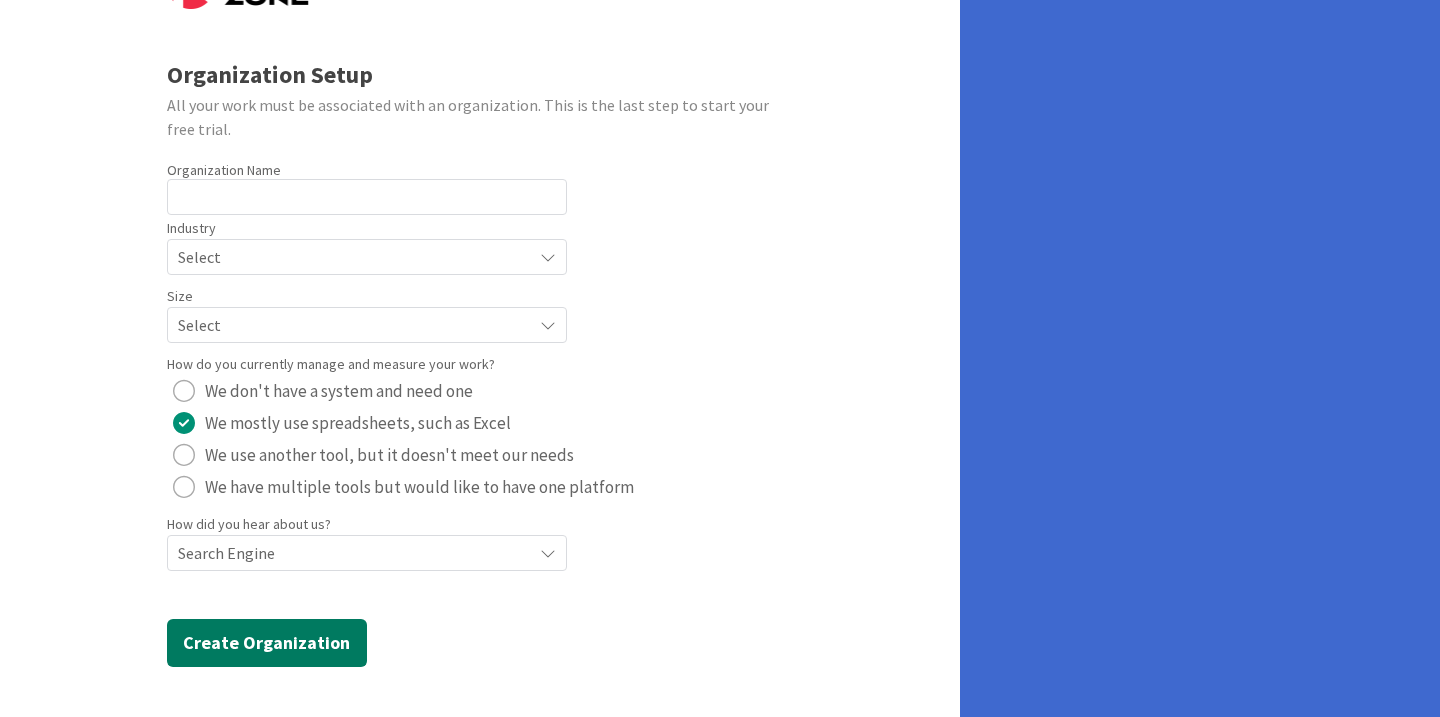 click on "Create Organization" at bounding box center [267, 643] 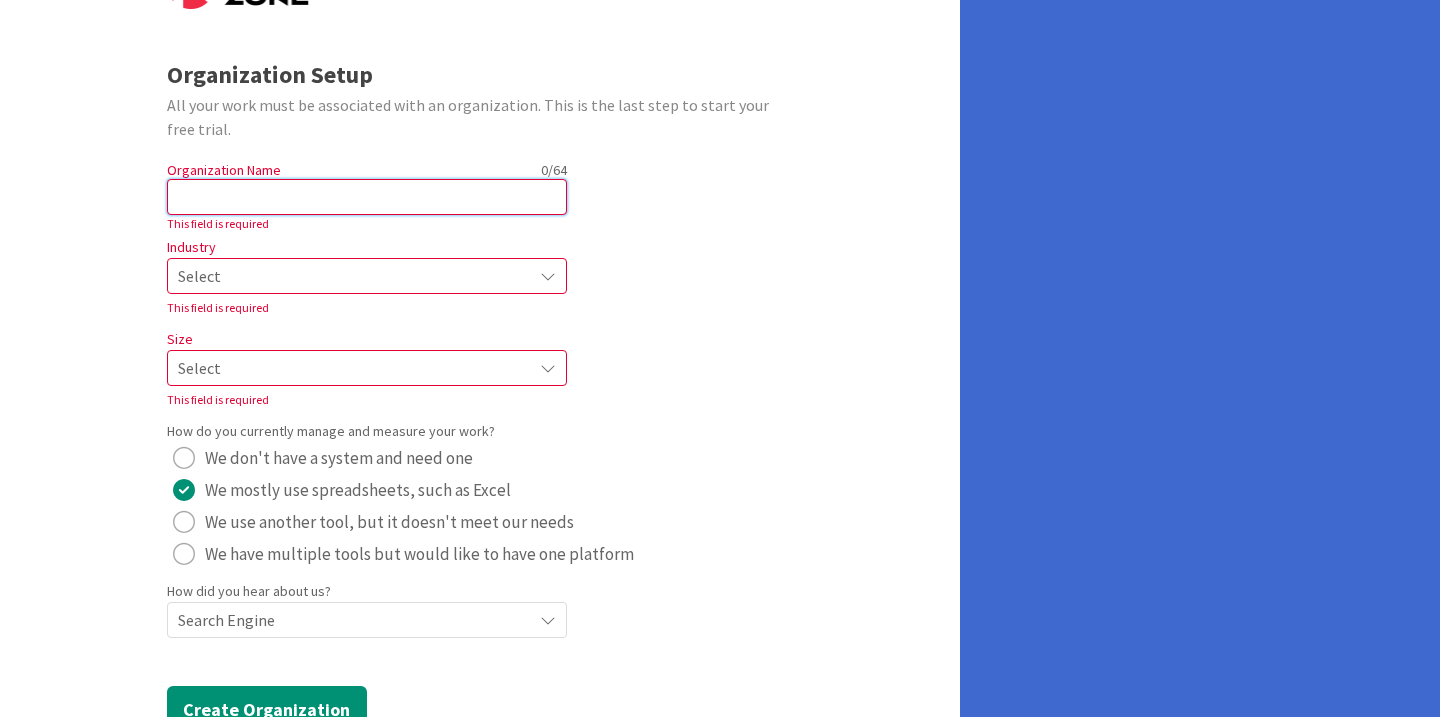 click at bounding box center [367, 197] 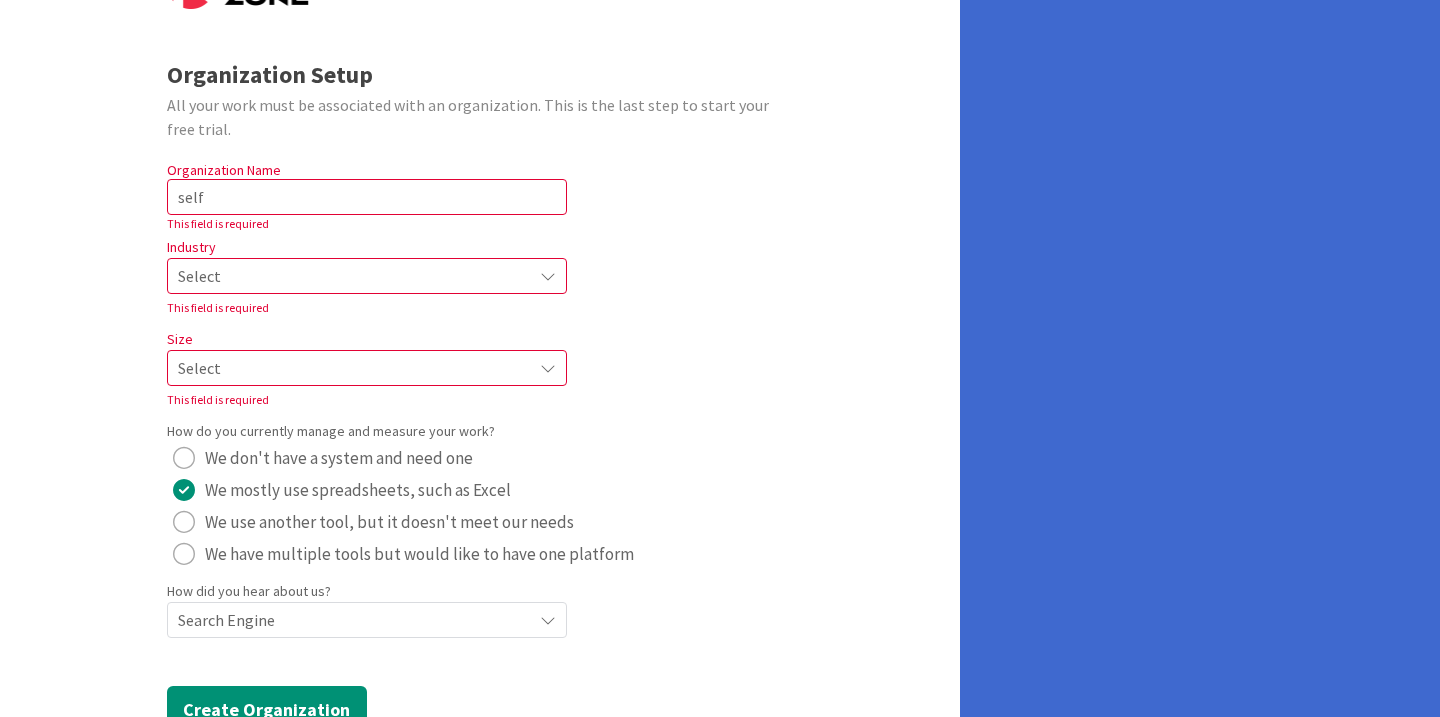 click on "Select" at bounding box center [367, 276] 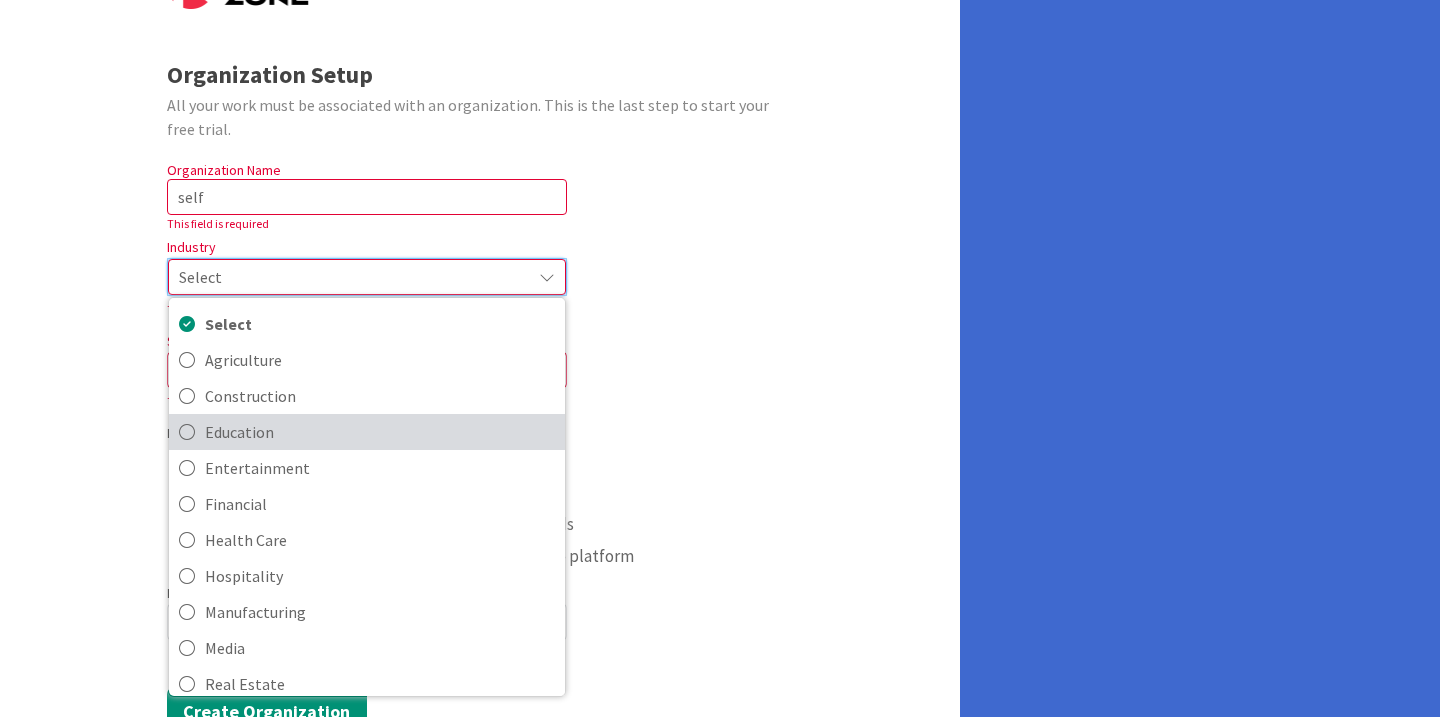 click on "Education" at bounding box center [380, 432] 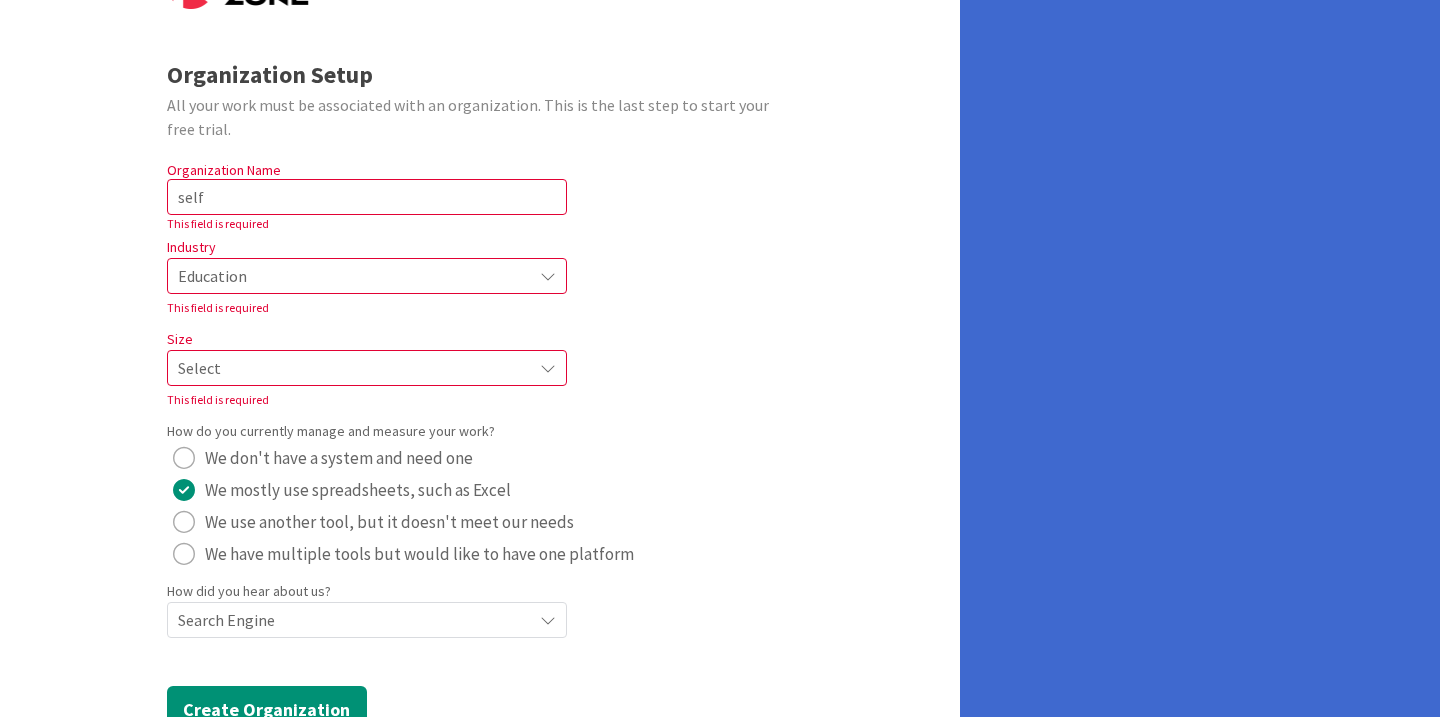 click on "Select" at bounding box center (367, 276) 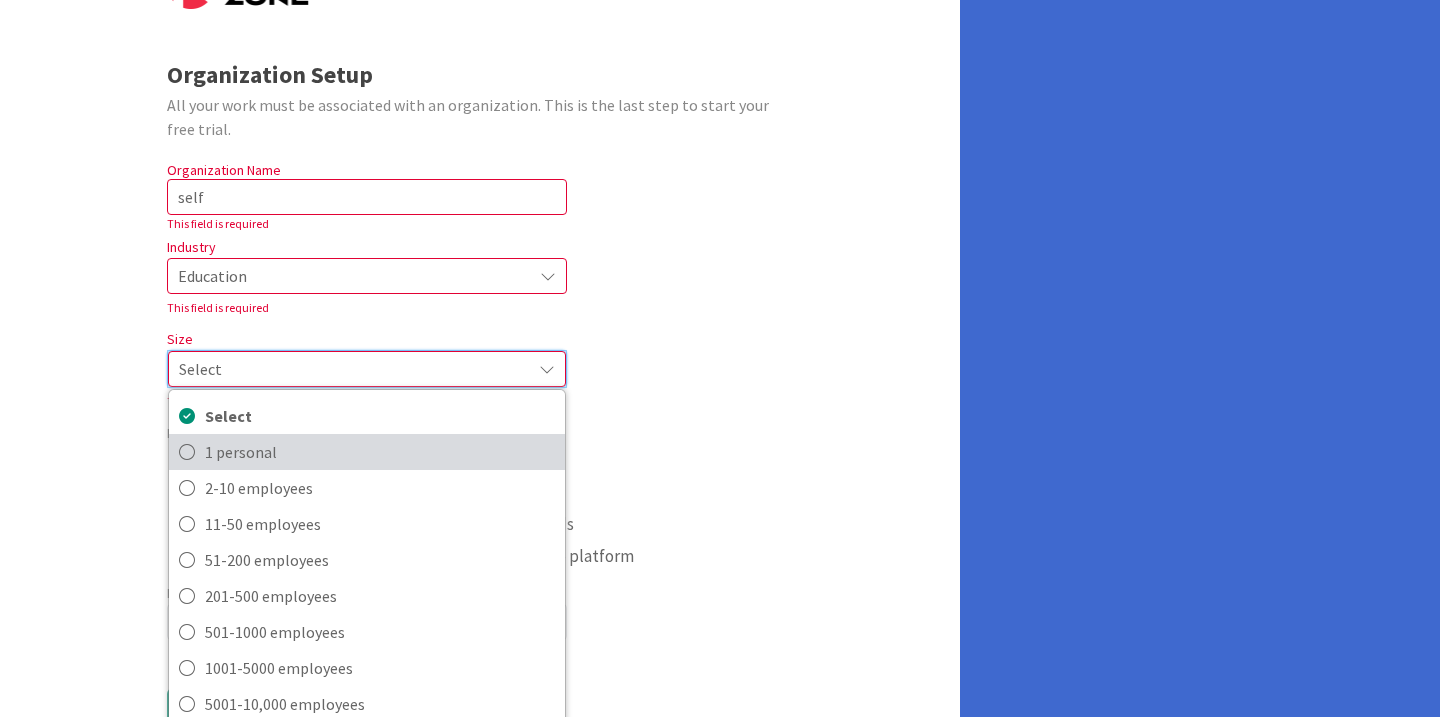 click on "1 personal" at bounding box center (380, 452) 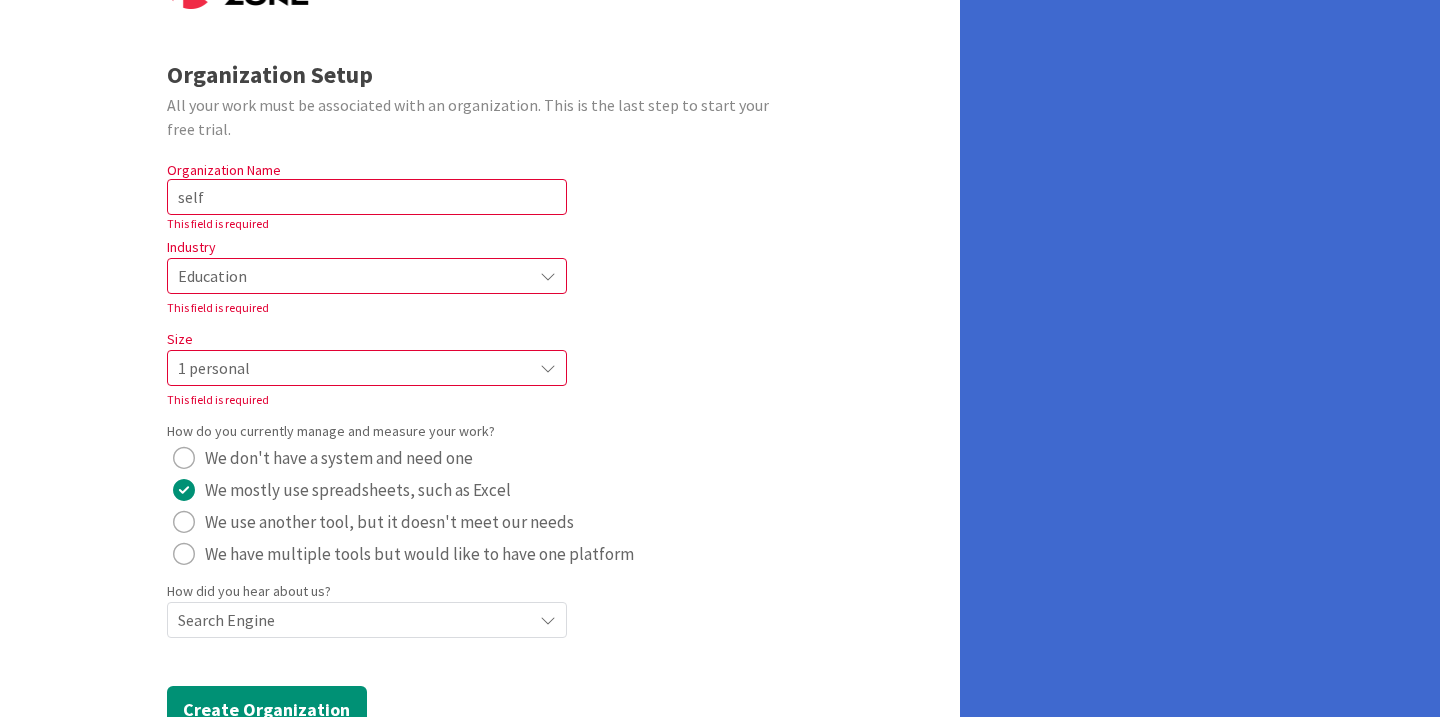 click on "How do you currently manage and measure your work? We don't have a system and need one We mostly use spreadsheets, such as Excel We use another tool, but it doesn't meet our needs We have multiple tools but would like to have one platform" at bounding box center [480, 494] 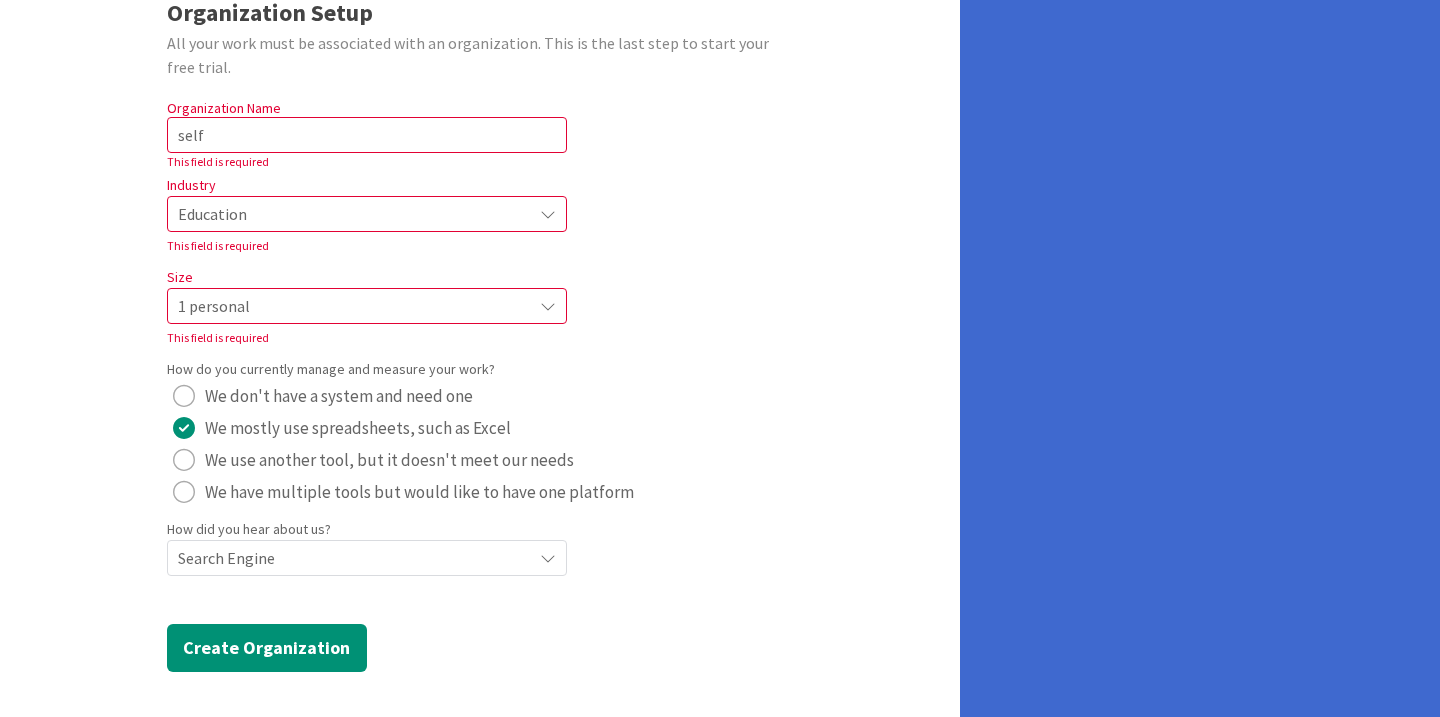 scroll, scrollTop: 166, scrollLeft: 0, axis: vertical 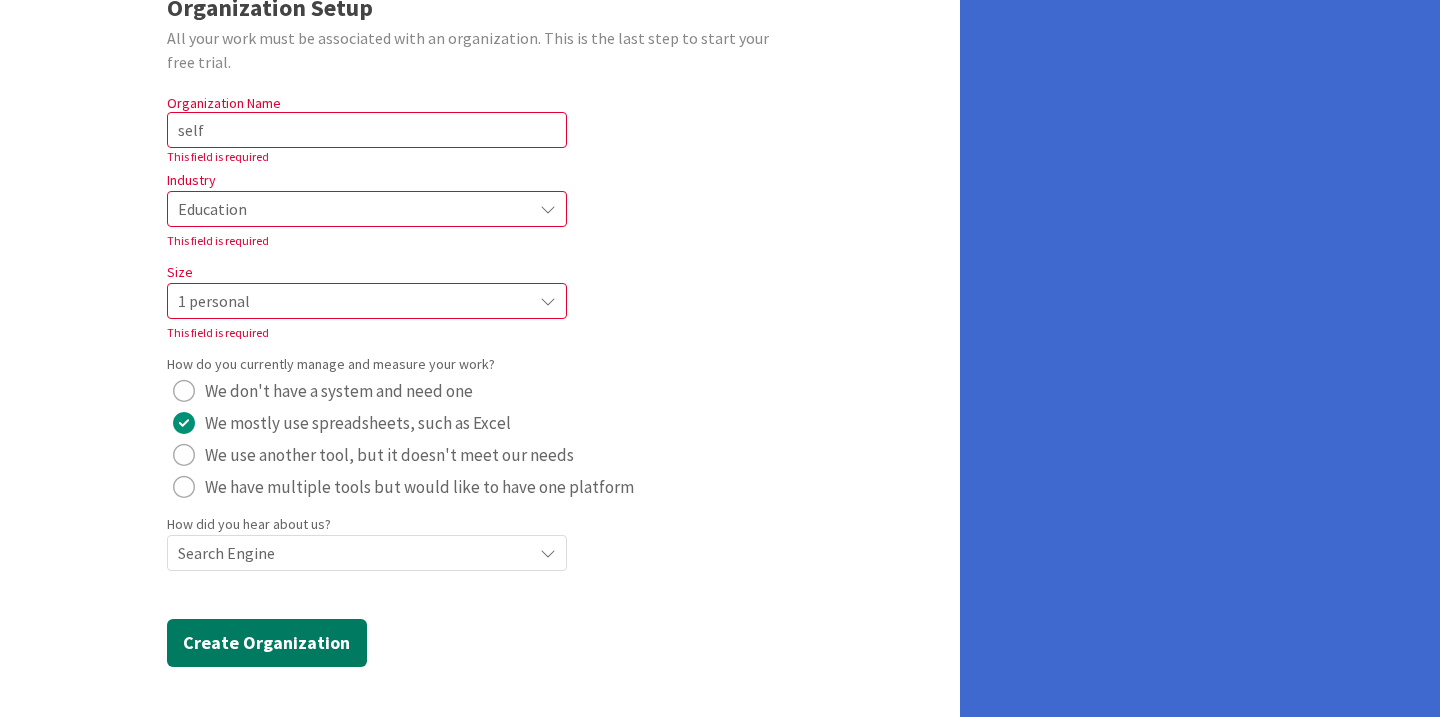 click on "Create Organization" at bounding box center [267, 643] 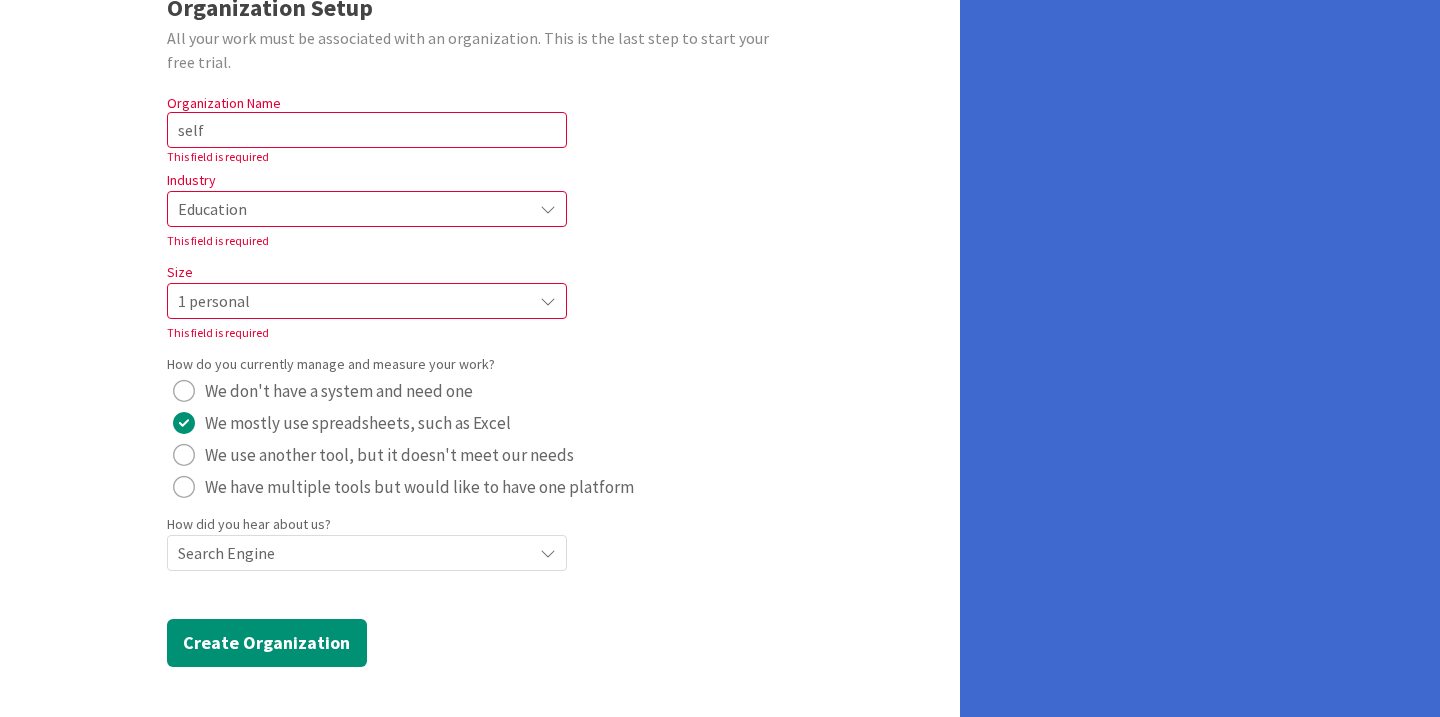 scroll, scrollTop: 99, scrollLeft: 0, axis: vertical 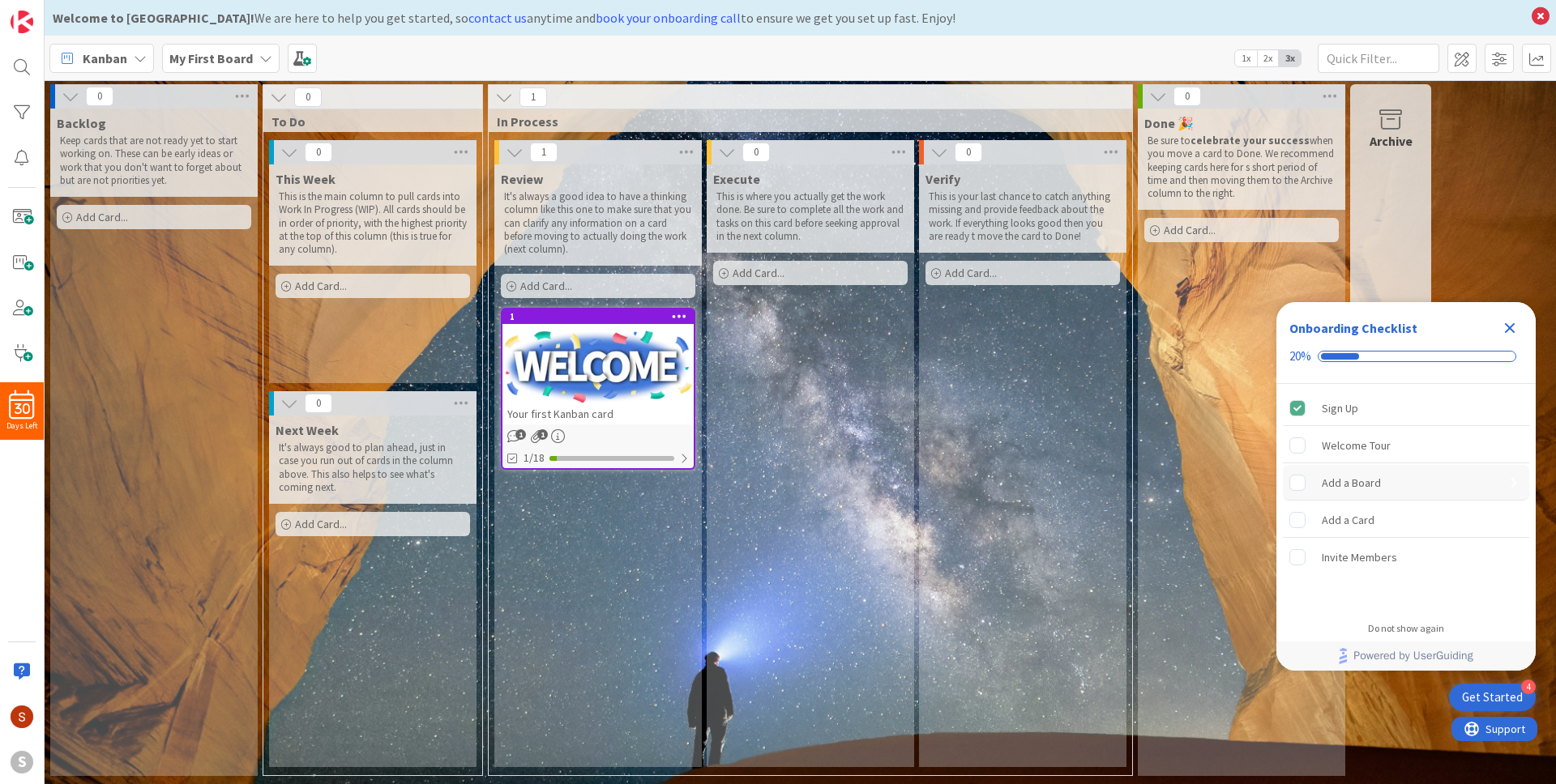 click on "Add a Board" at bounding box center (1406, 483) 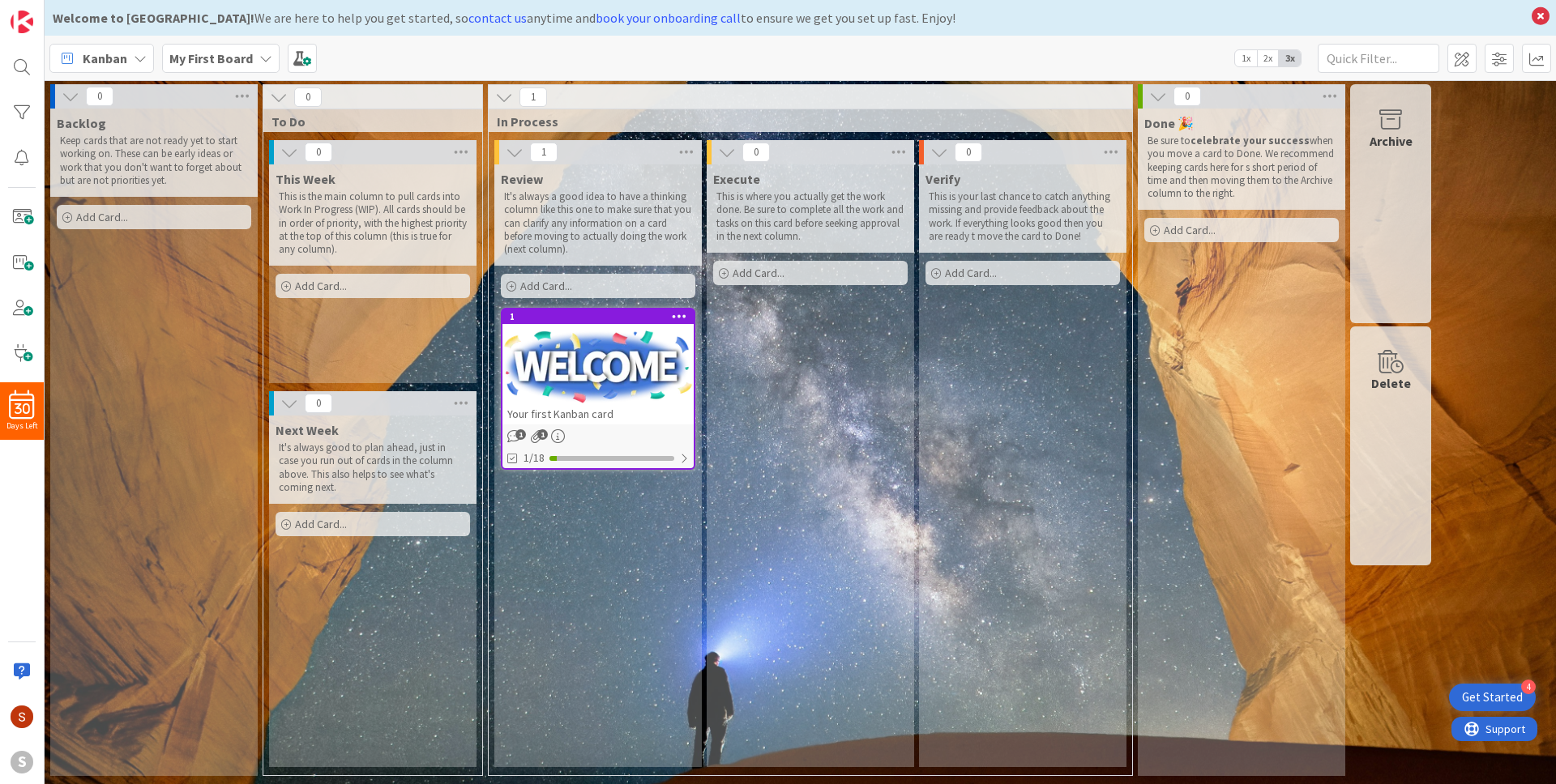 scroll, scrollTop: 0, scrollLeft: 0, axis: both 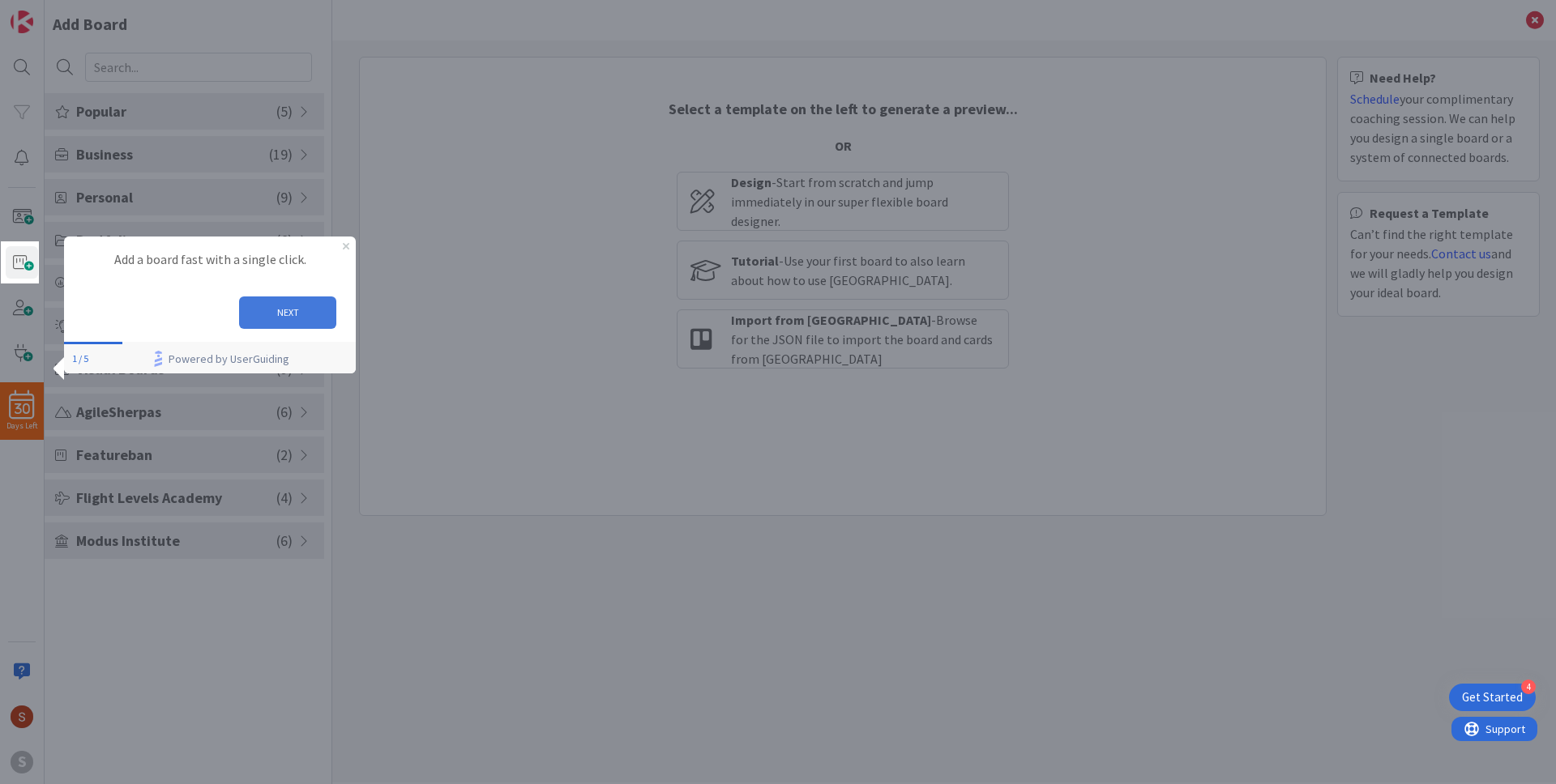click on "NEXT" at bounding box center (288, 313) 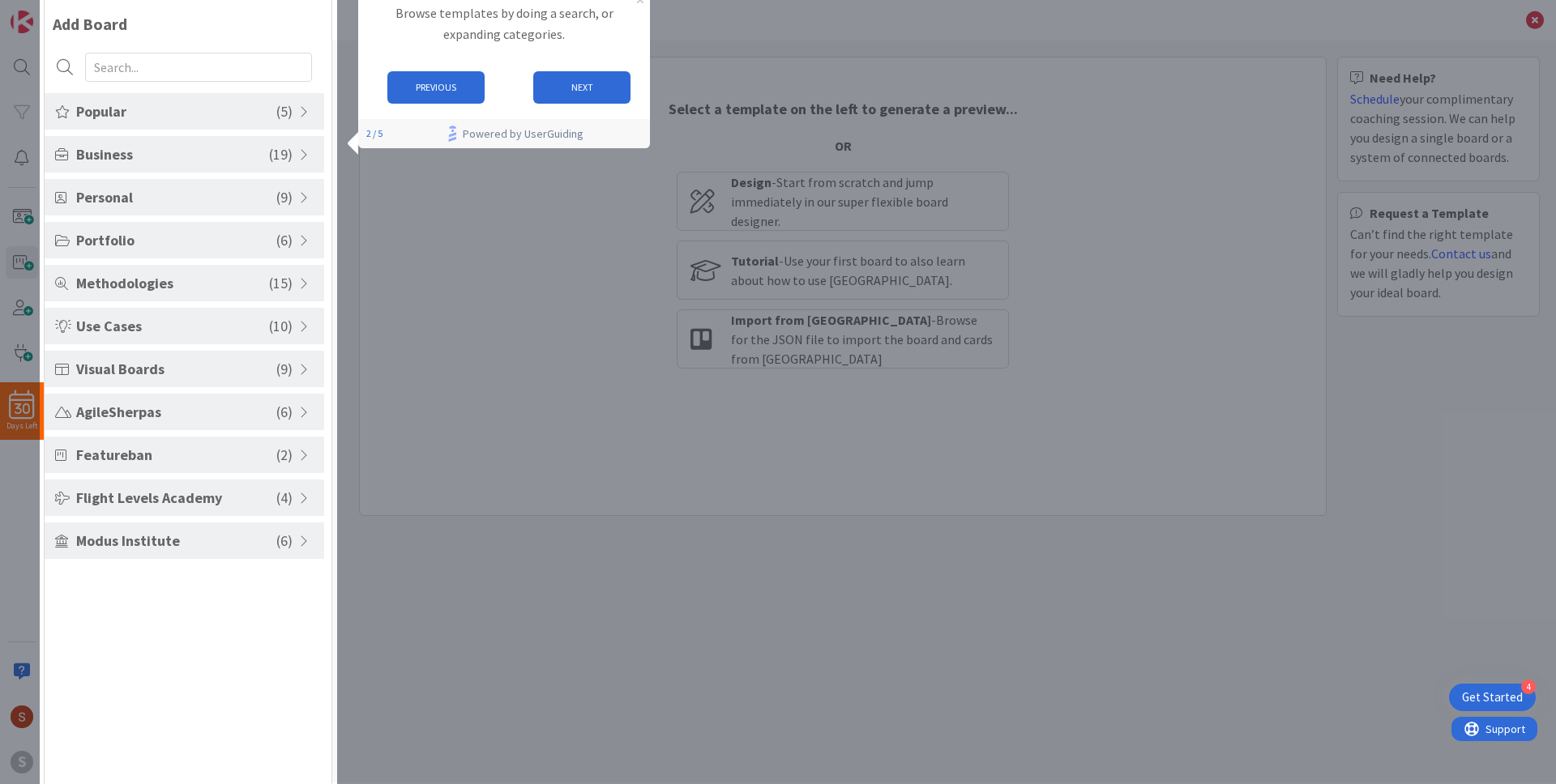 scroll, scrollTop: 0, scrollLeft: 0, axis: both 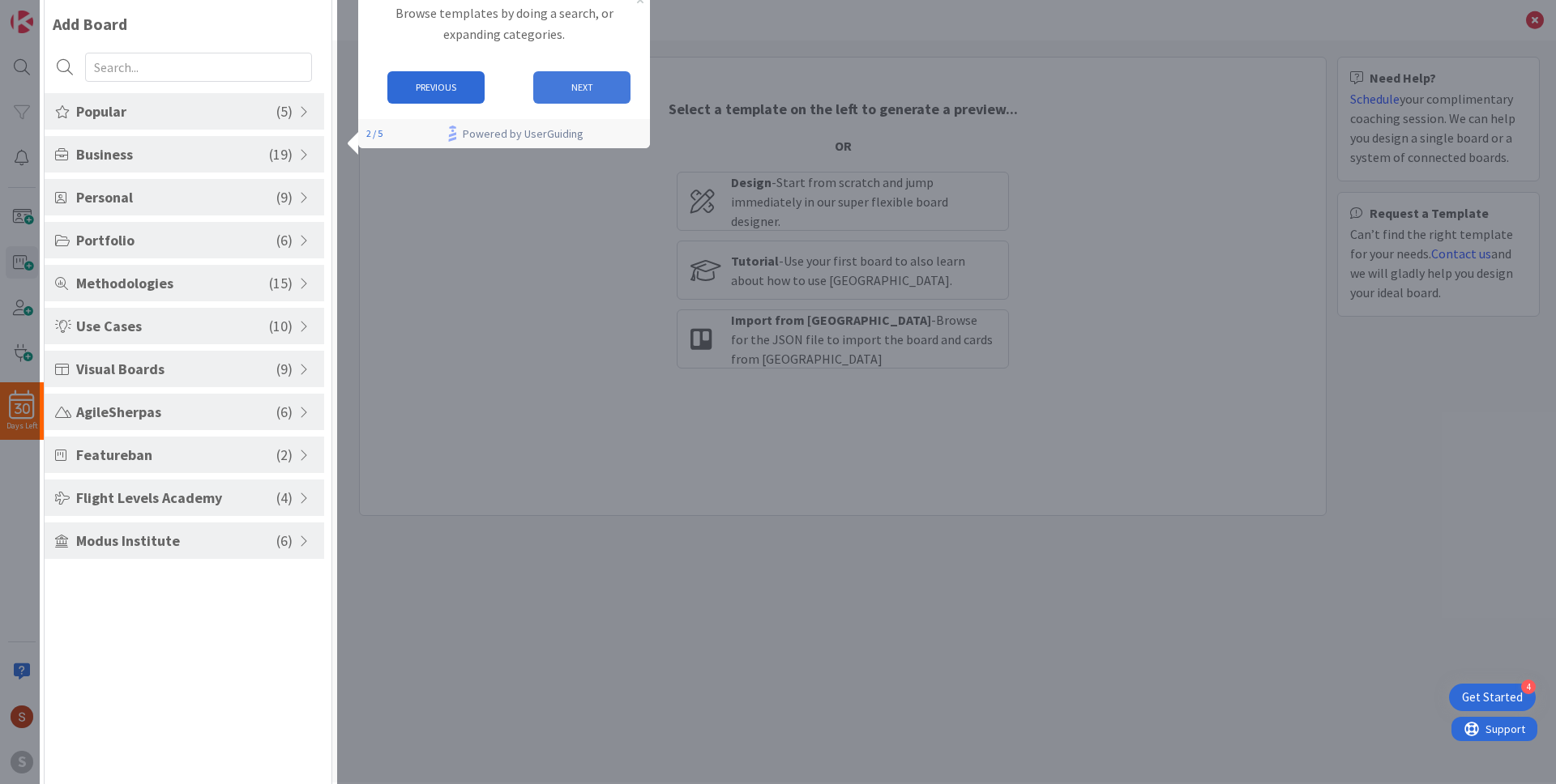 click on "NEXT" at bounding box center (582, 87) 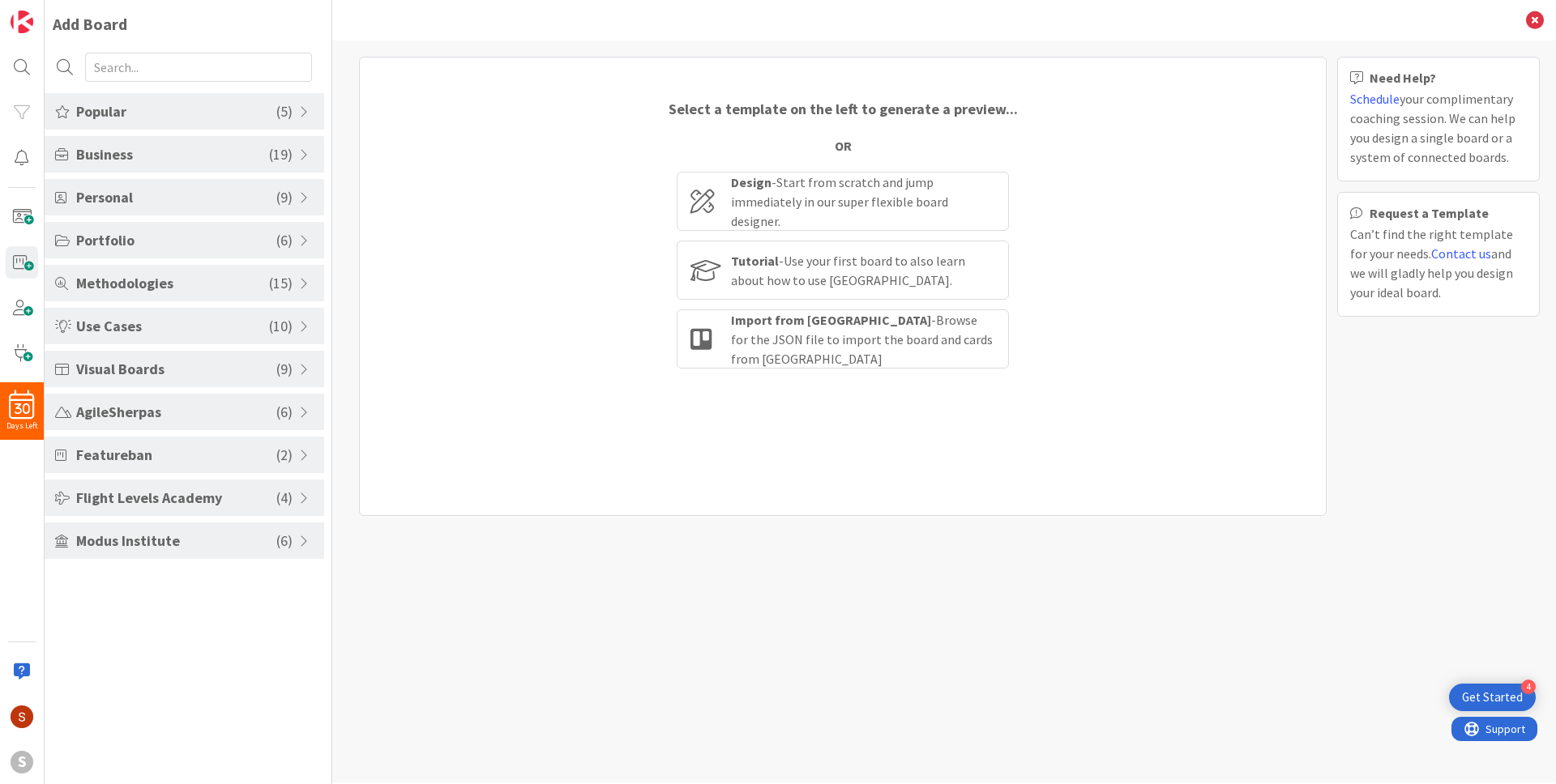 scroll, scrollTop: 0, scrollLeft: 0, axis: both 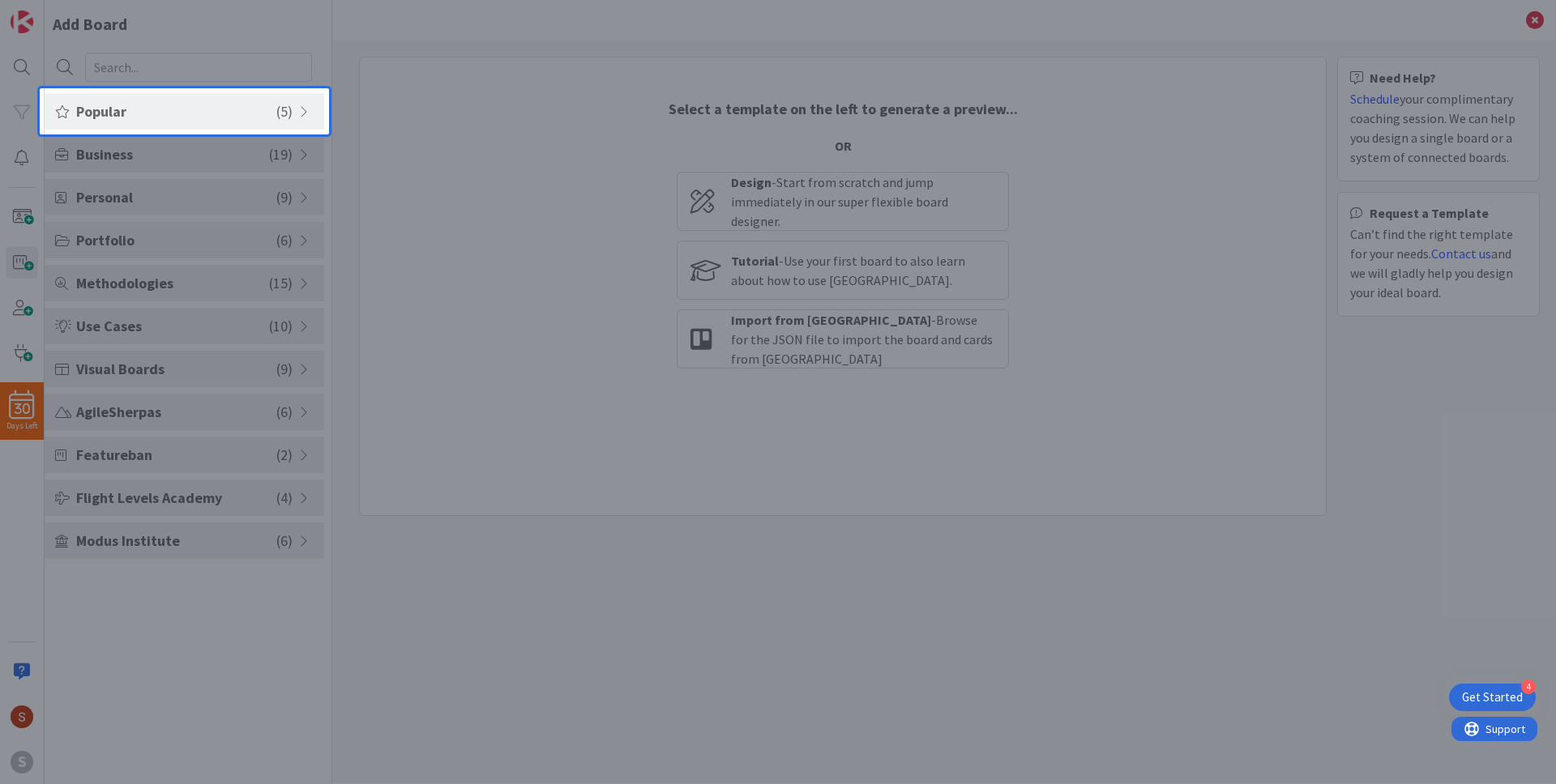 click at bounding box center (306, 112) 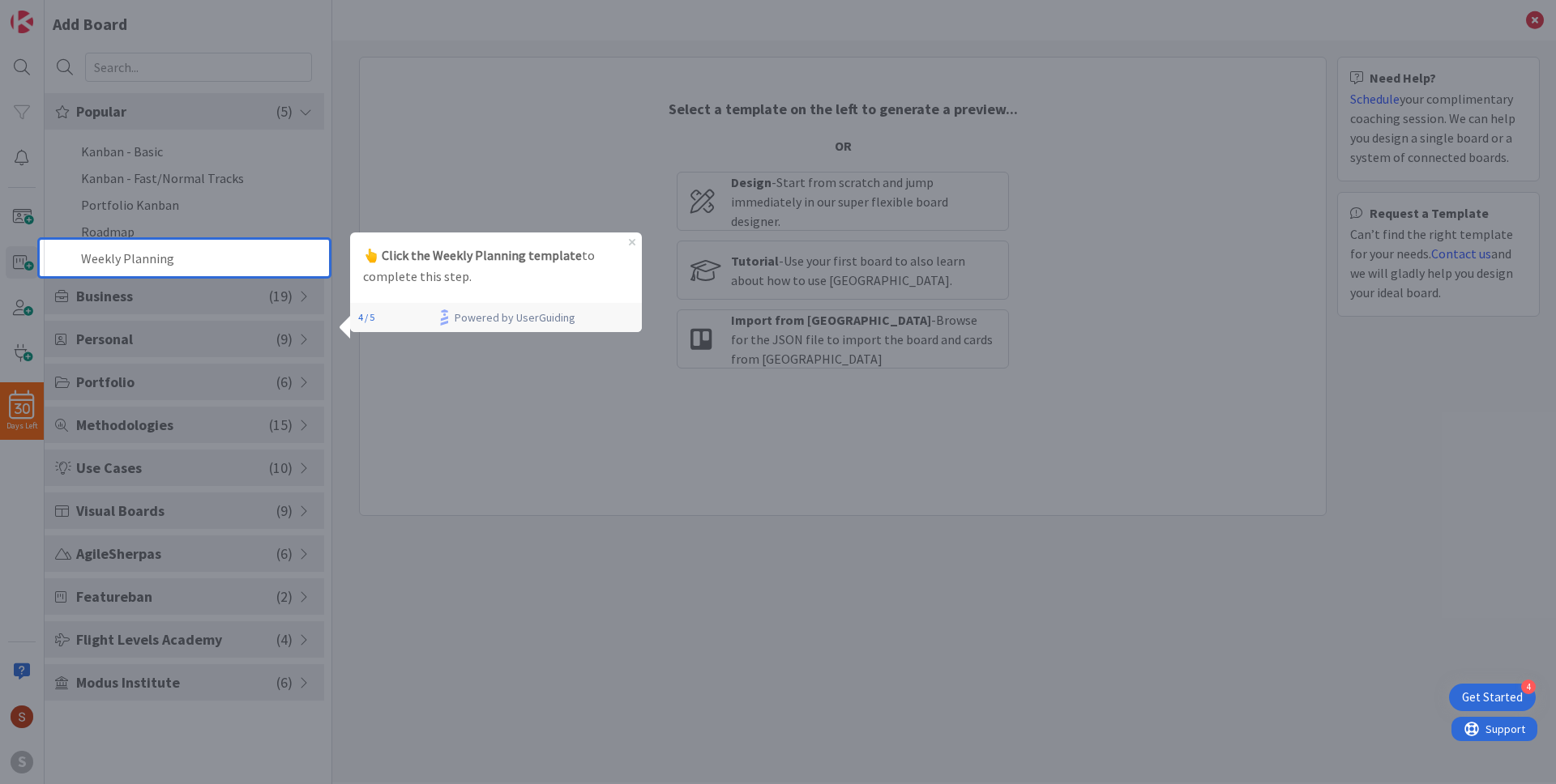 scroll, scrollTop: 0, scrollLeft: 0, axis: both 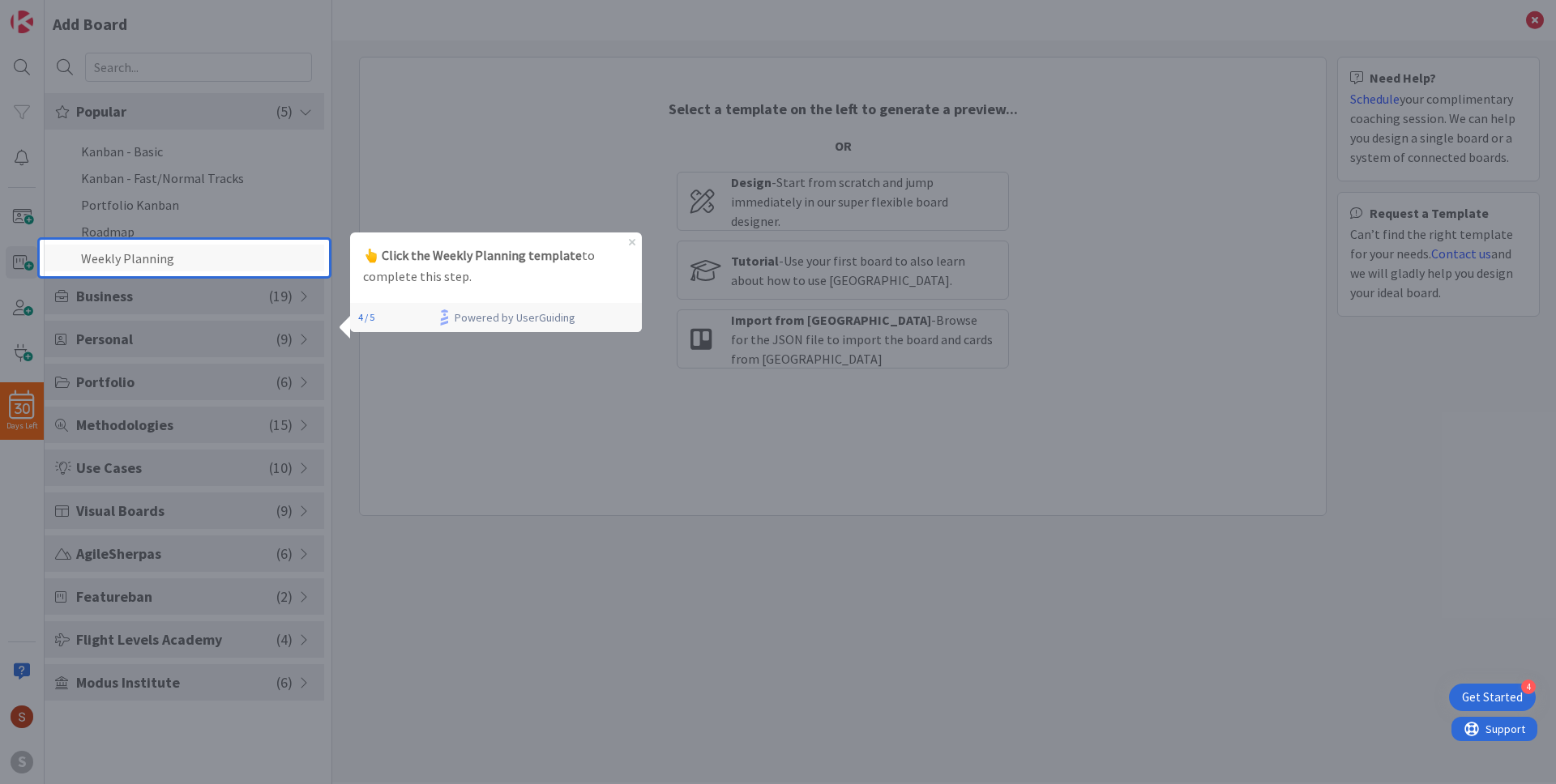 click on "Weekly Planning" at bounding box center (184, 258) 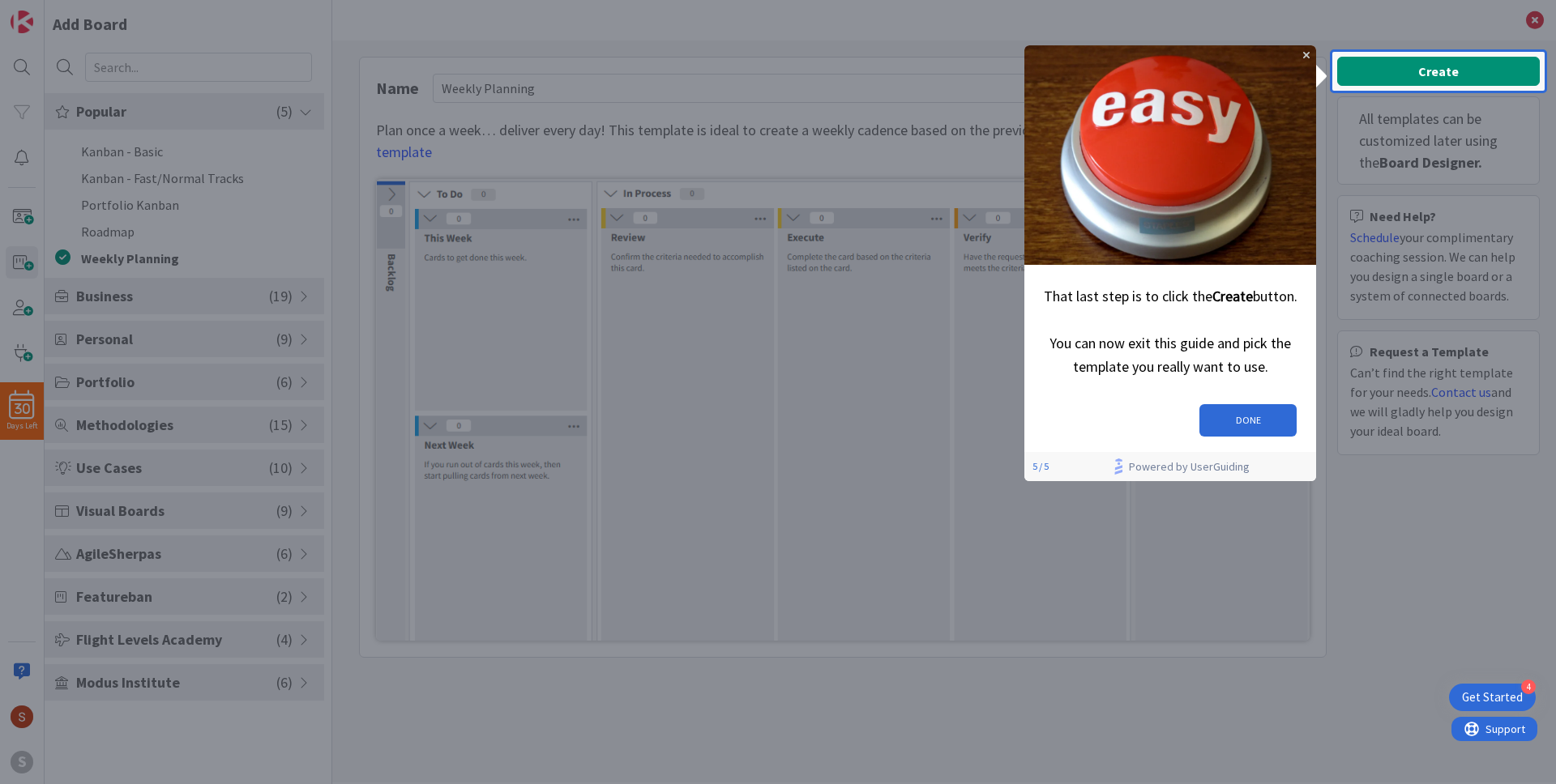 scroll, scrollTop: 0, scrollLeft: 0, axis: both 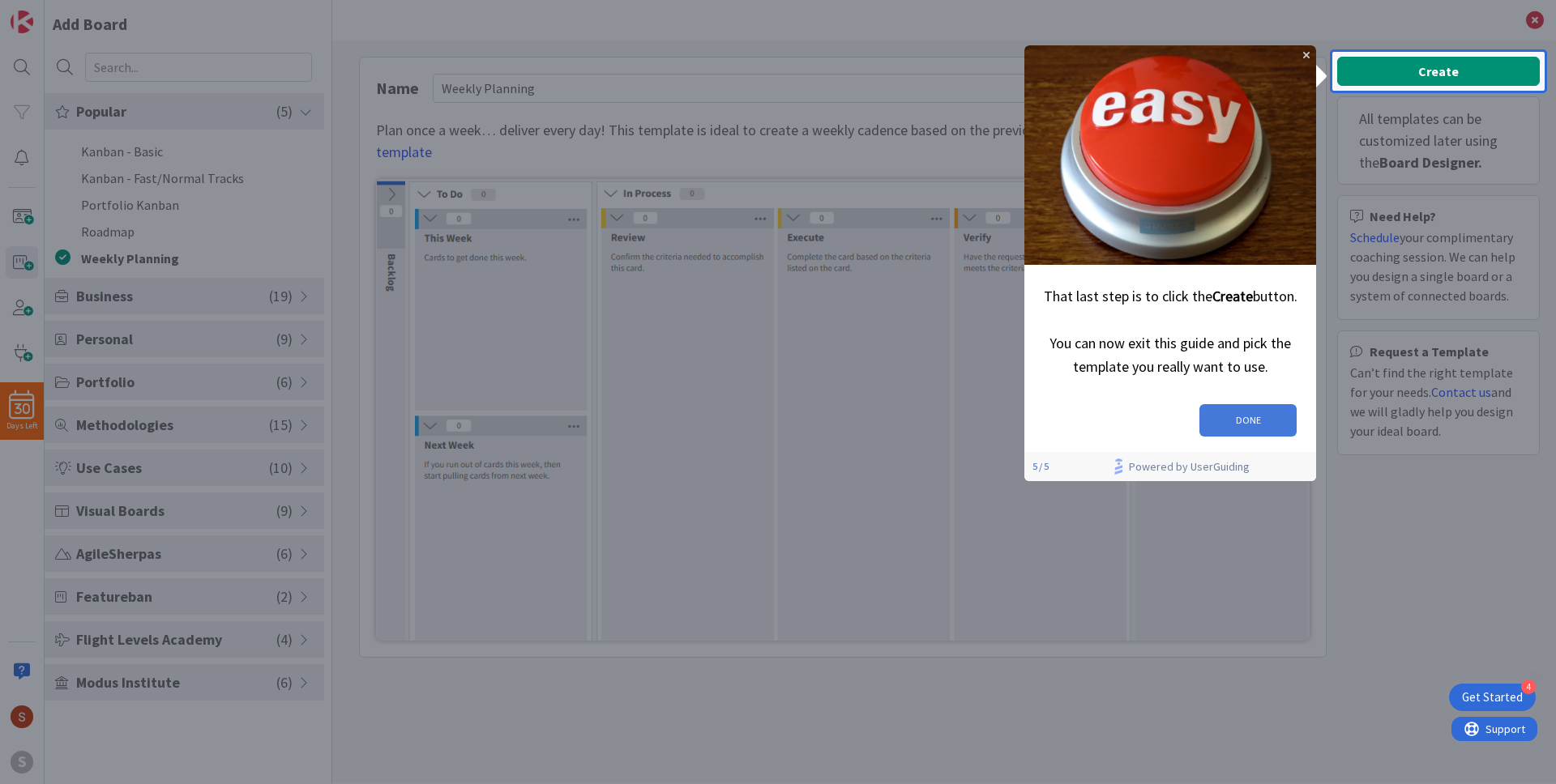 click on "DONE" at bounding box center (1248, 420) 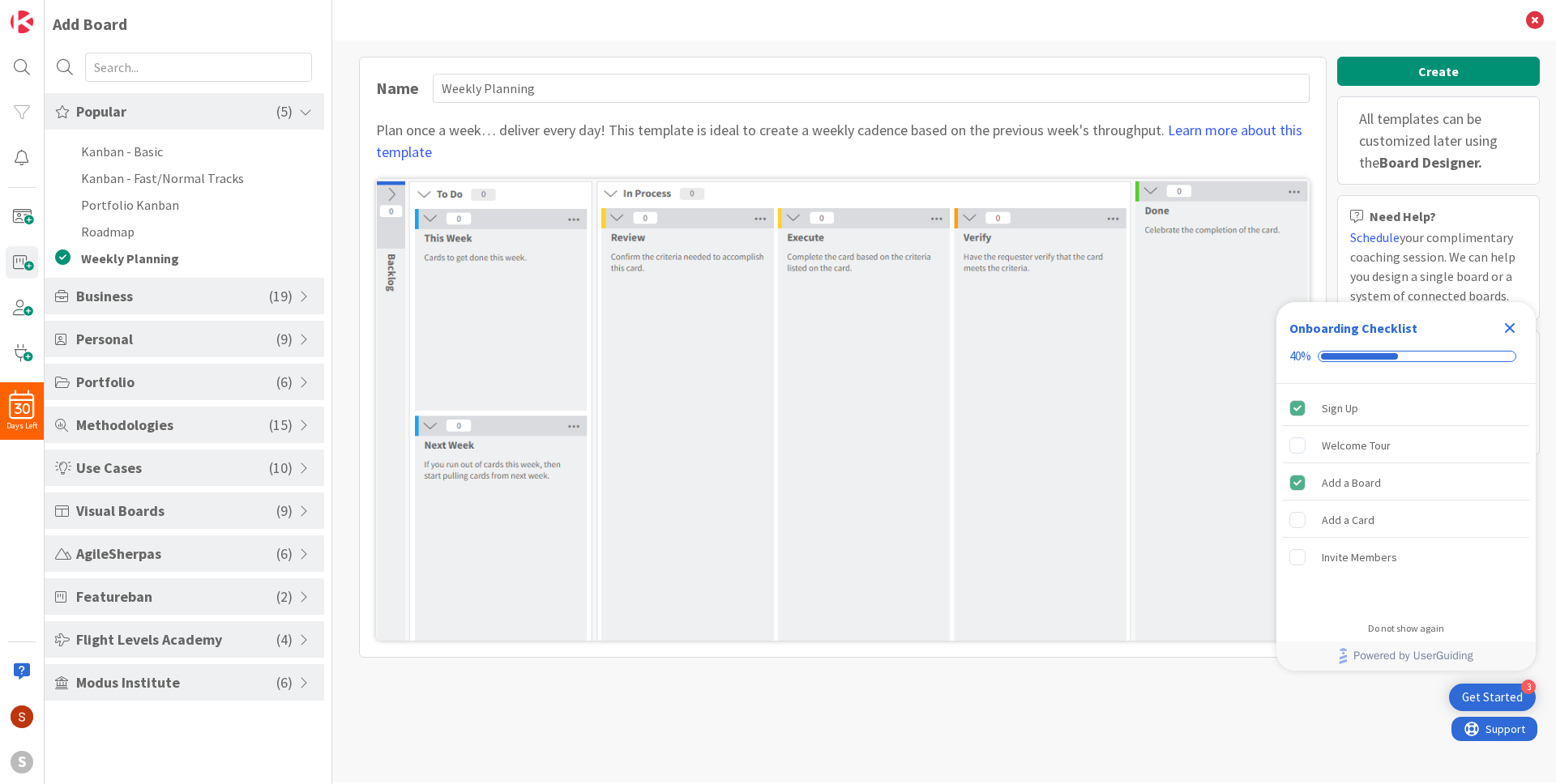 scroll, scrollTop: 0, scrollLeft: 0, axis: both 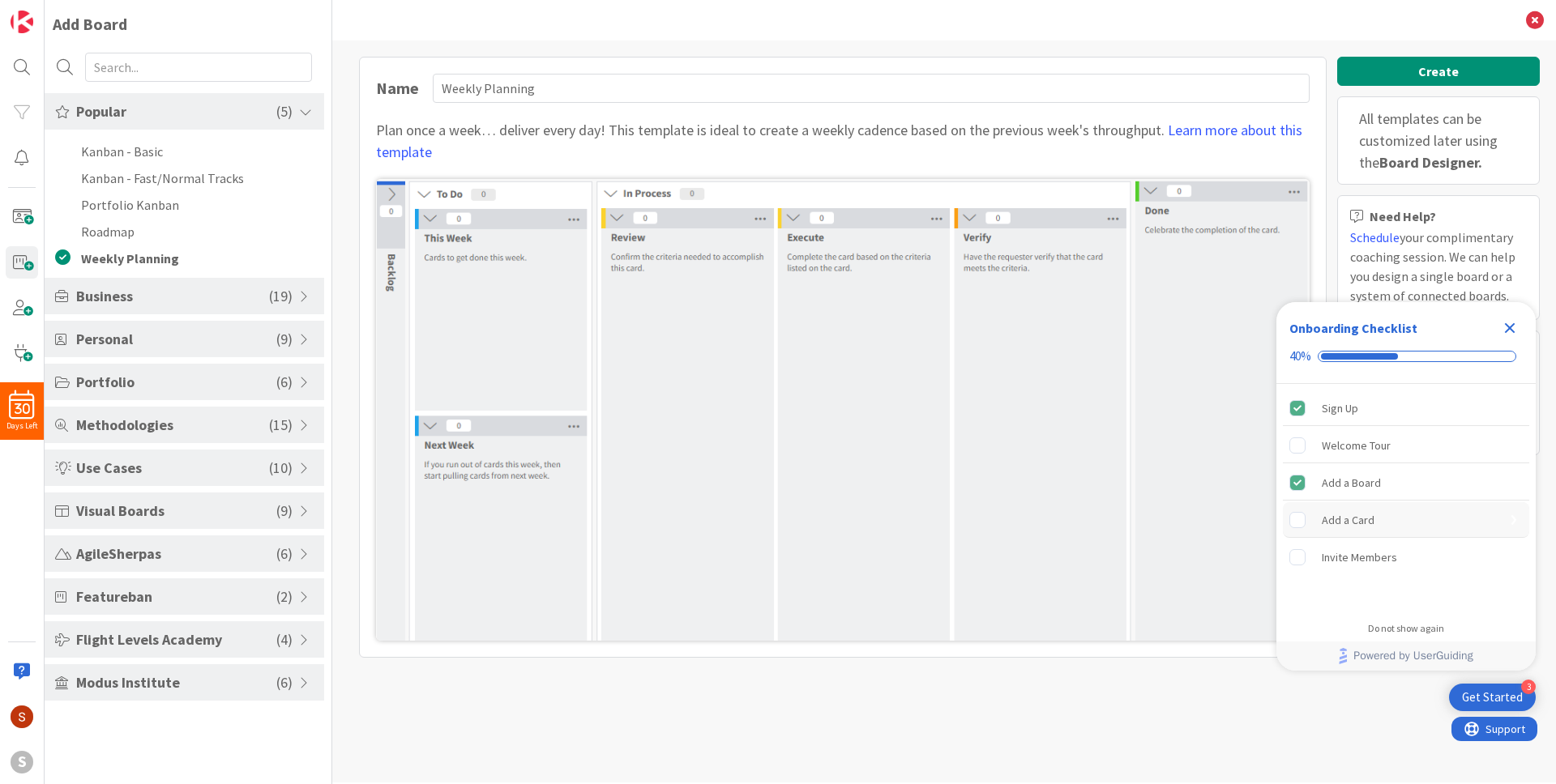 click on "Add a Card" at bounding box center [1406, 520] 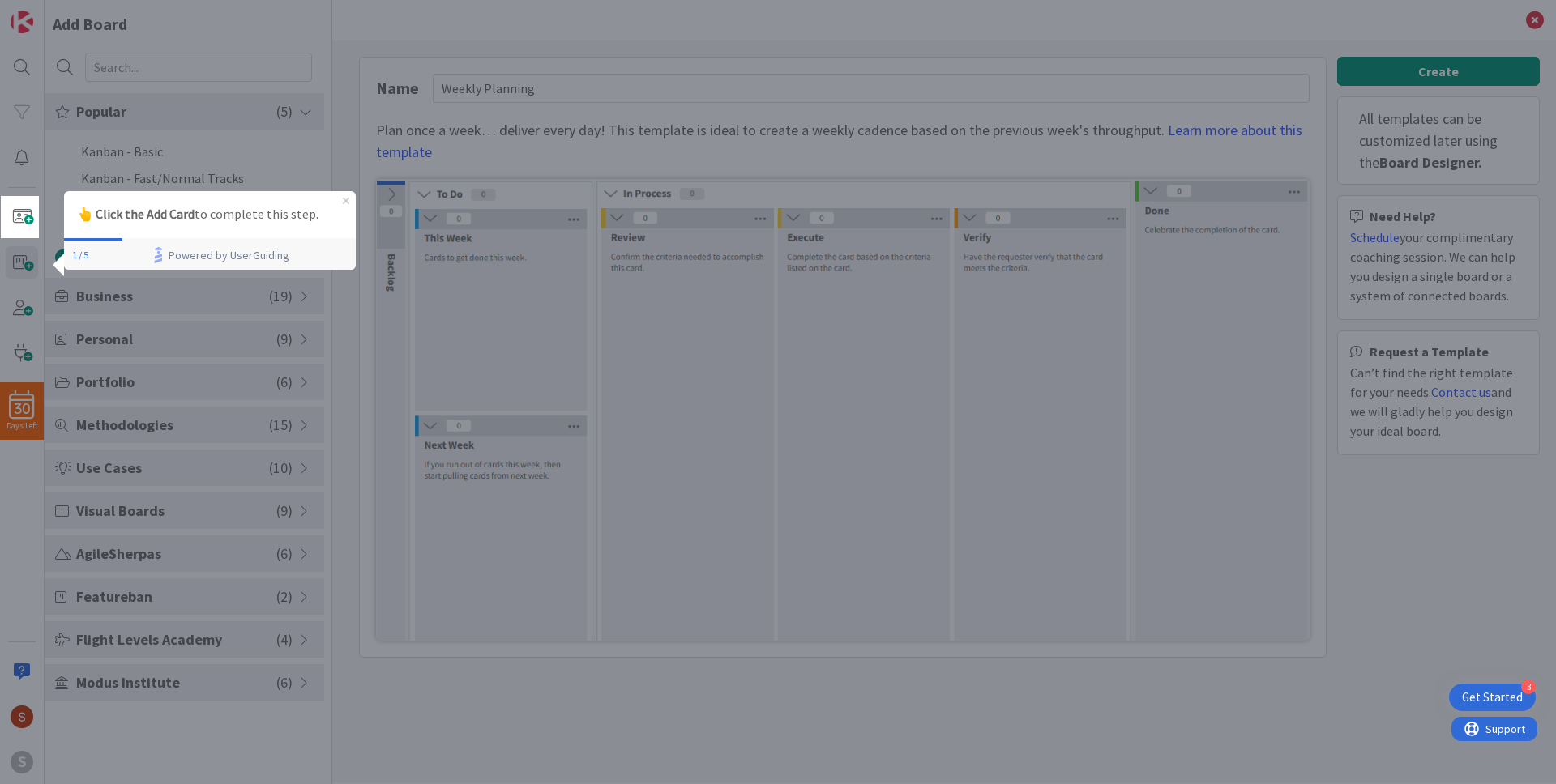 scroll, scrollTop: 0, scrollLeft: 0, axis: both 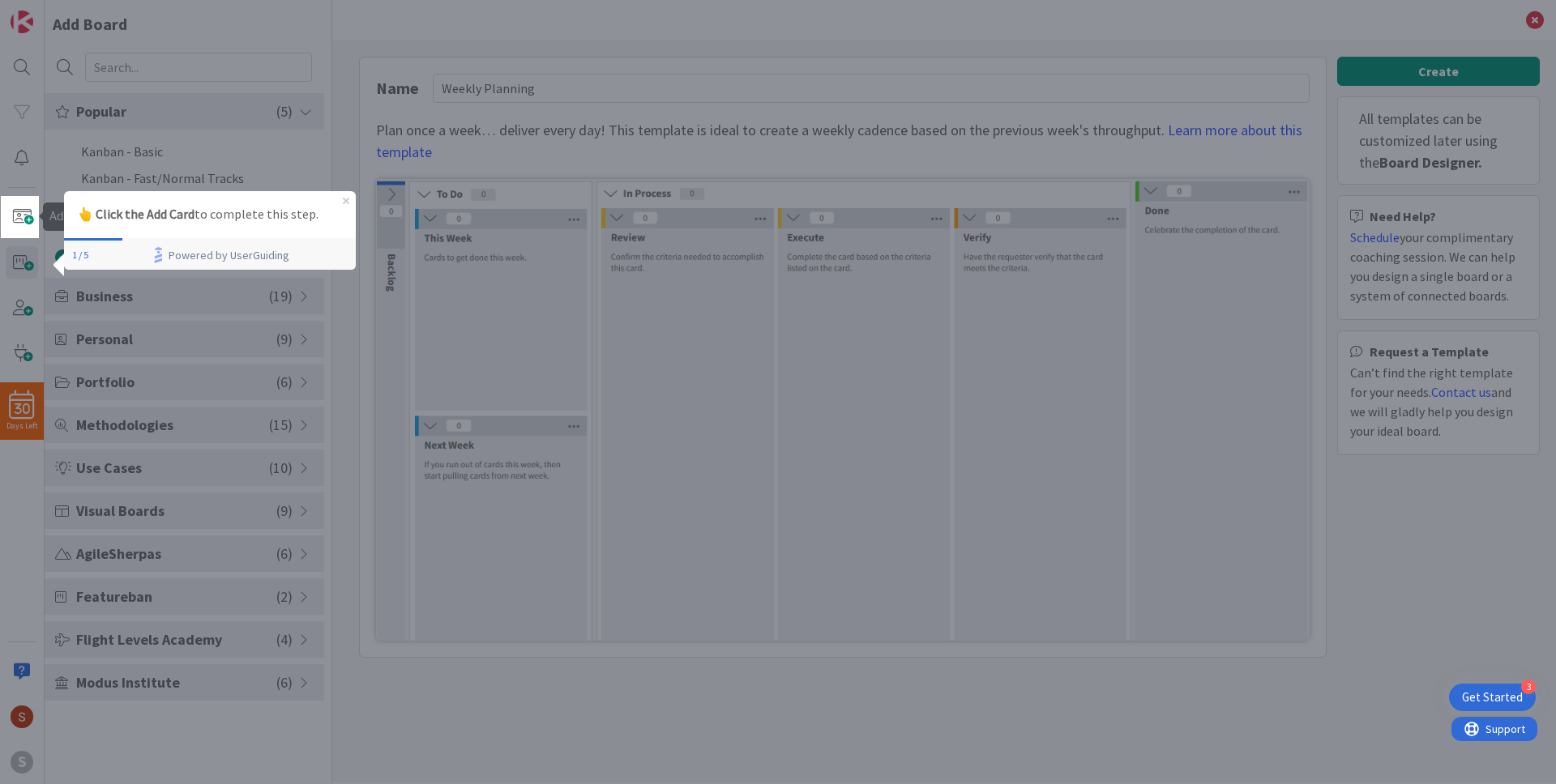 click at bounding box center (22, 217) 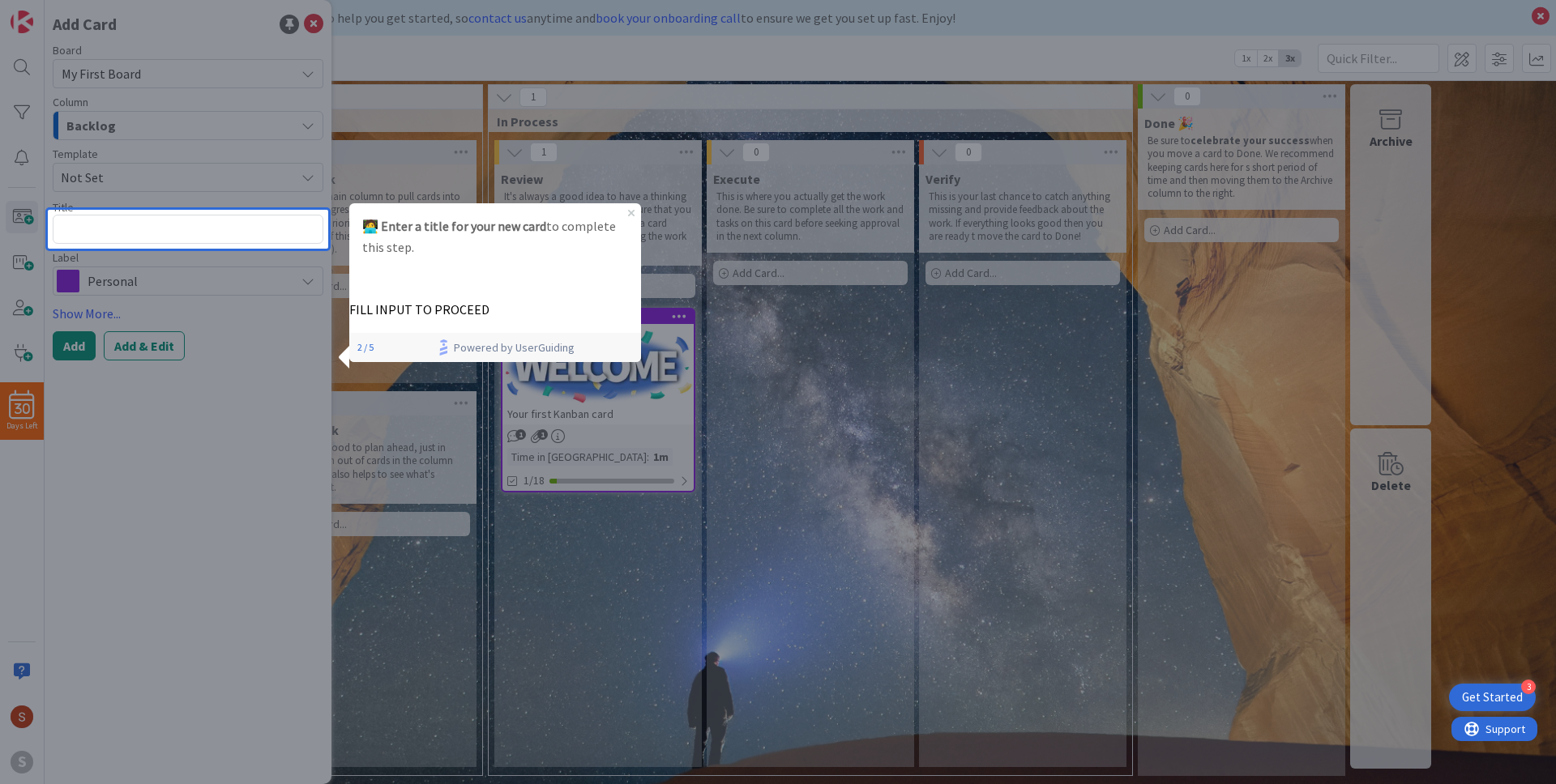 scroll, scrollTop: 0, scrollLeft: 0, axis: both 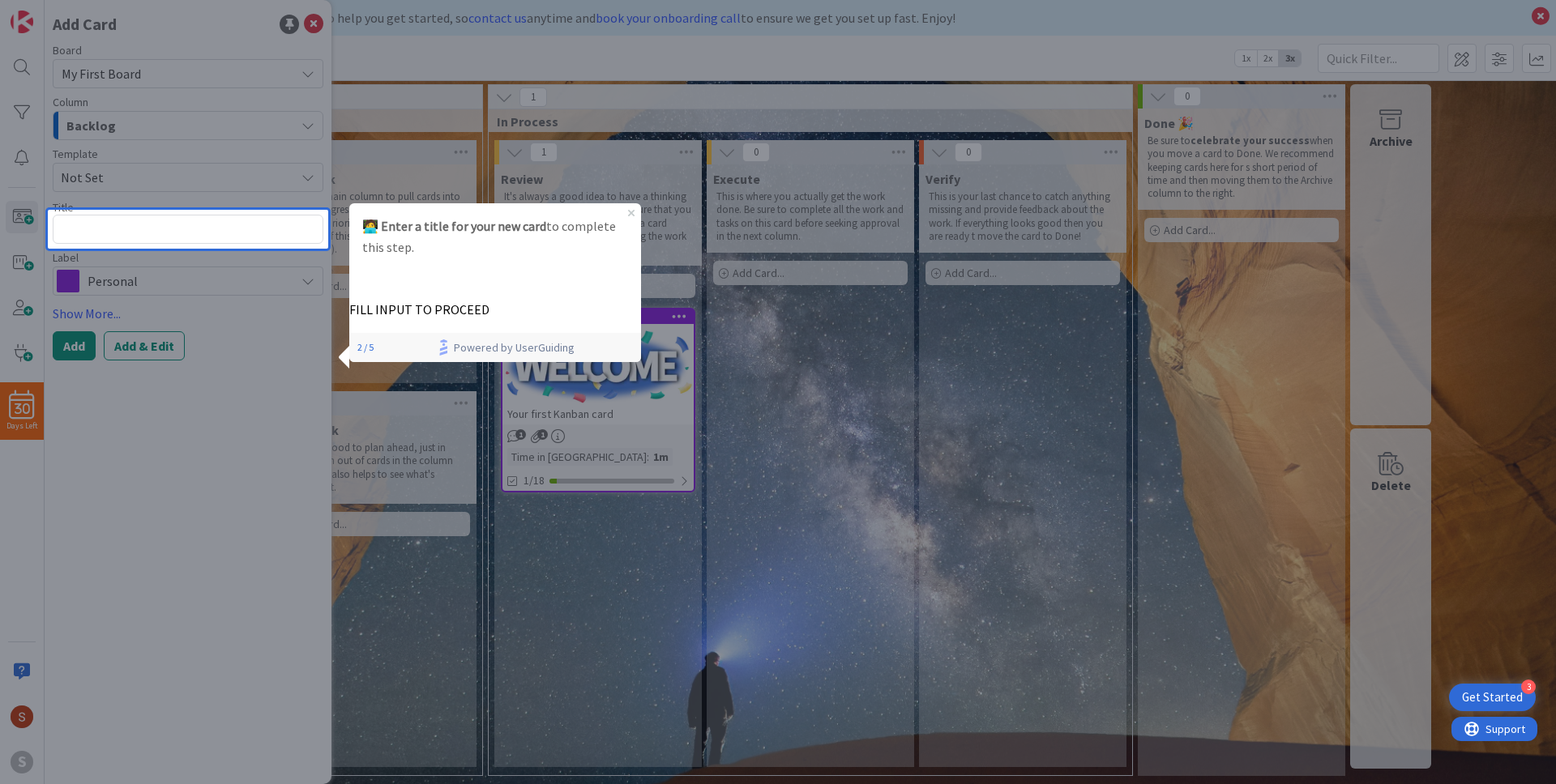 click on "FILL INPUT TO PROCEED" at bounding box center (495, 309) 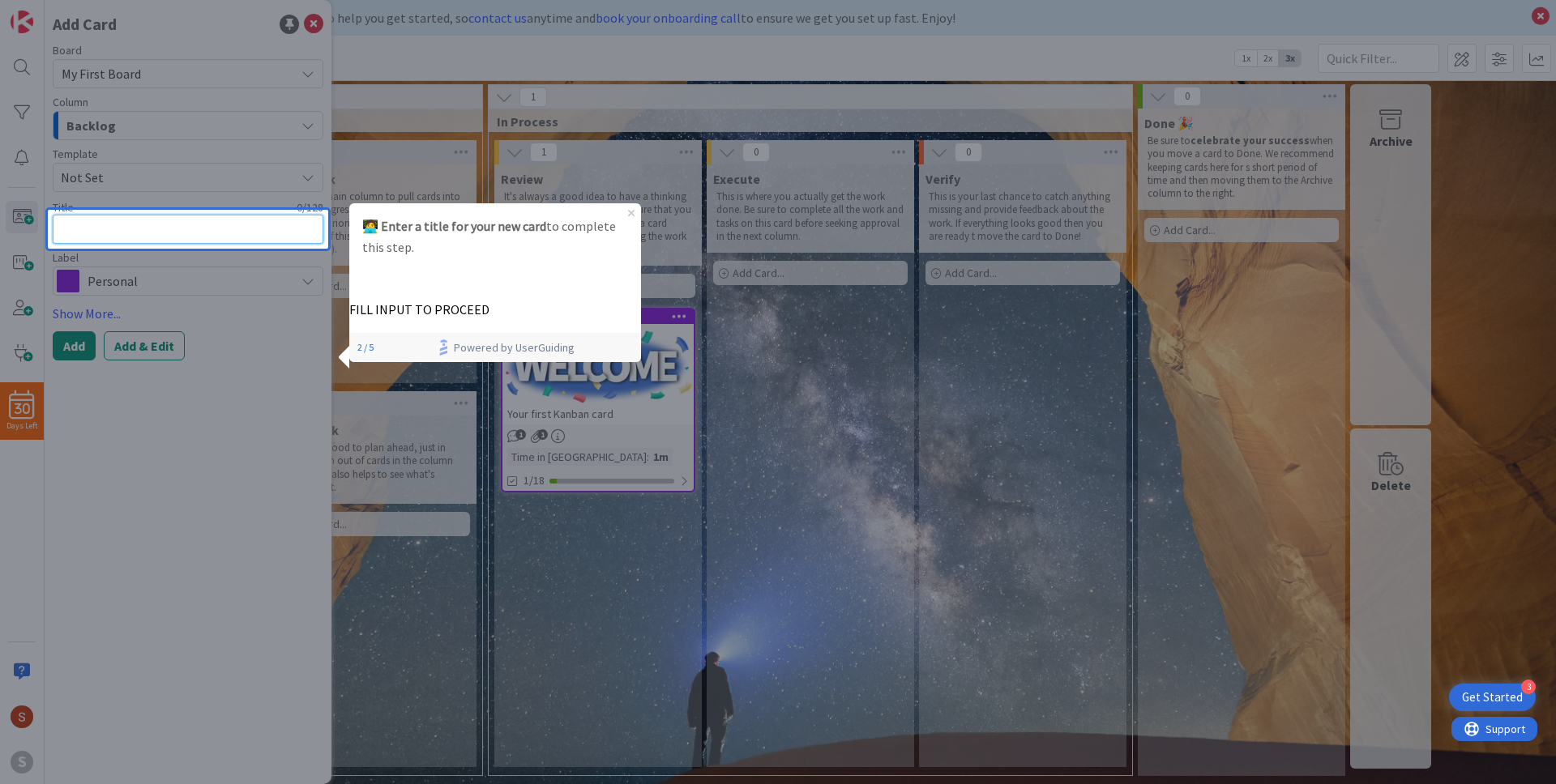 click at bounding box center [188, 229] 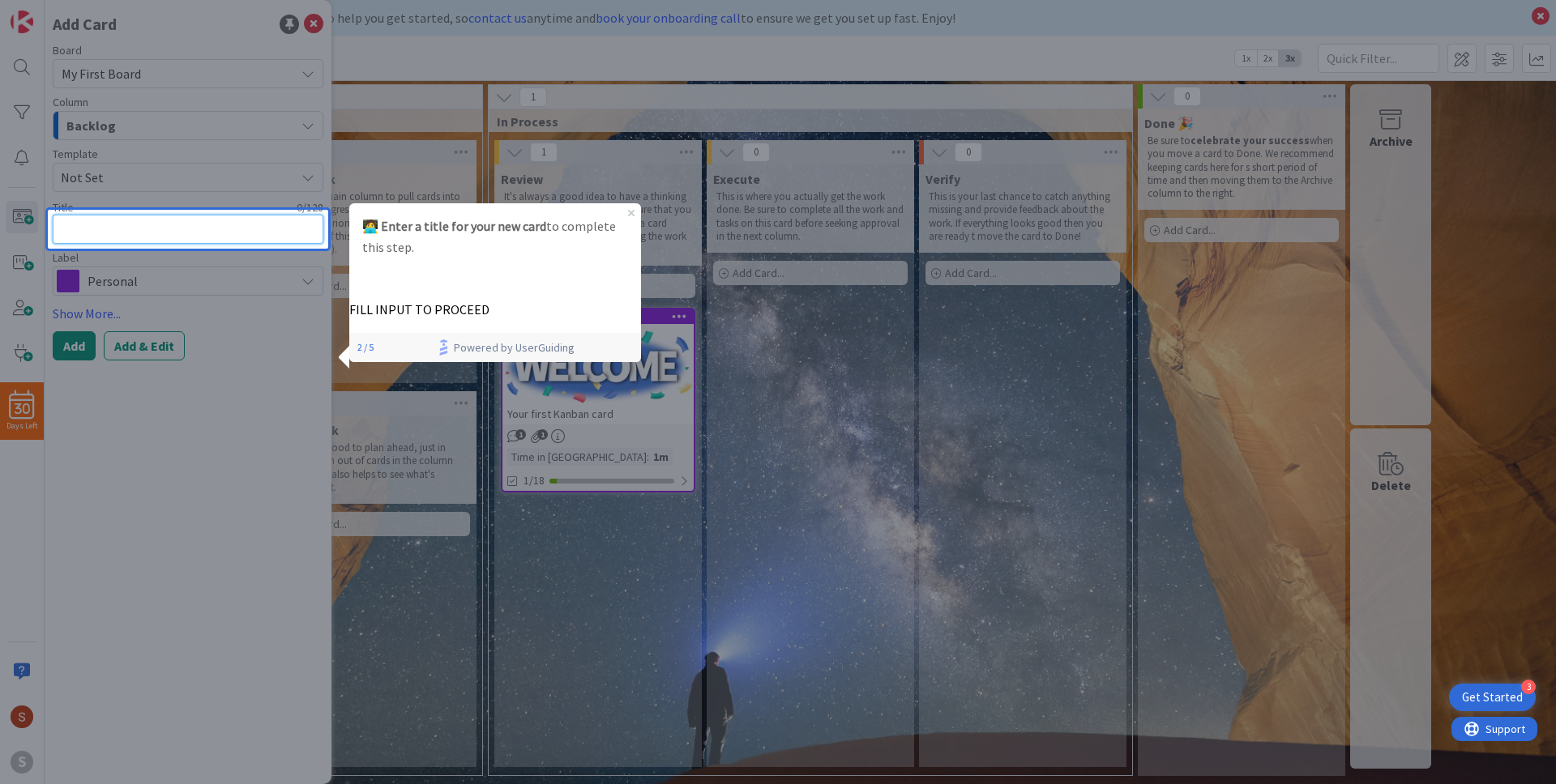 type on "x" 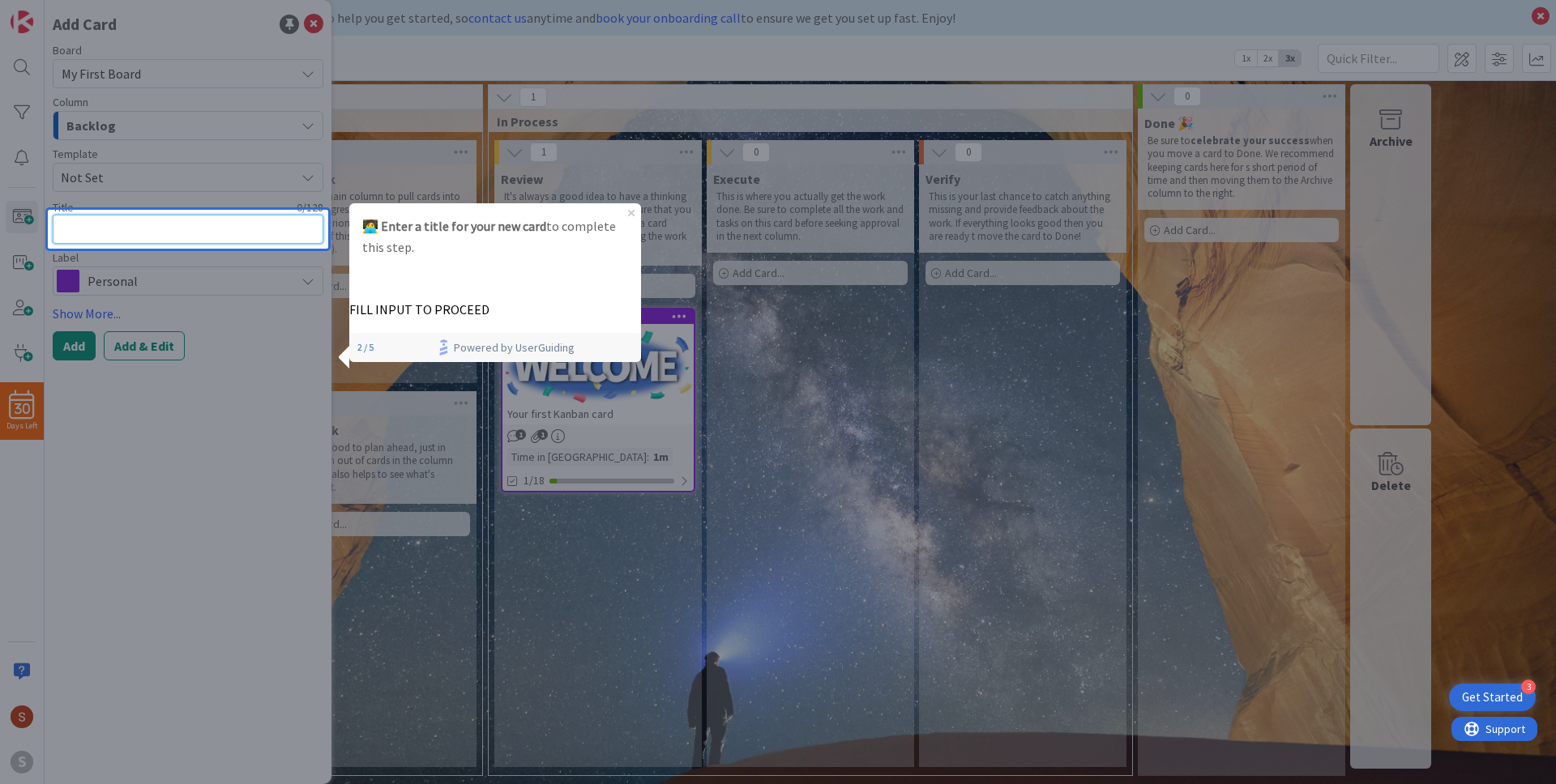 type on "n" 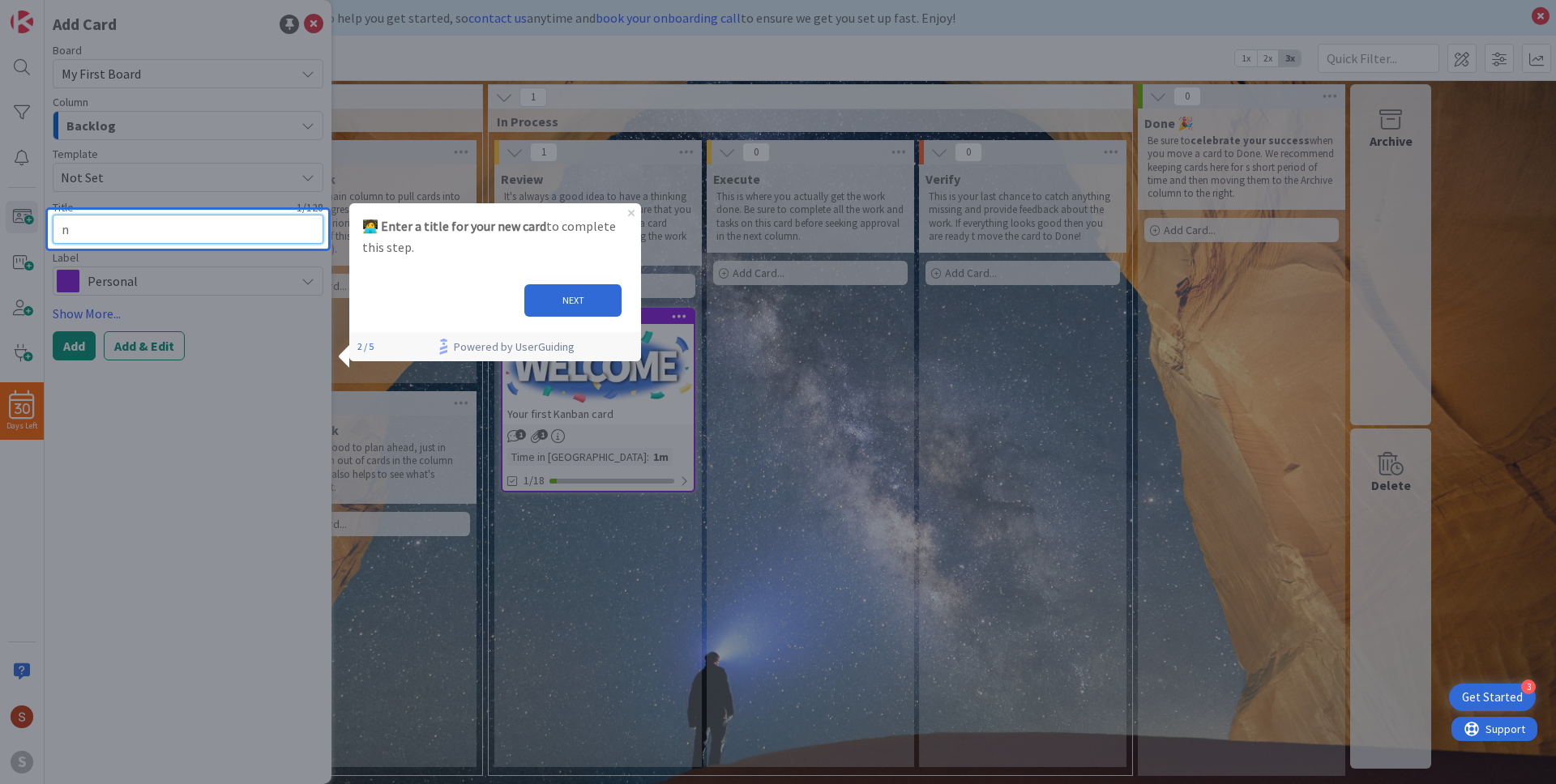 type on "x" 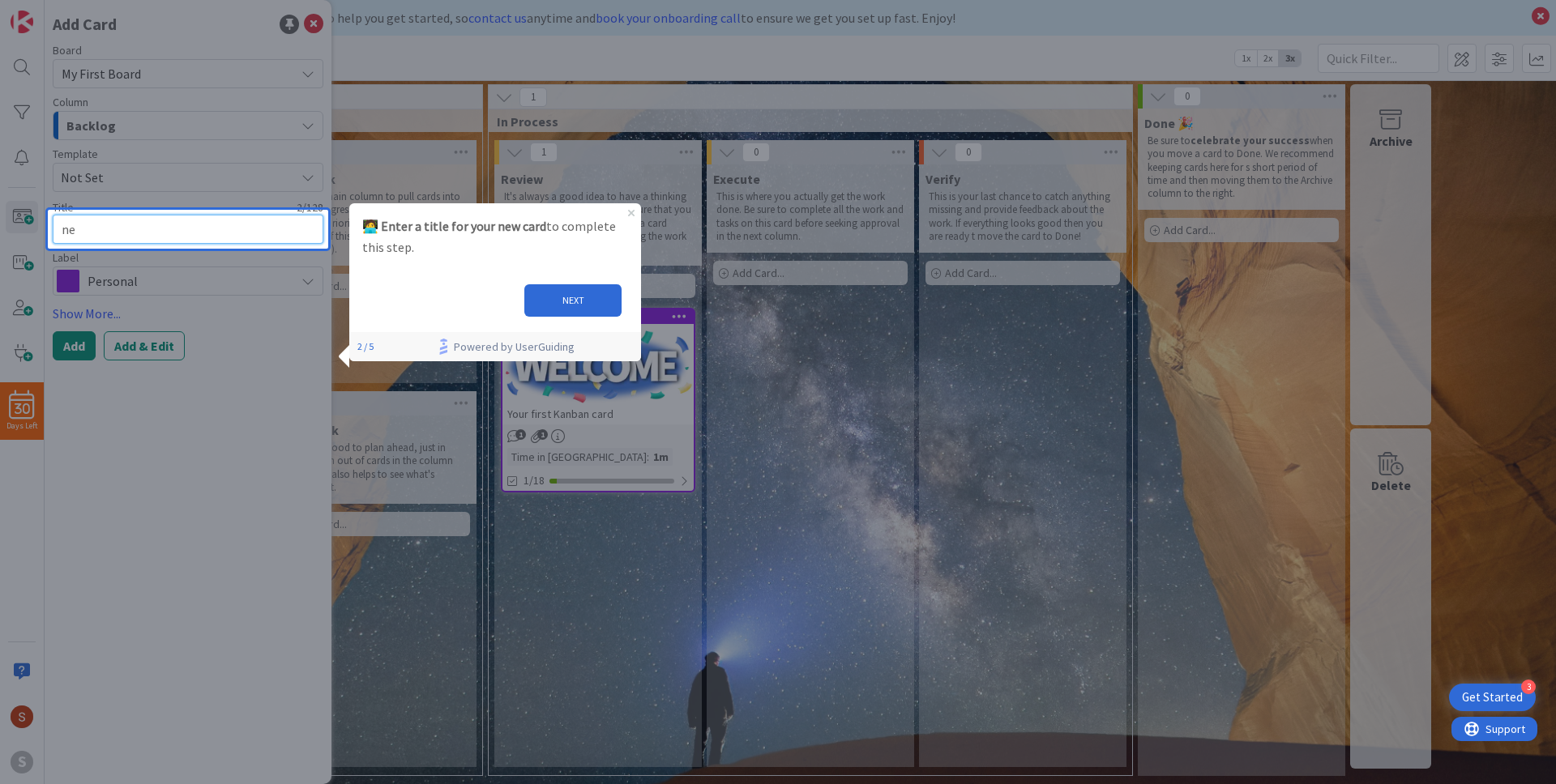 type on "x" 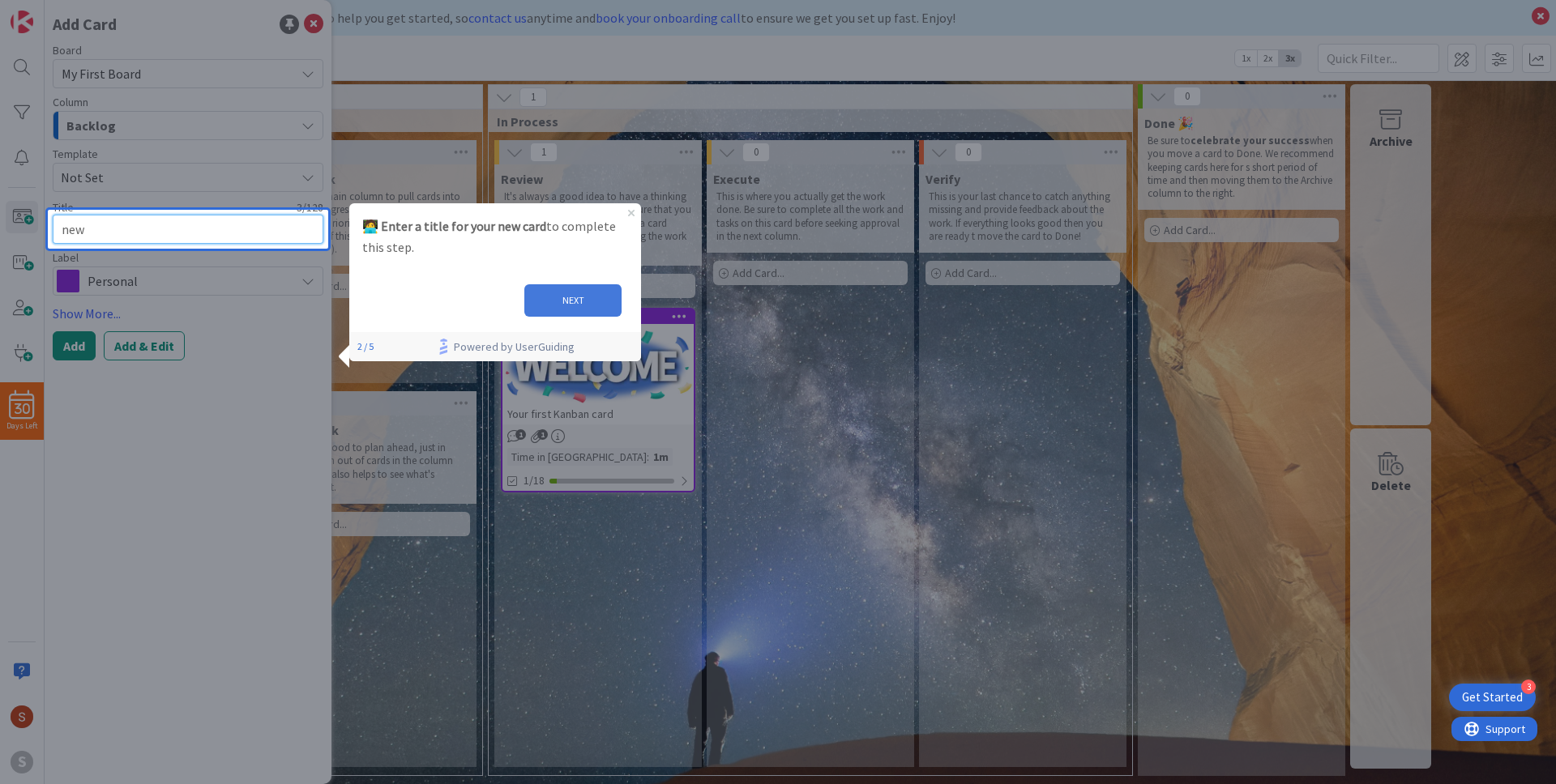 type on "new" 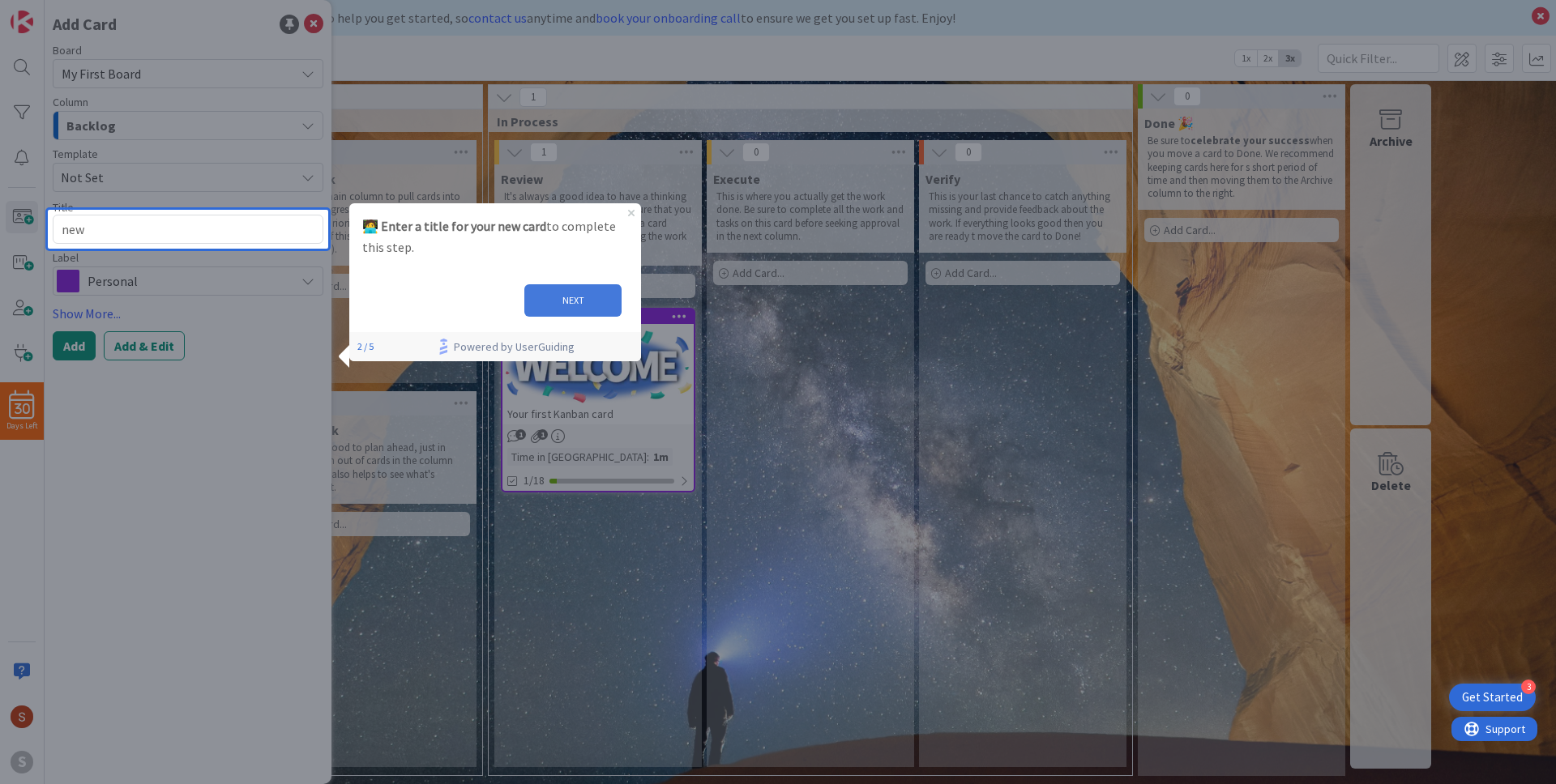click on "NEXT" at bounding box center [573, 300] 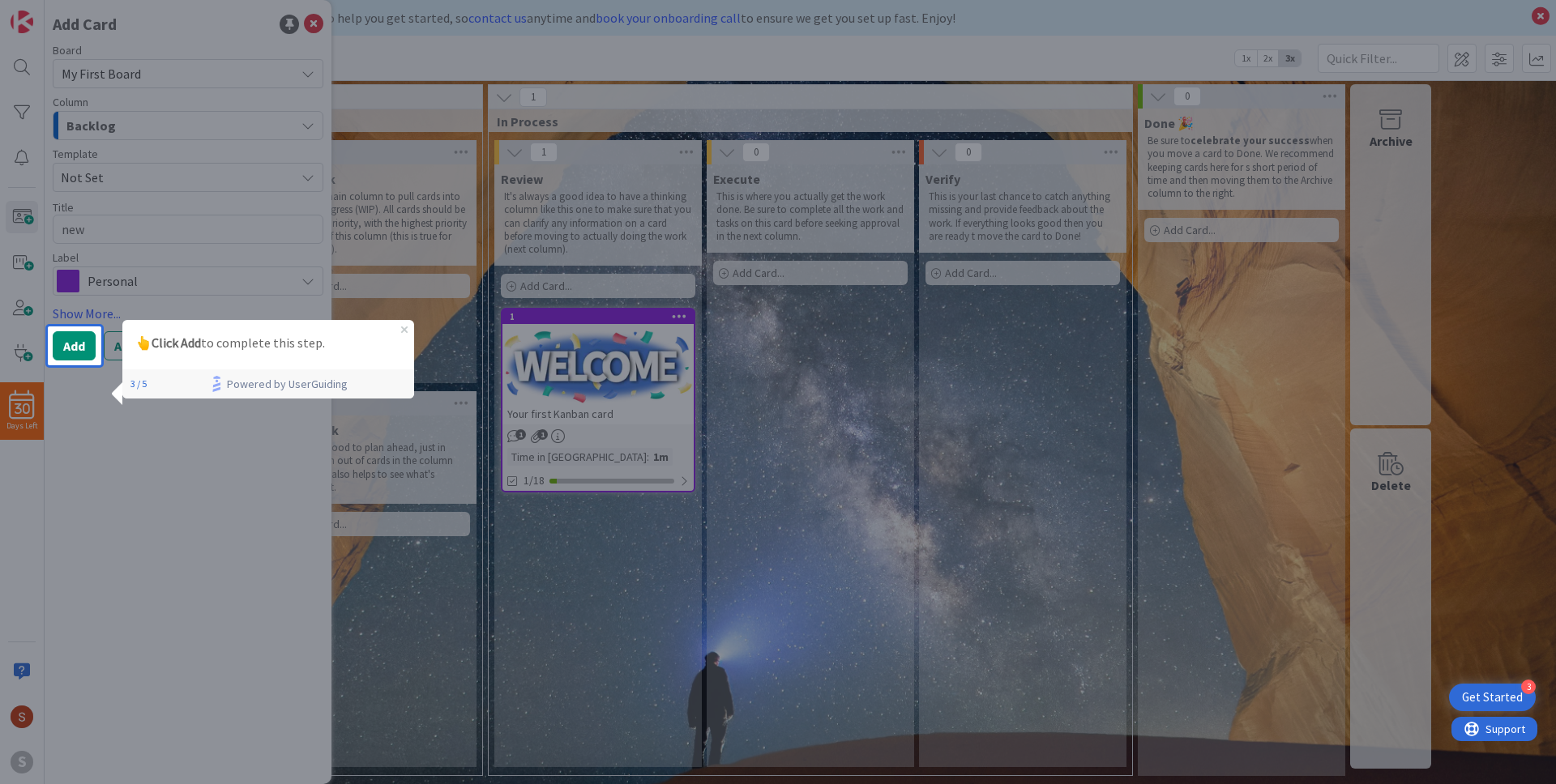 scroll, scrollTop: 0, scrollLeft: 0, axis: both 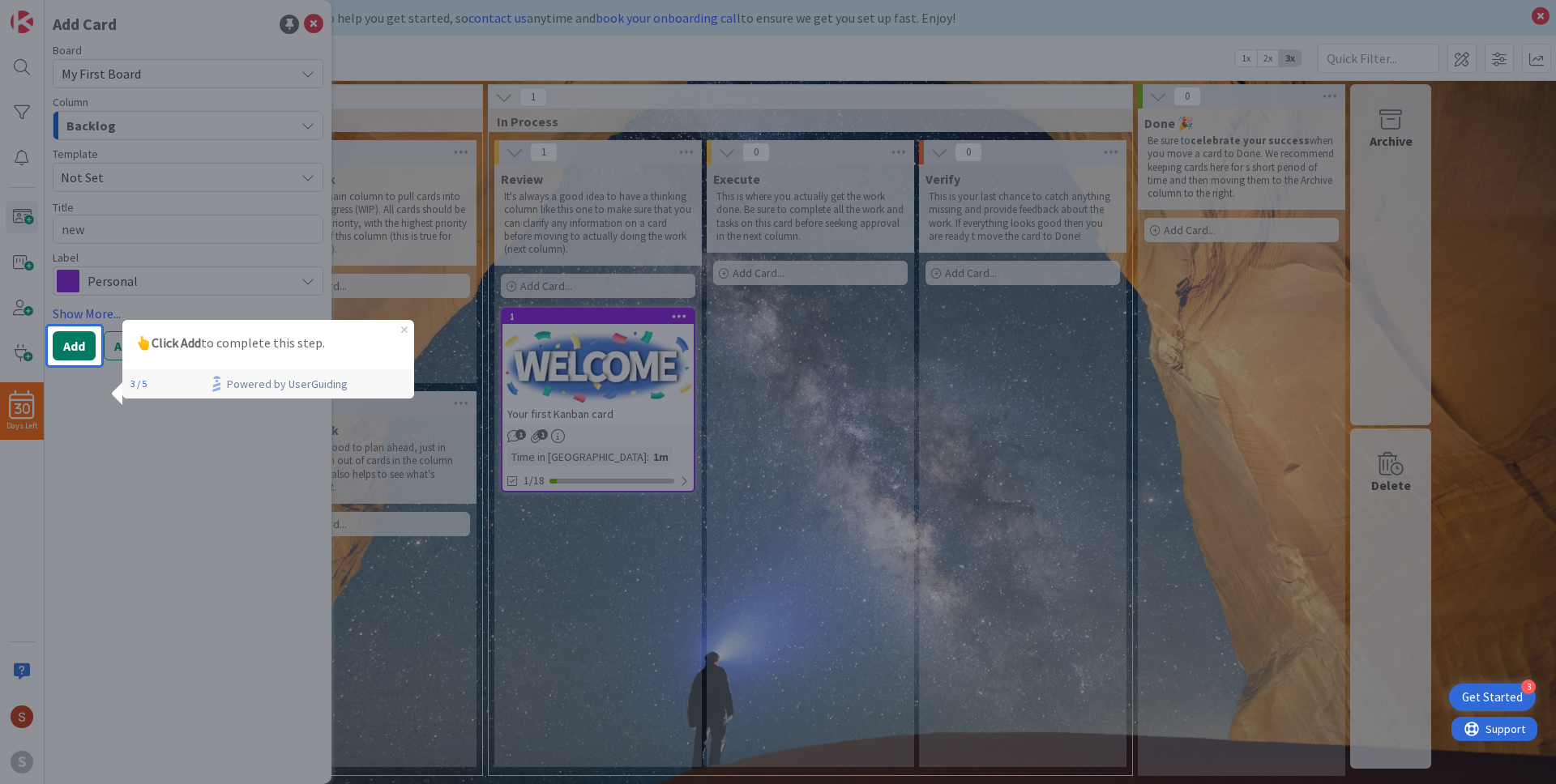 click on "Add" at bounding box center (74, 346) 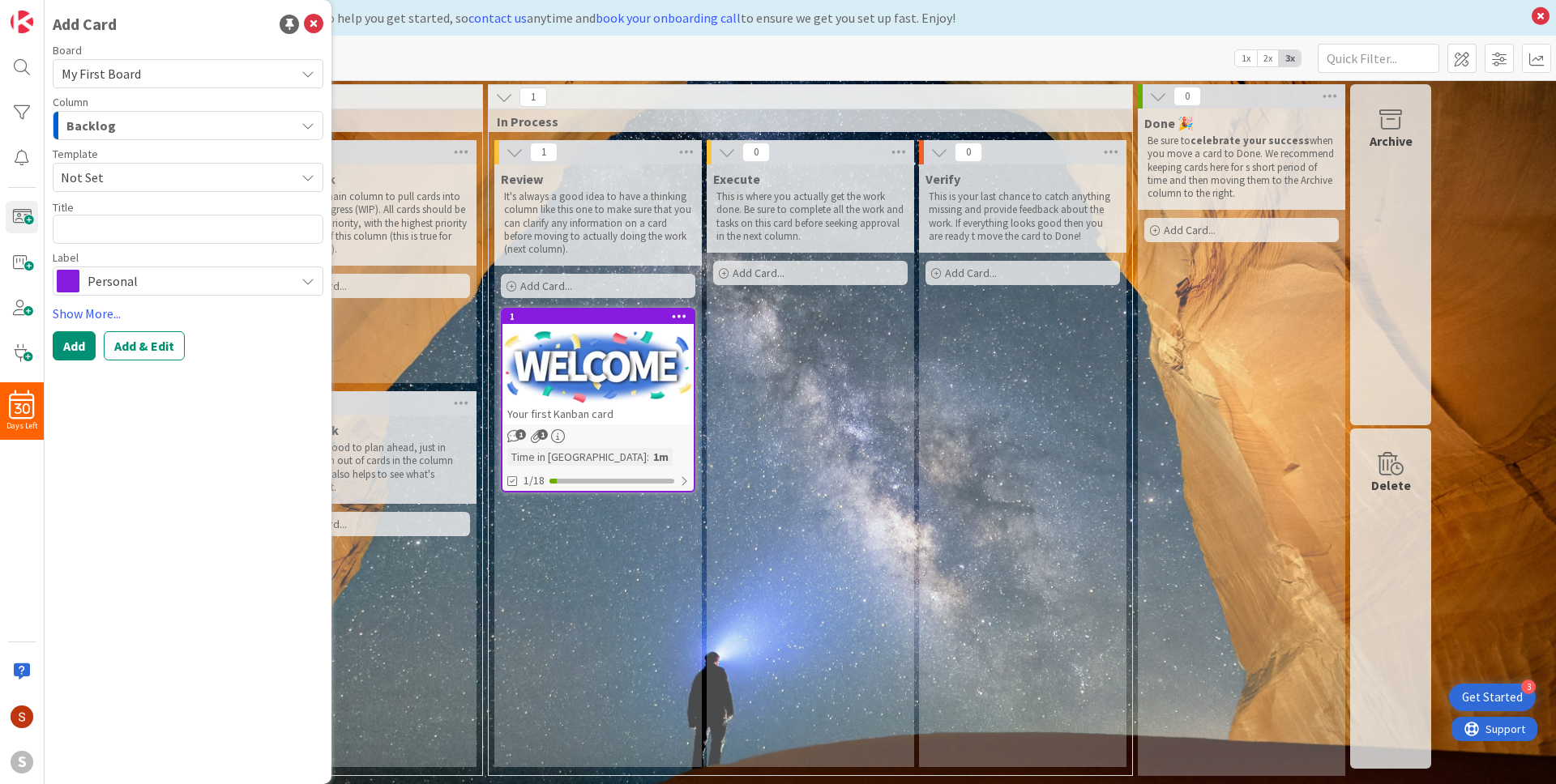 scroll, scrollTop: 0, scrollLeft: 0, axis: both 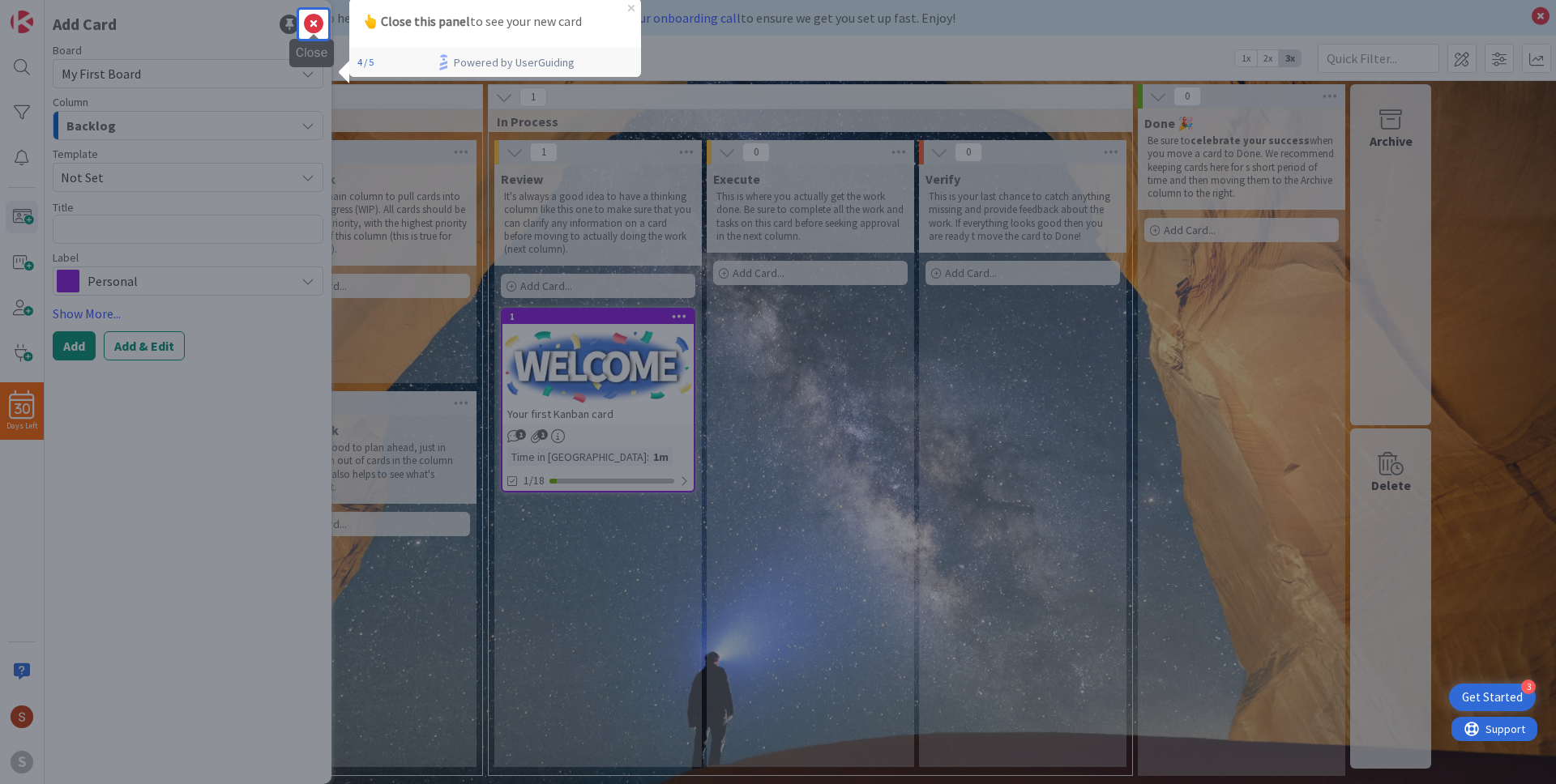 click at bounding box center (314, 24) 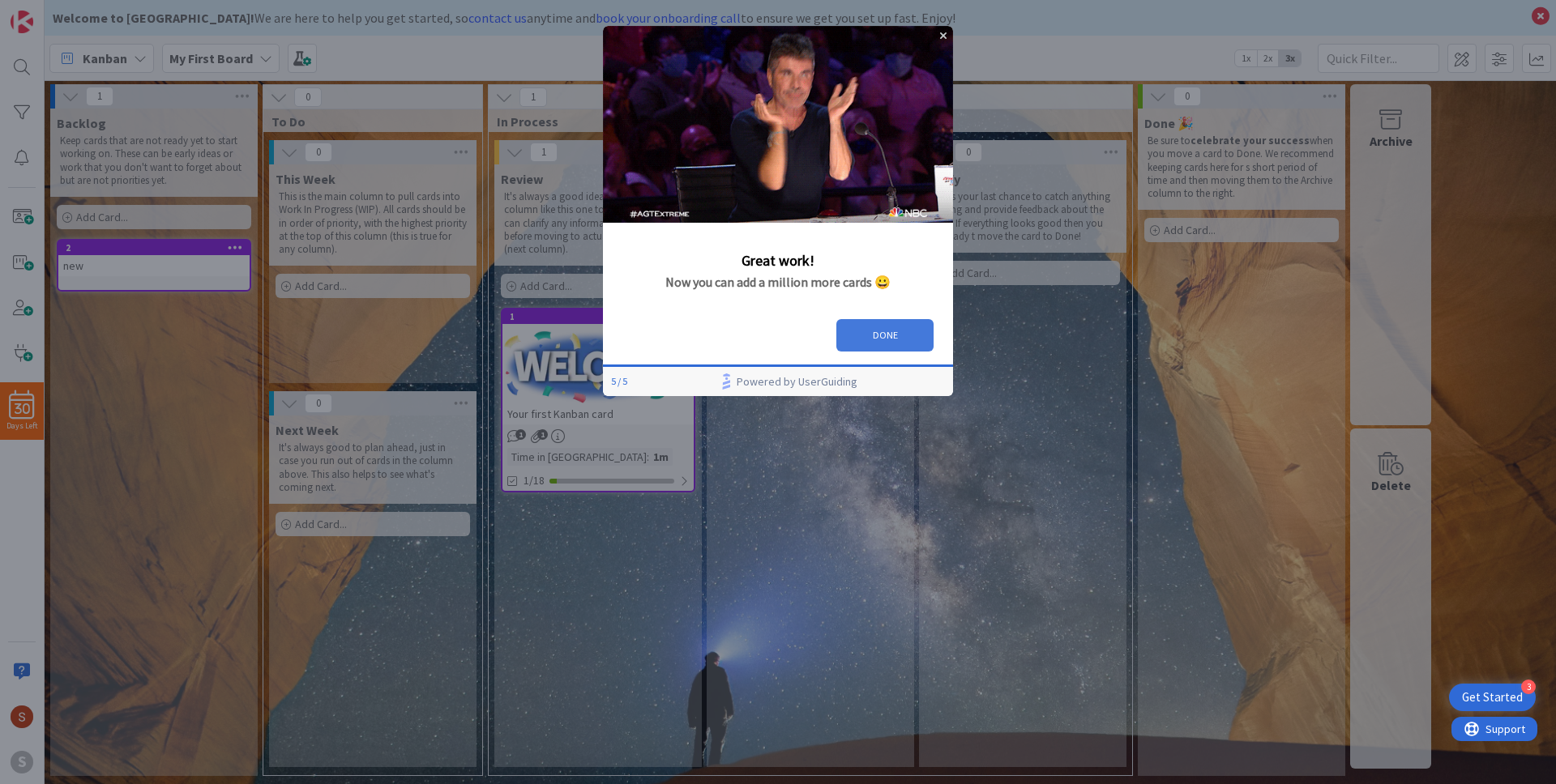 scroll, scrollTop: 0, scrollLeft: 0, axis: both 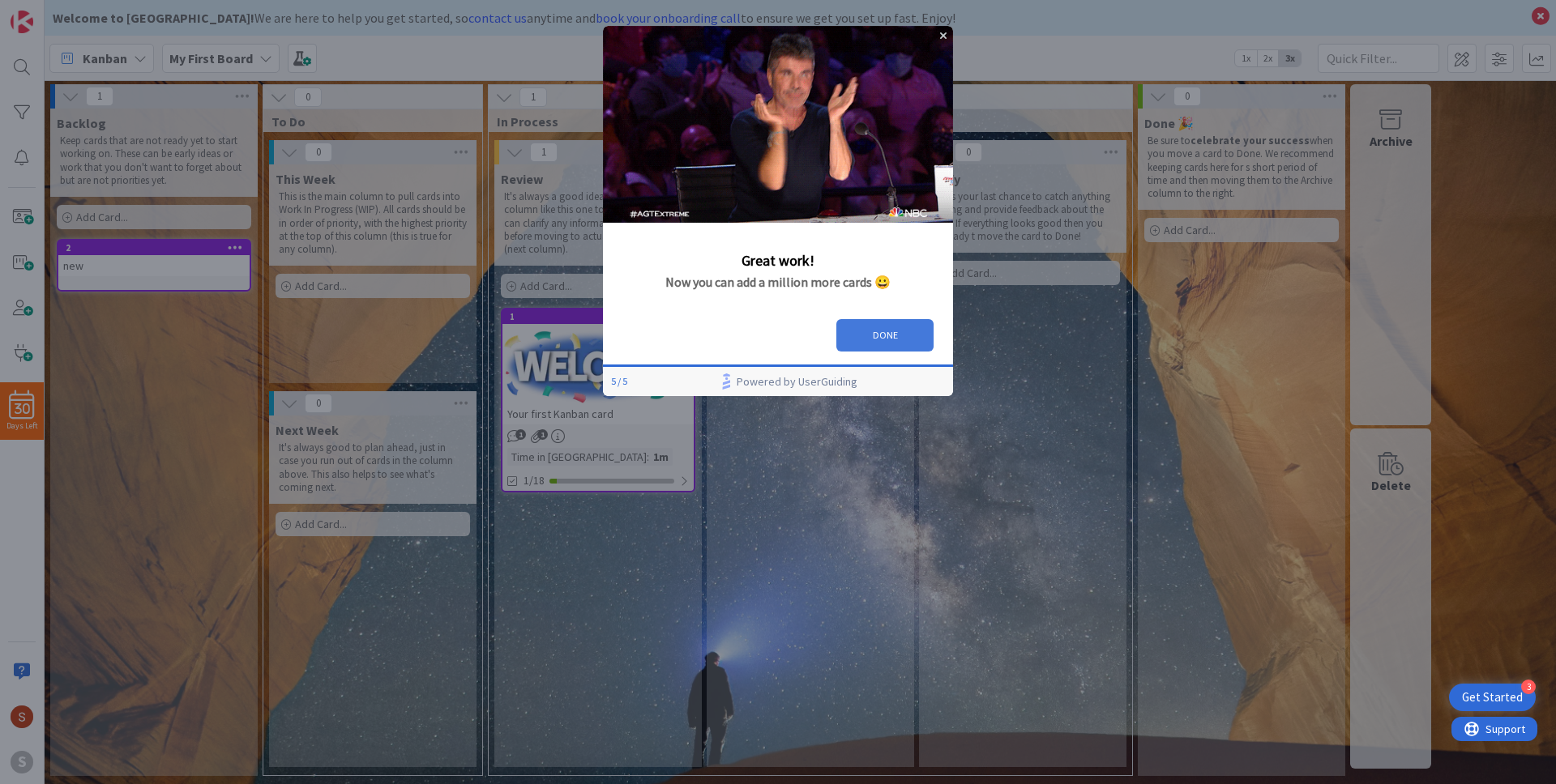 click on "DONE" at bounding box center [885, 335] 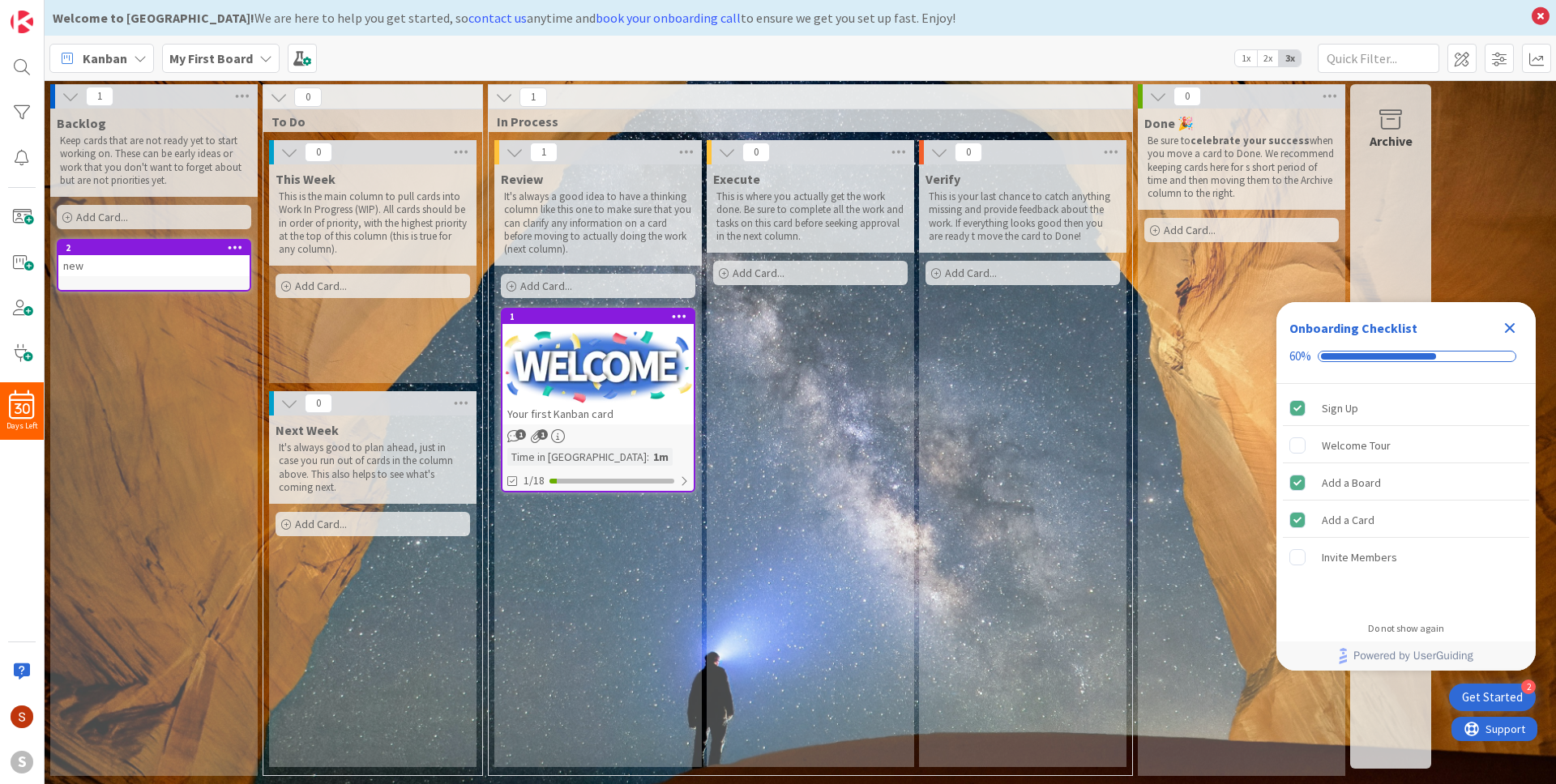 scroll, scrollTop: 0, scrollLeft: 0, axis: both 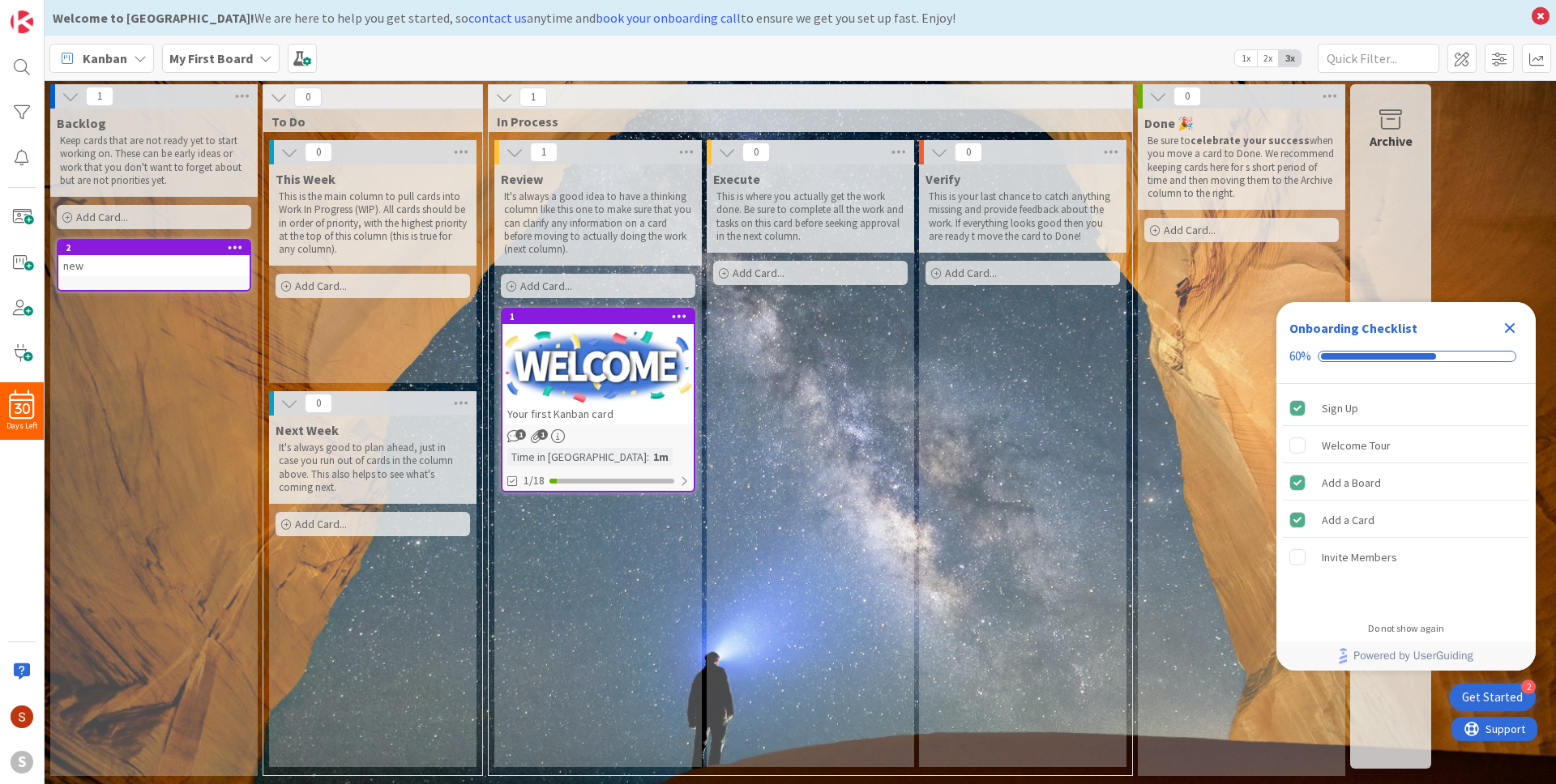 click on "1 Your first Kanban card 1 1 Time in [GEOGRAPHIC_DATA] : 1m 1/18" at bounding box center (598, 400) 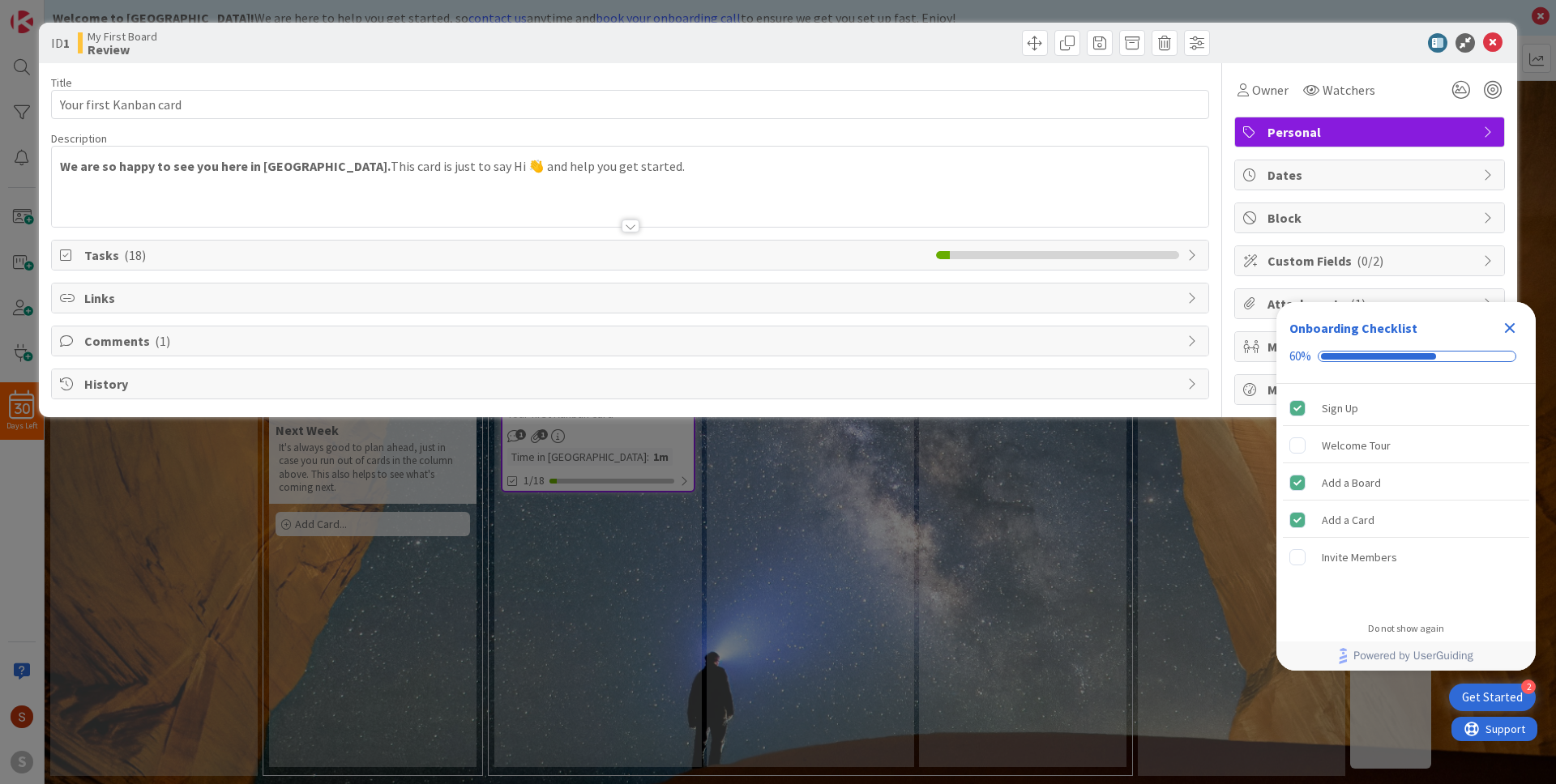 scroll, scrollTop: 0, scrollLeft: 0, axis: both 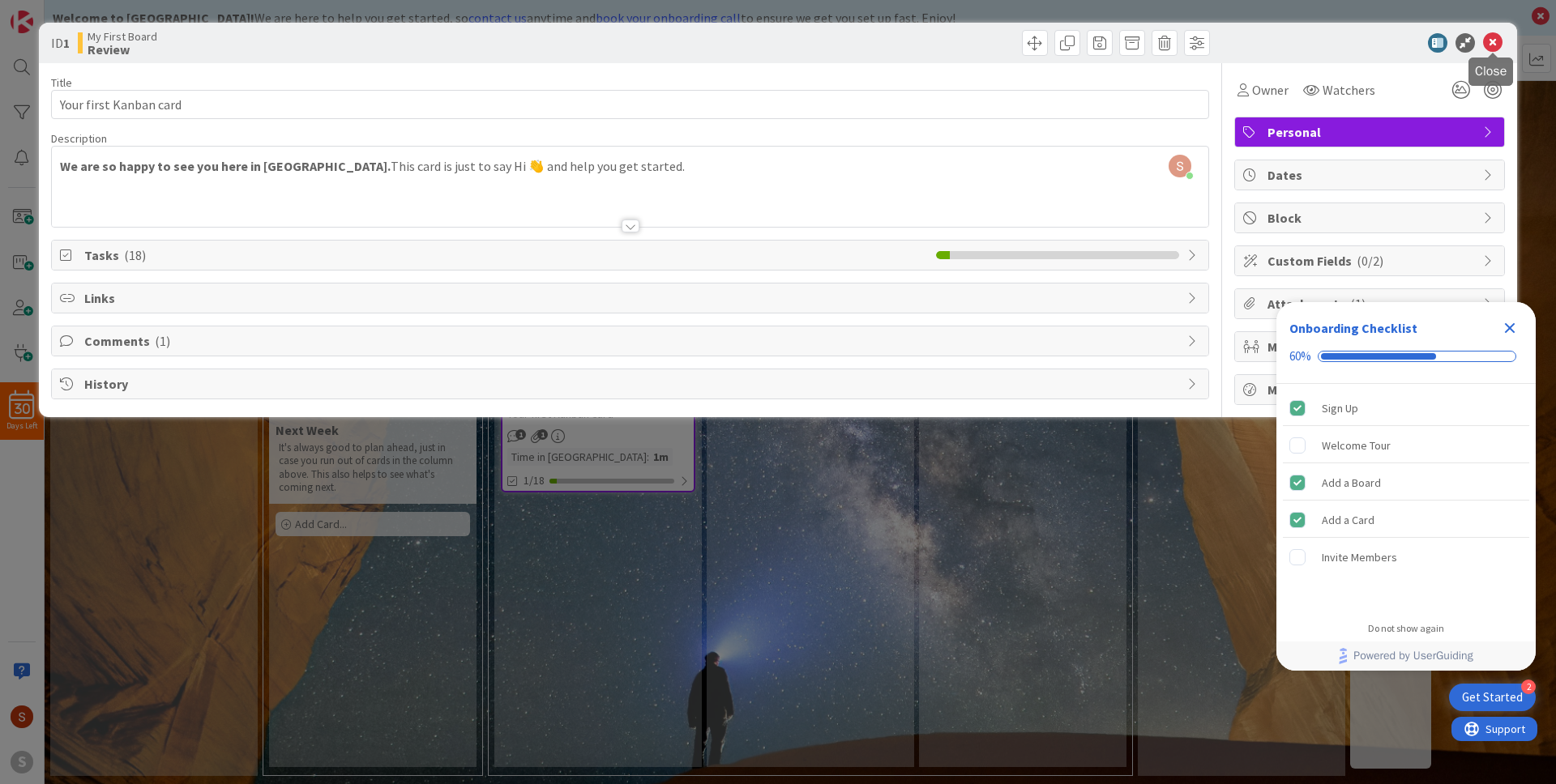 click at bounding box center [1493, 43] 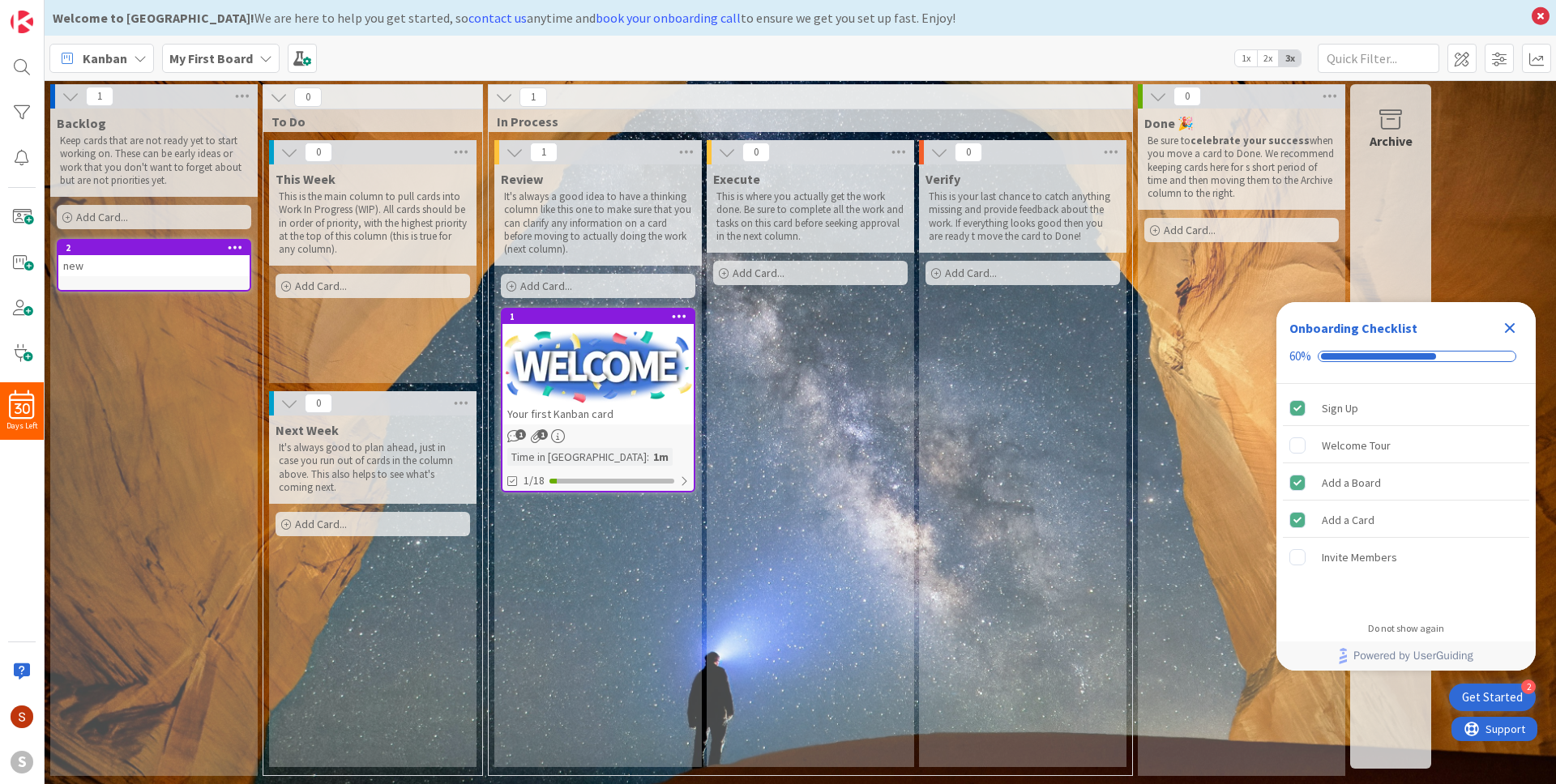 scroll, scrollTop: 0, scrollLeft: 0, axis: both 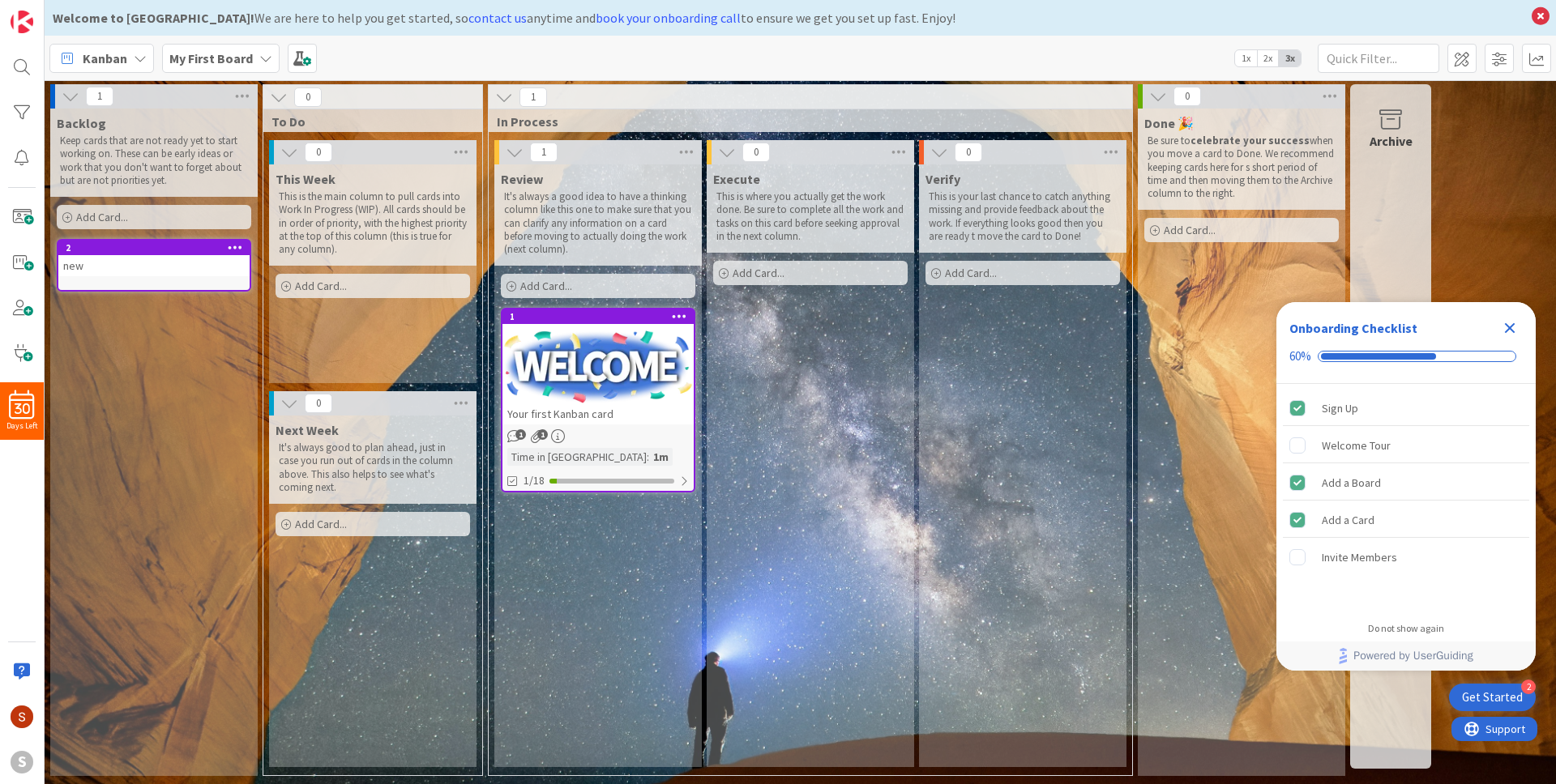 click on "Done 🎉 Be sure to  celebrate your success  when you move a card to Done. We recommend keeping cards here for s short period of time and then moving them to the Archive column to the right. Add Card..." at bounding box center (1242, 442) 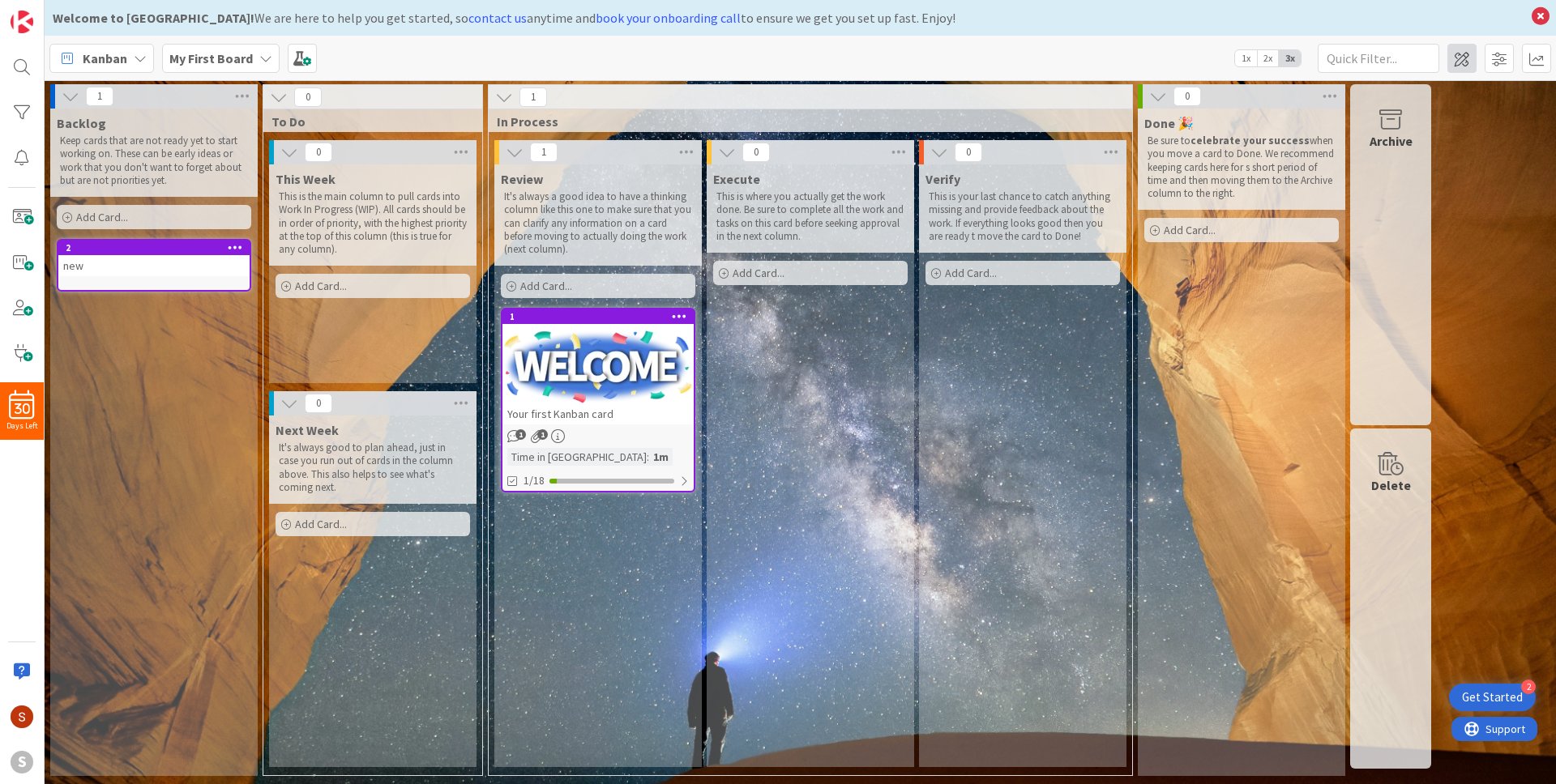 scroll, scrollTop: 0, scrollLeft: 0, axis: both 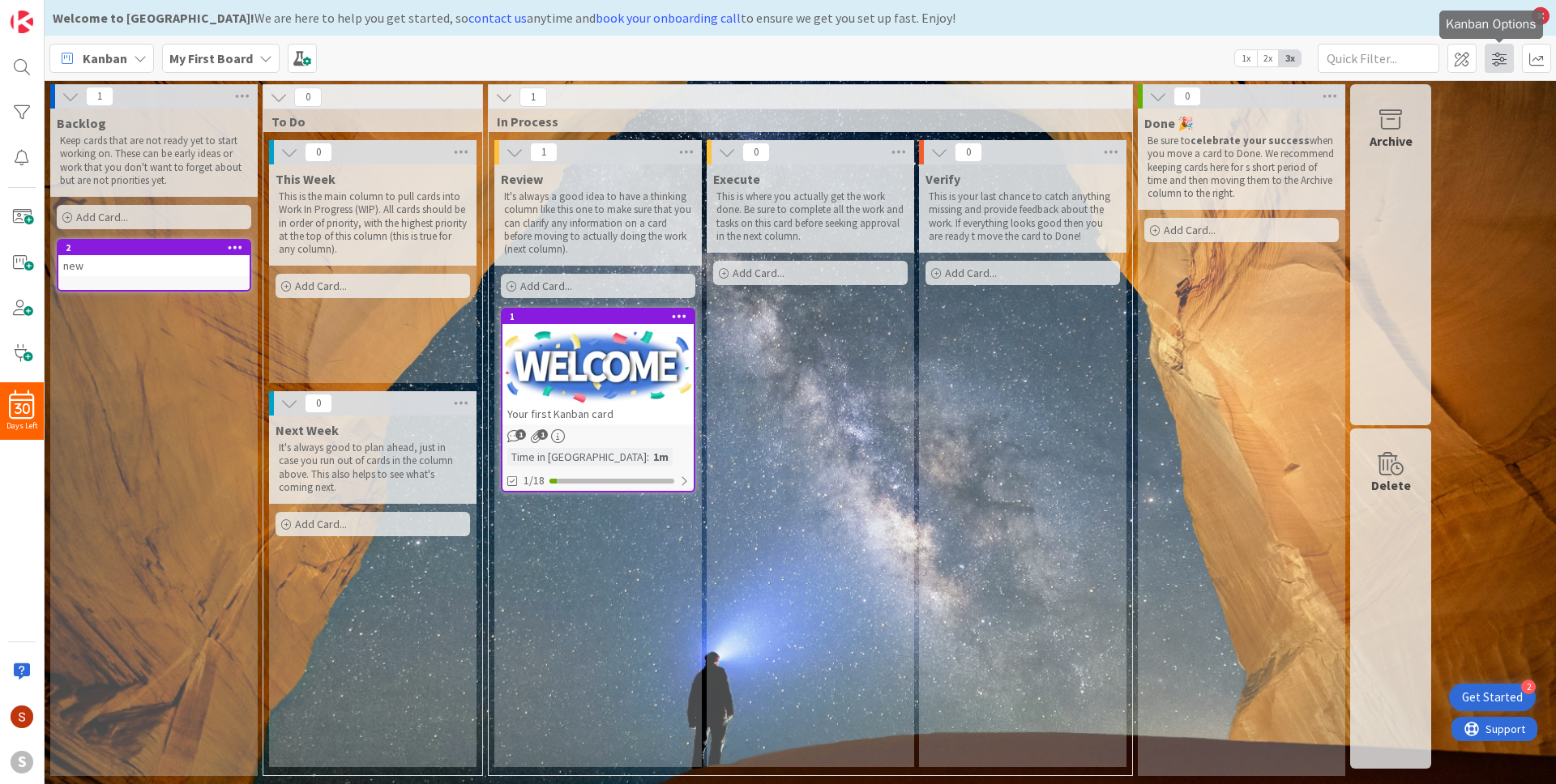 click at bounding box center (1499, 58) 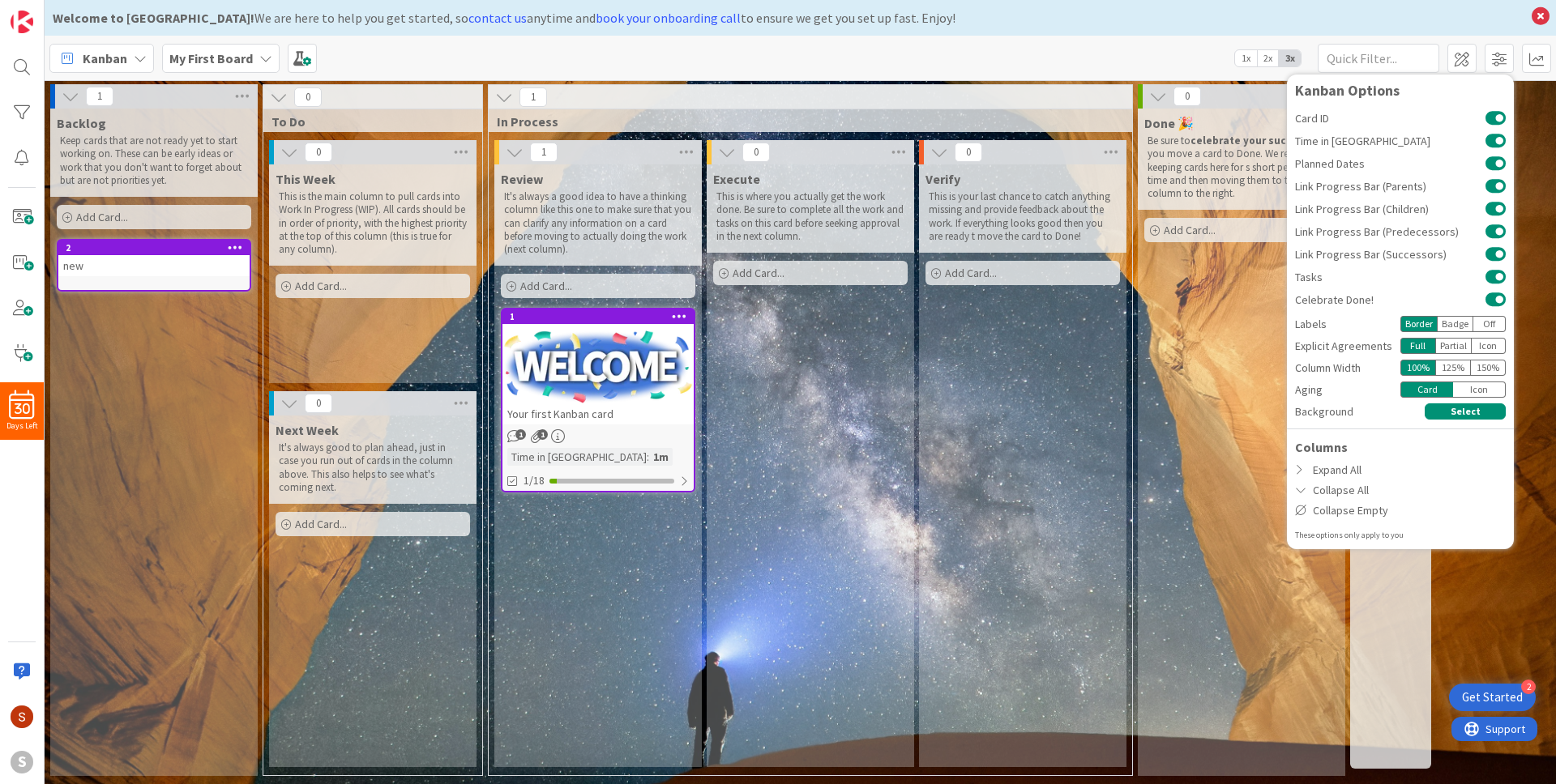 click on "Done 🎉 Be sure to  celebrate your success  when you move a card to Done. We recommend keeping cards here for s short period of time and then moving them to the Archive column to the right. Add Card..." at bounding box center [1242, 442] 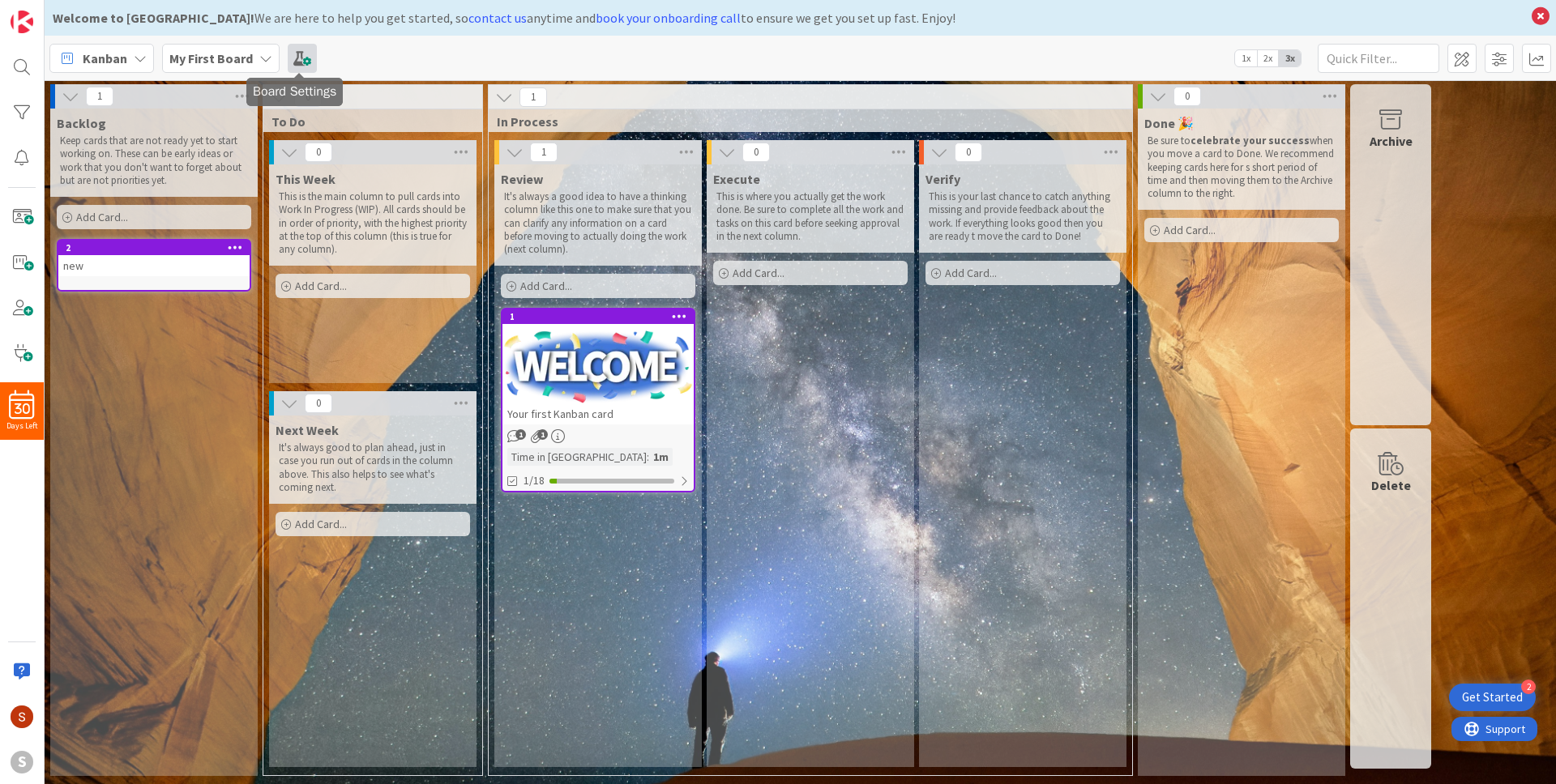 click at bounding box center [302, 58] 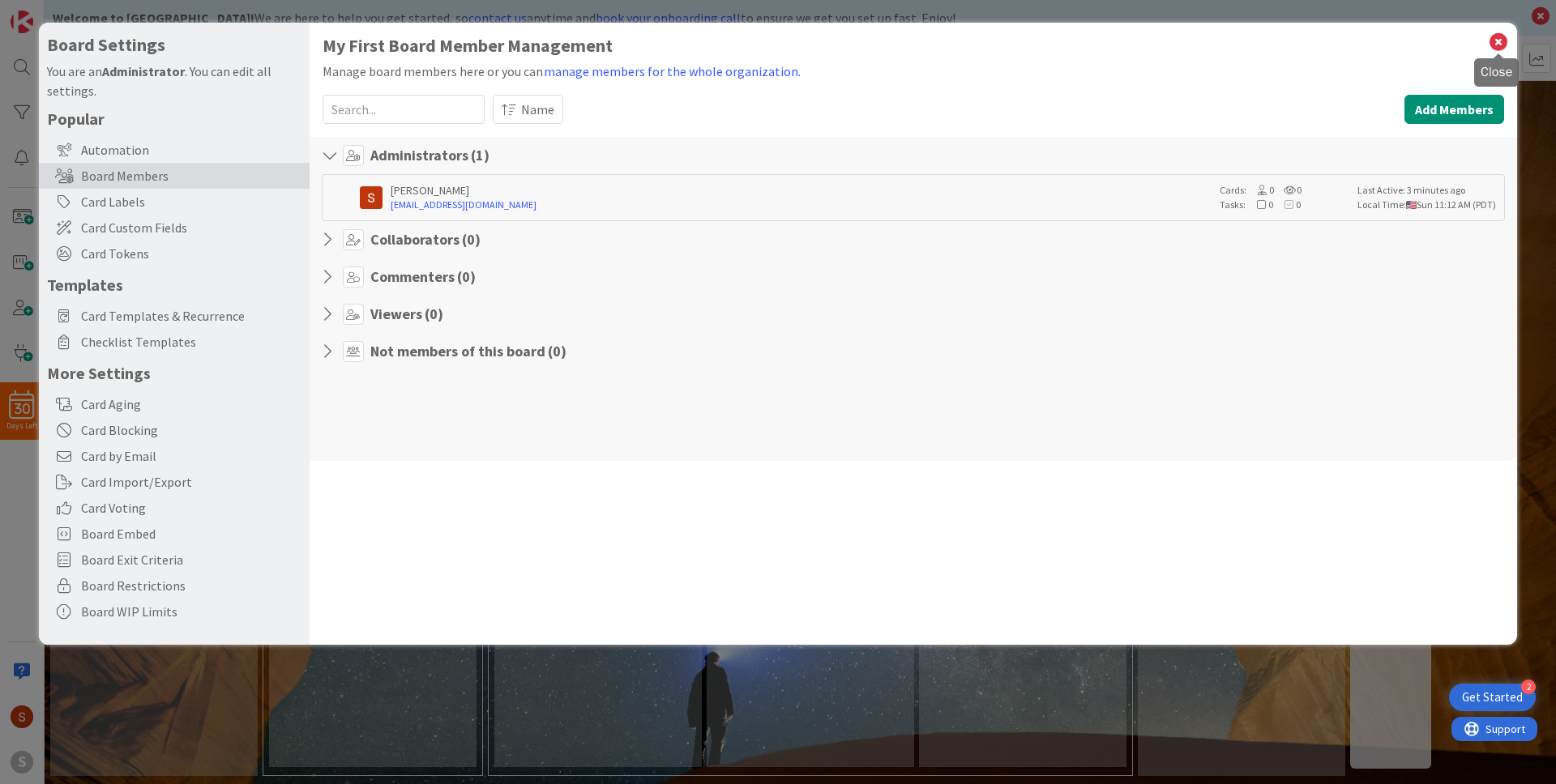 click at bounding box center (1498, 42) 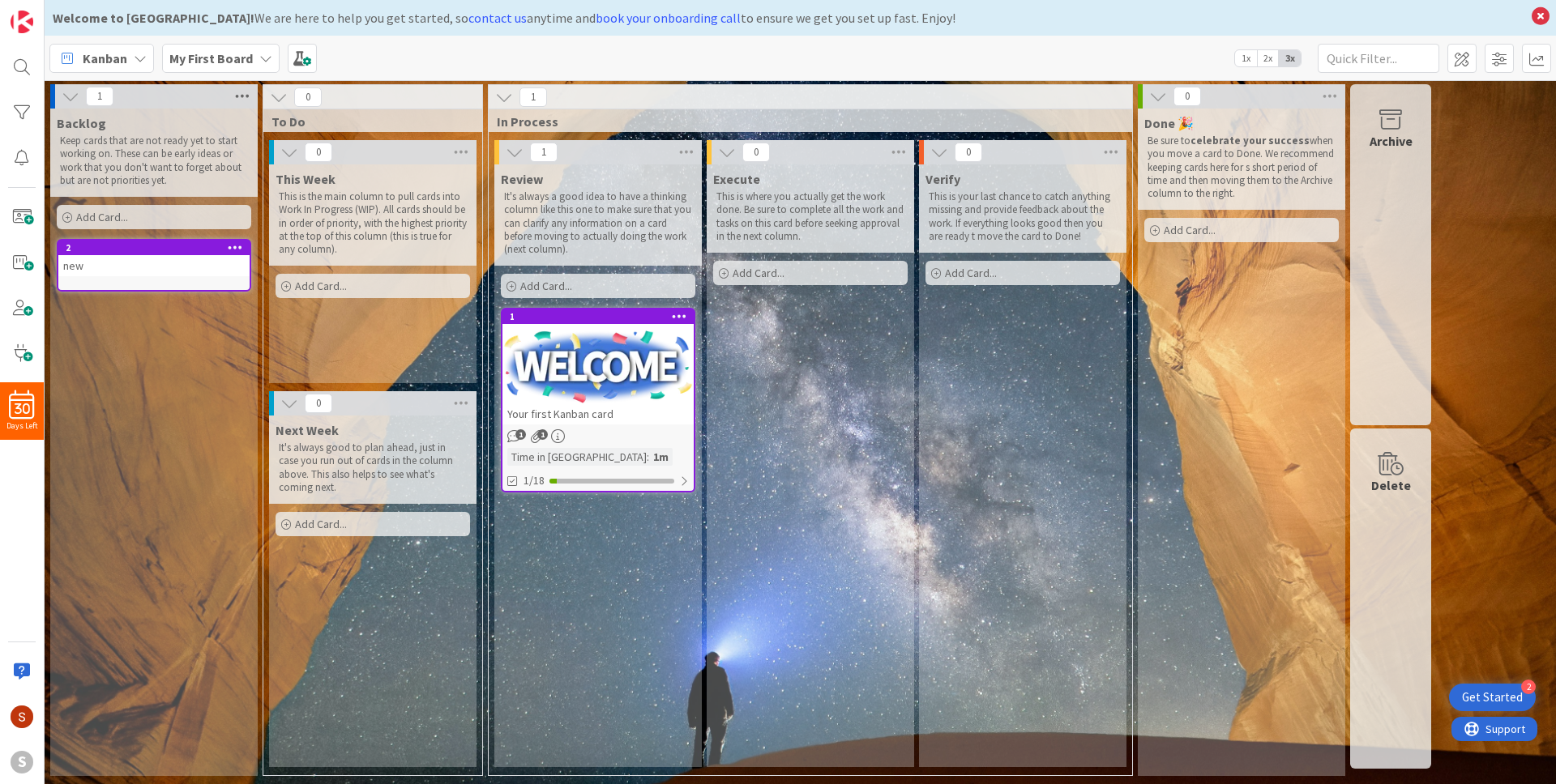 click at bounding box center (242, 96) 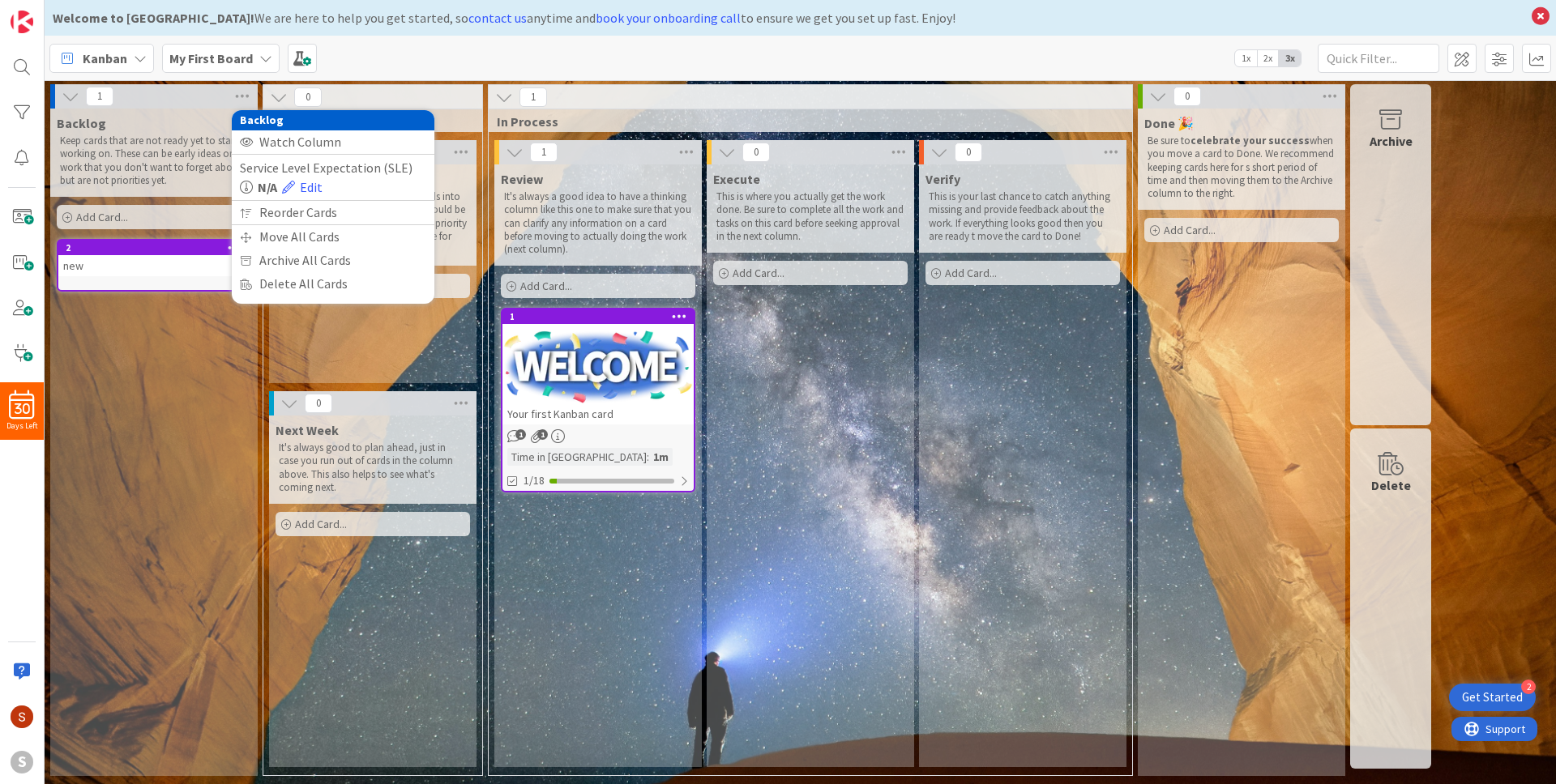 click on "Backlog Keep cards that are not ready yet to start working on. These can be early ideas or work that you don't want to forget about but are not priorities yet. Add Card... 2 new" at bounding box center (154, 442) 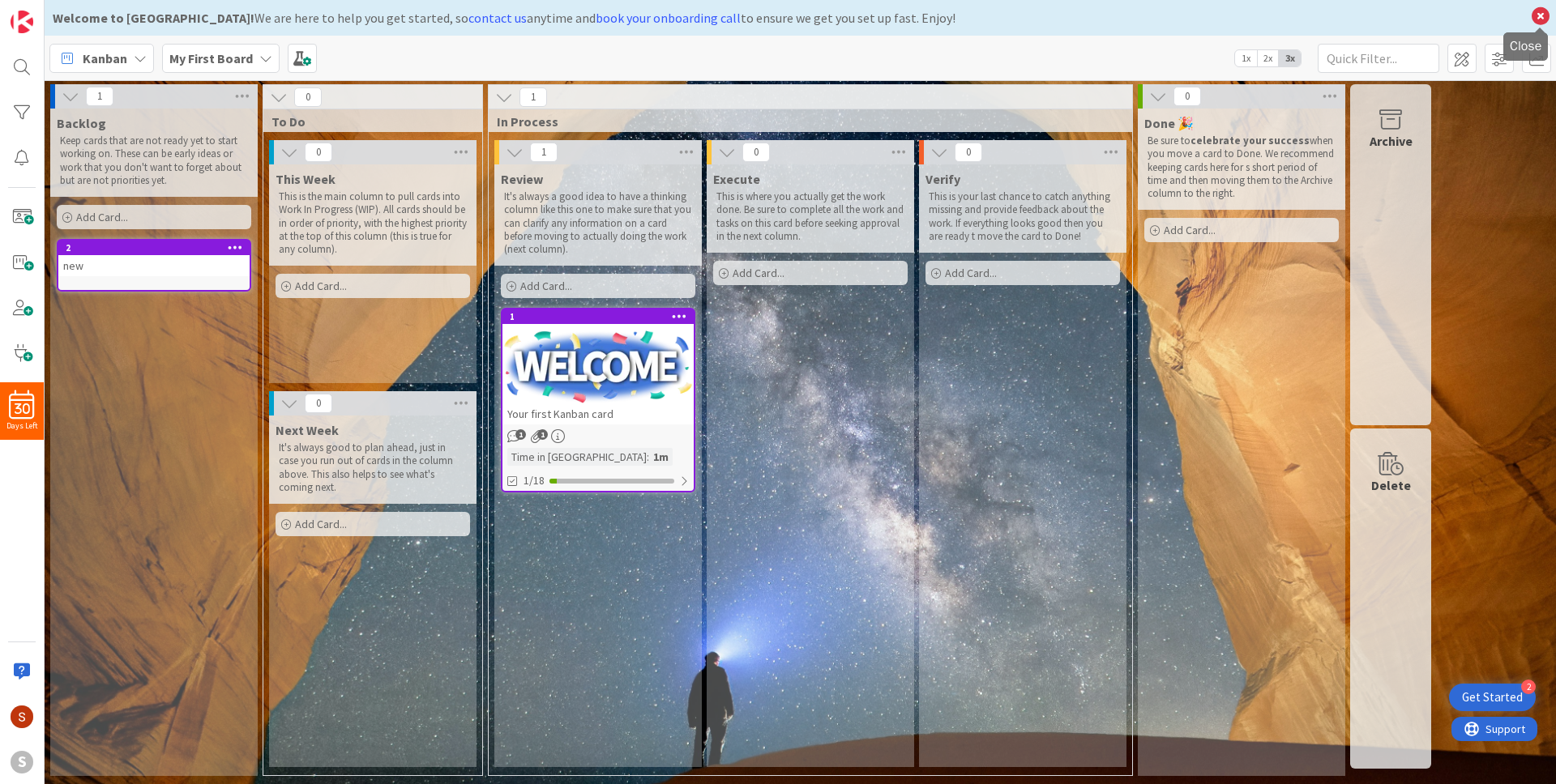 click at bounding box center [1541, 16] 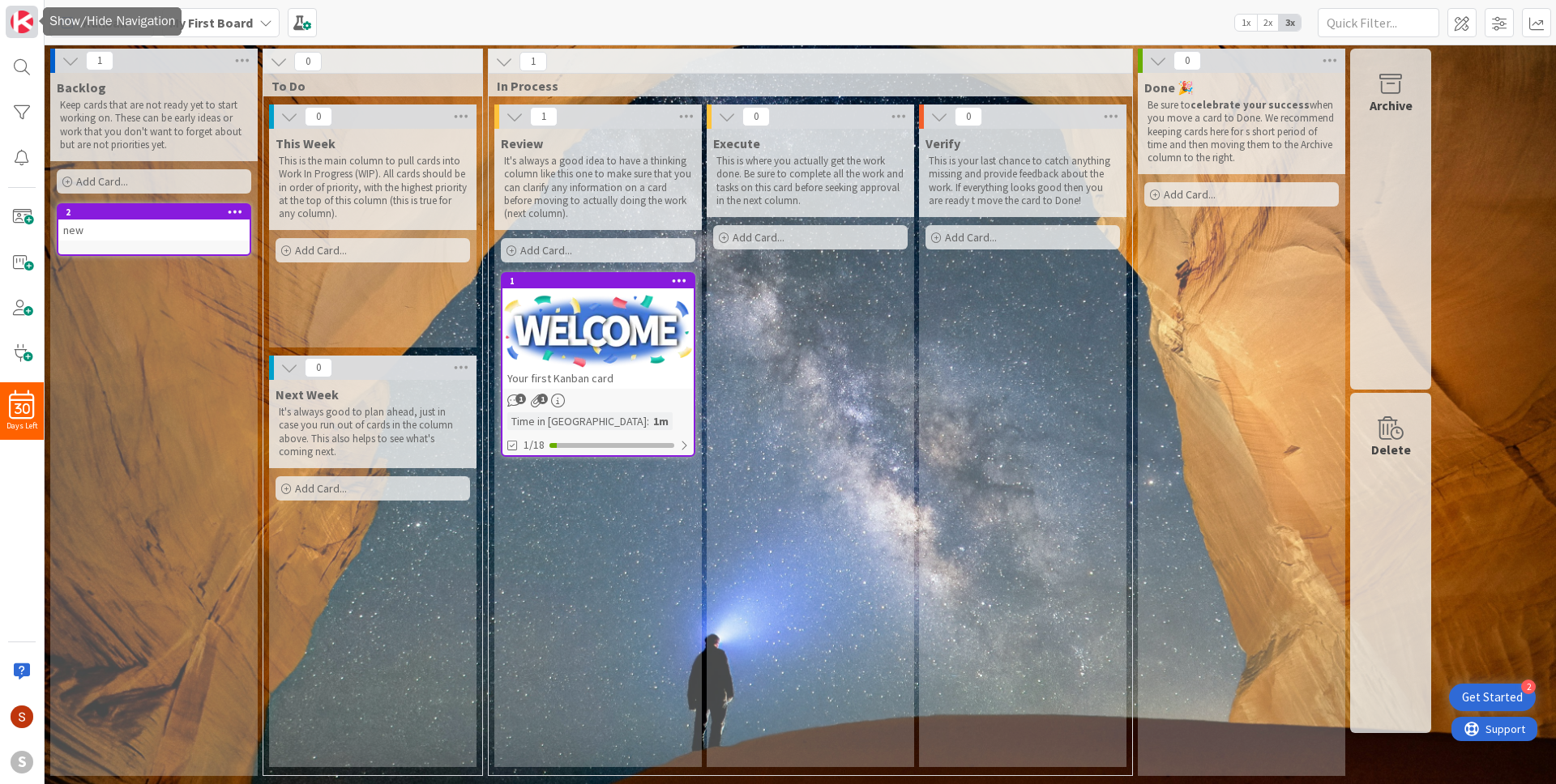 click at bounding box center (22, 22) 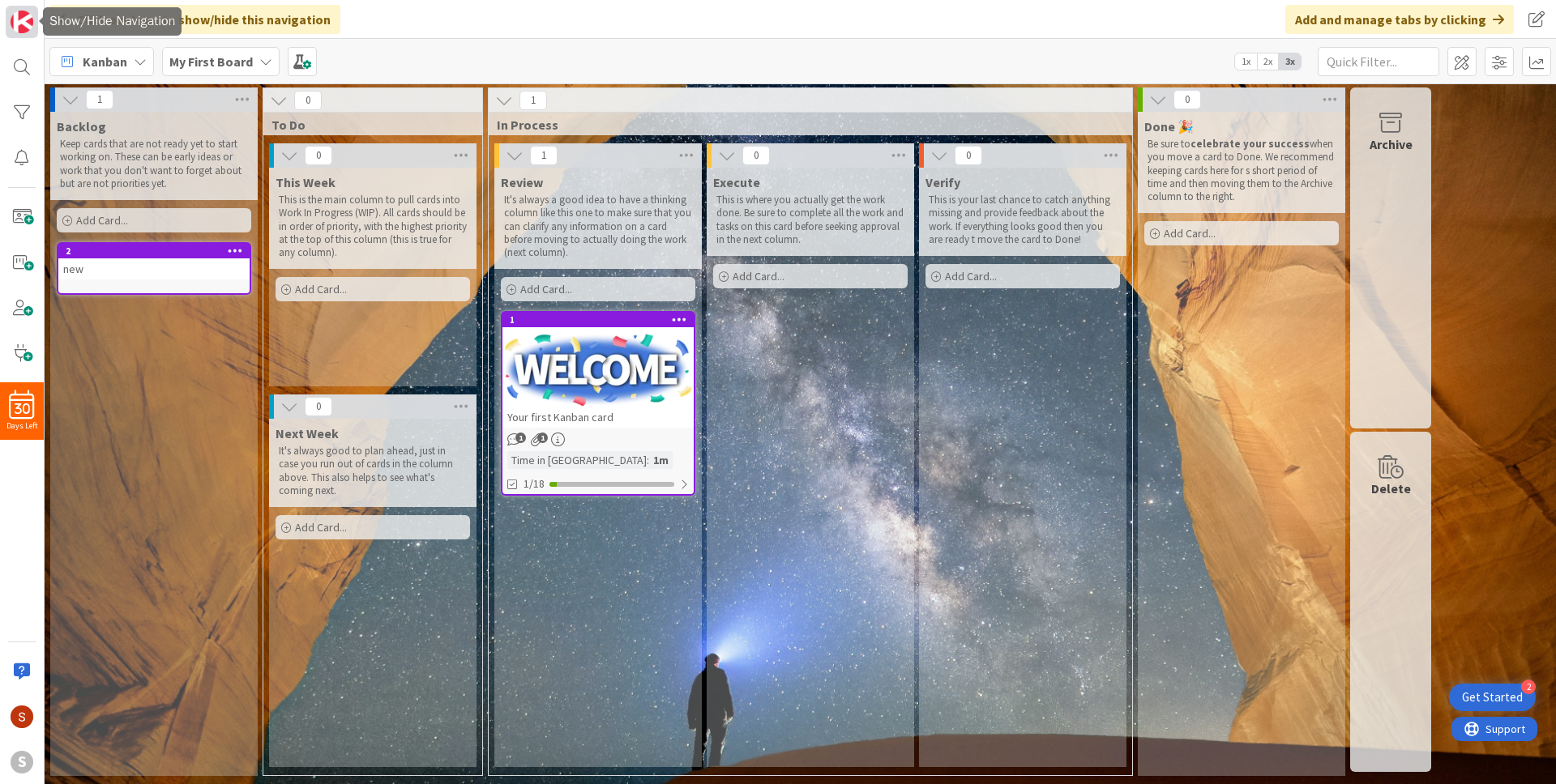 click at bounding box center (22, 22) 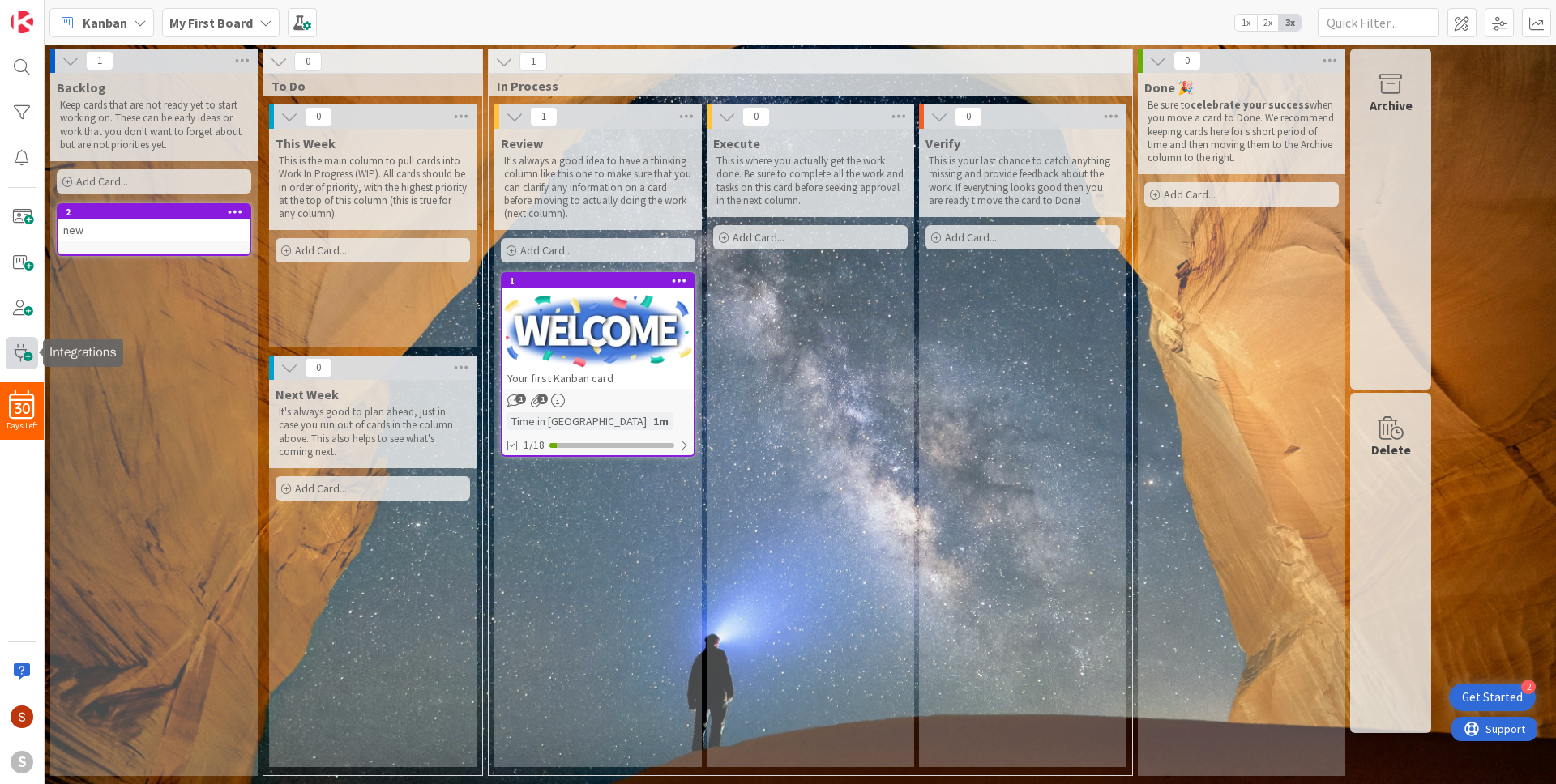 click at bounding box center [22, 353] 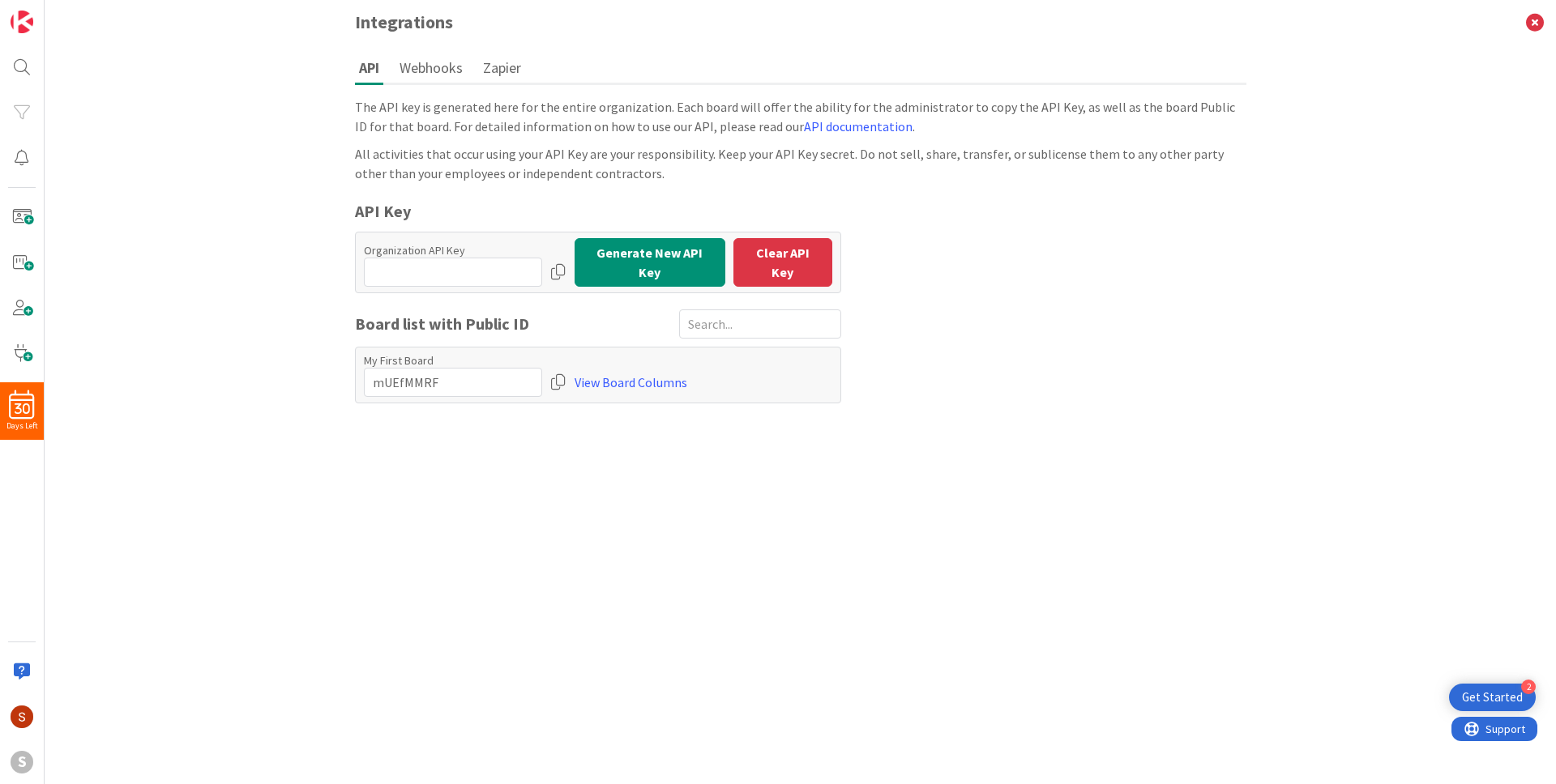 scroll, scrollTop: 0, scrollLeft: 0, axis: both 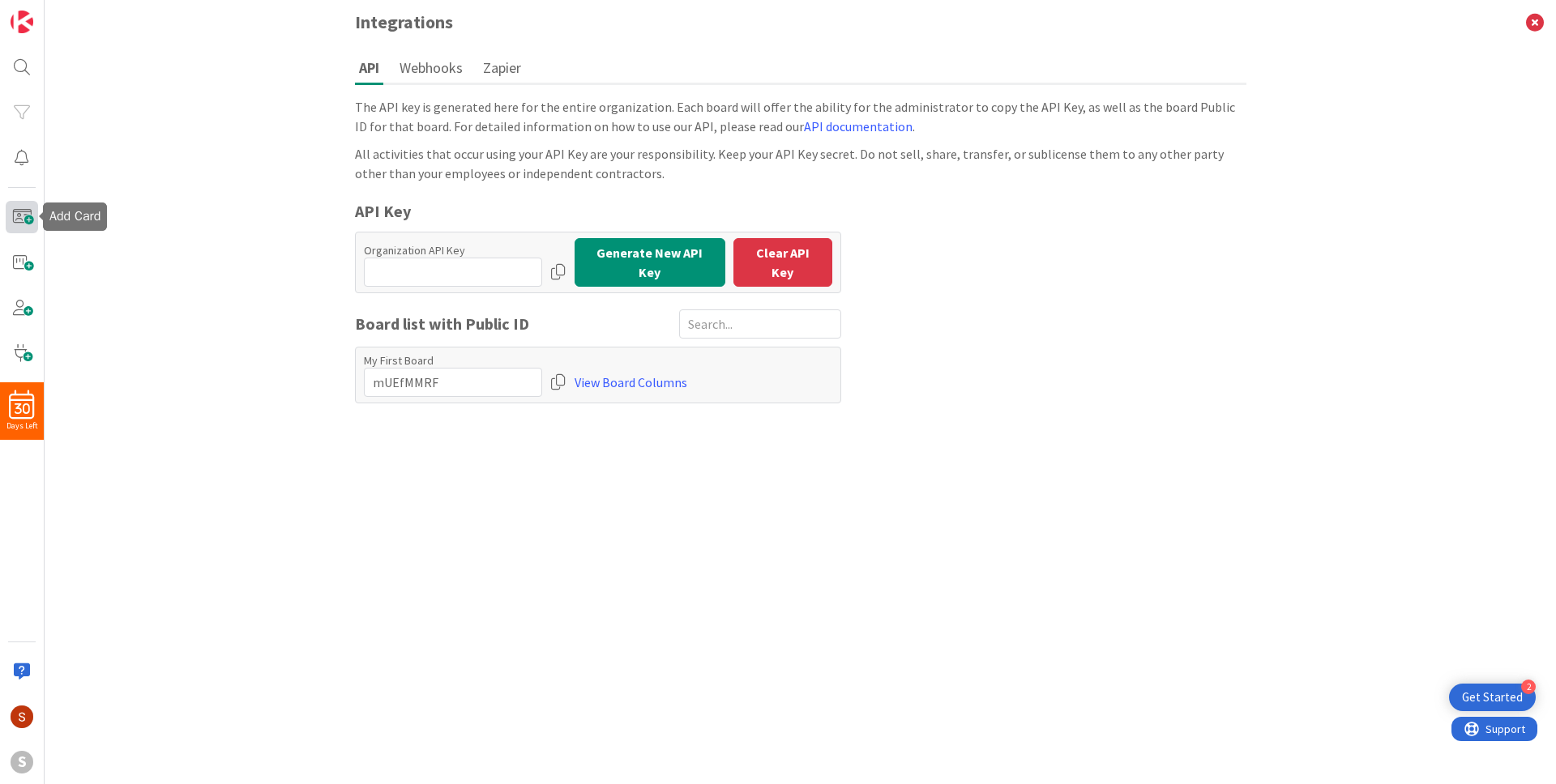 click at bounding box center [22, 217] 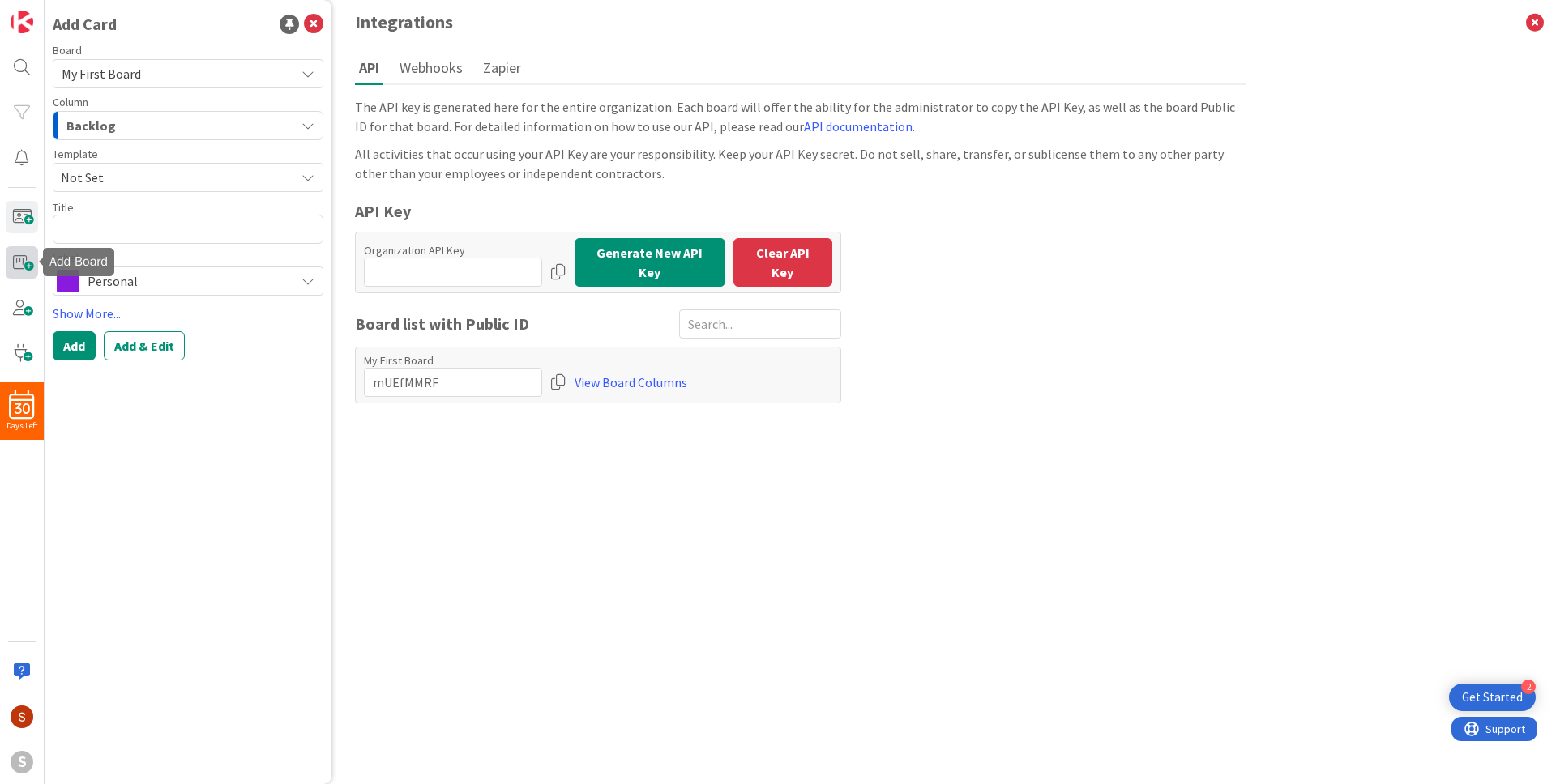 click at bounding box center [22, 262] 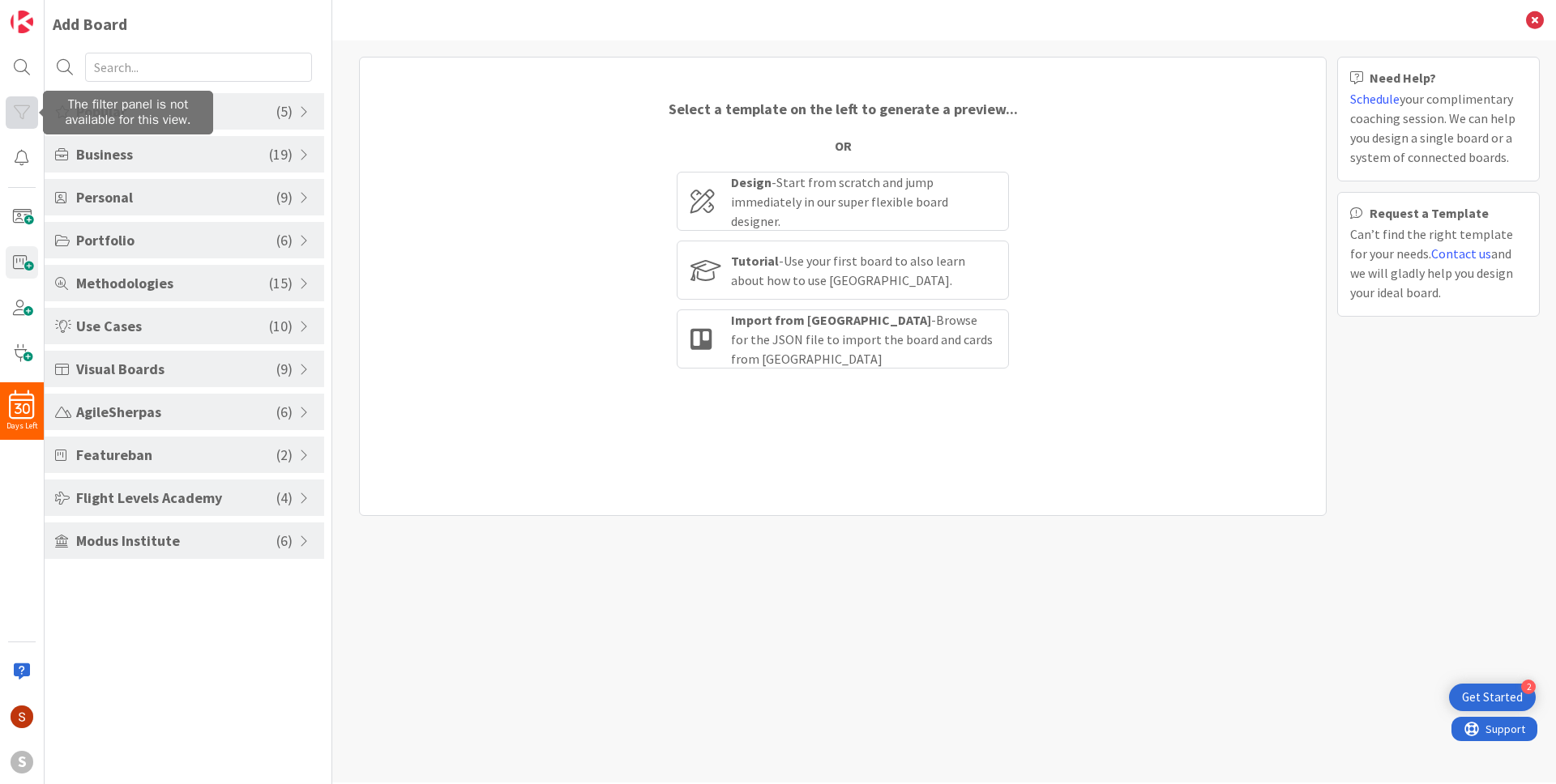 click at bounding box center [22, 113] 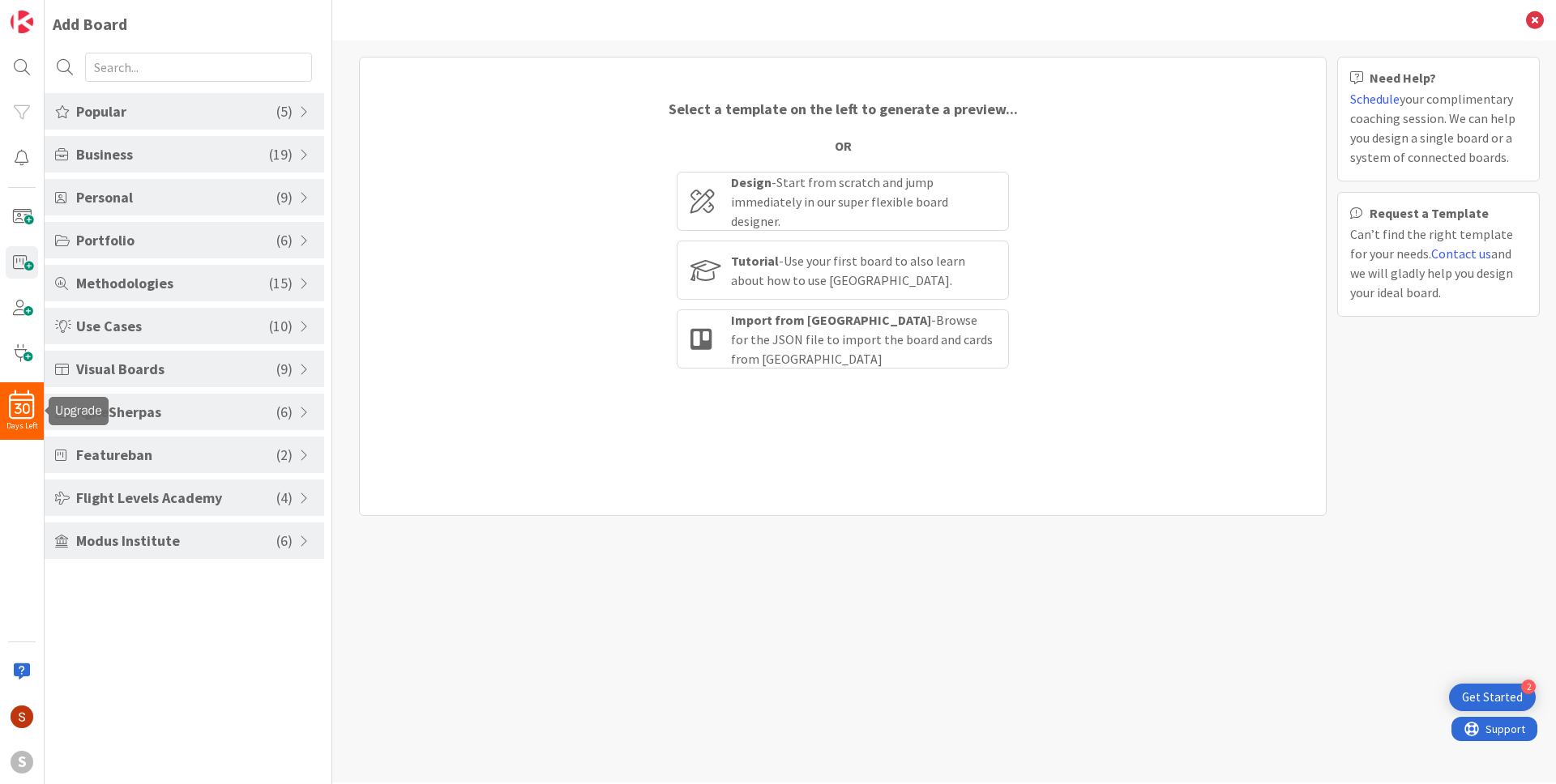 click on "30" at bounding box center (22, 409) 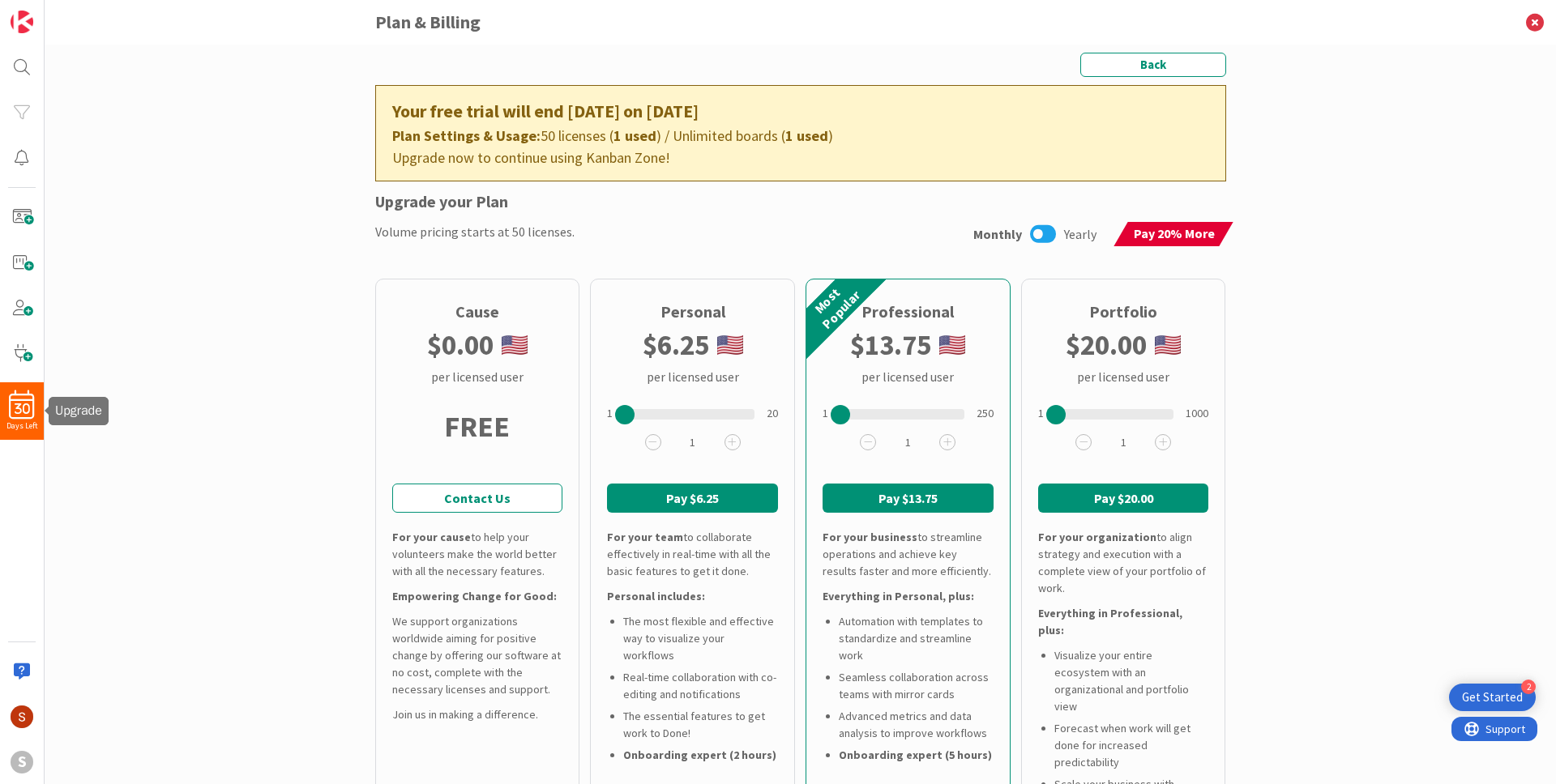 scroll, scrollTop: 0, scrollLeft: 0, axis: both 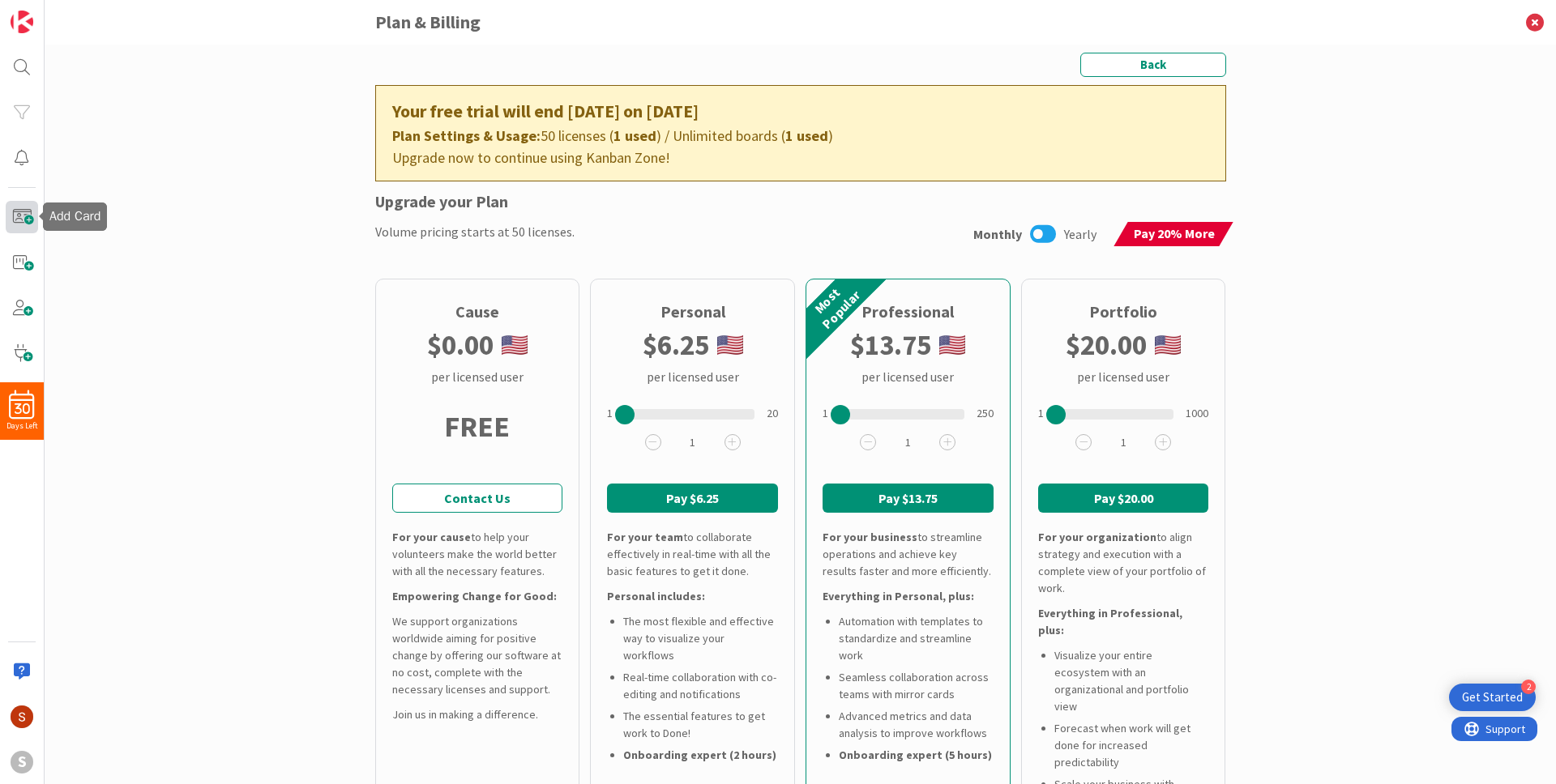 click at bounding box center [22, 217] 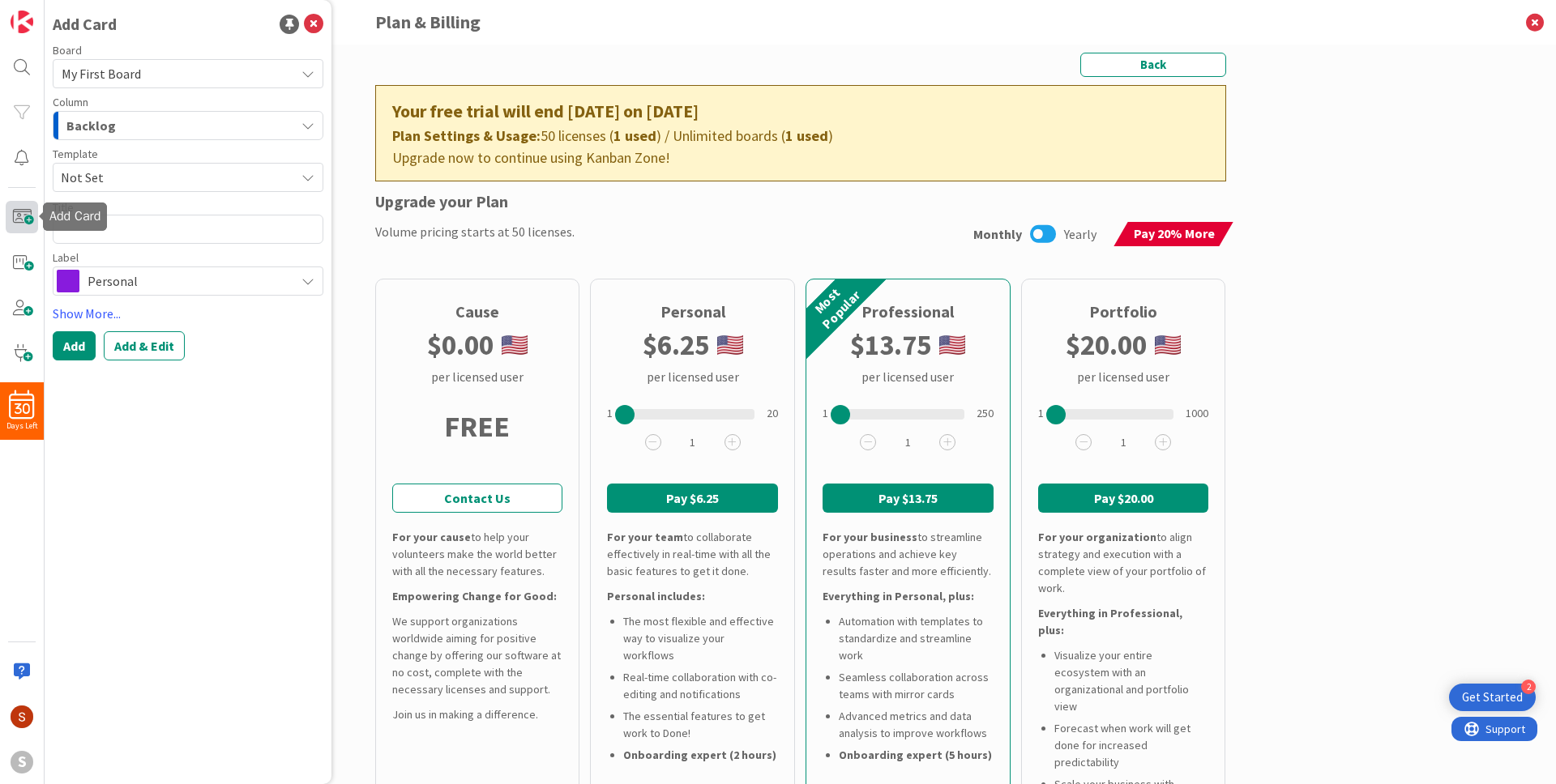 click at bounding box center (22, 217) 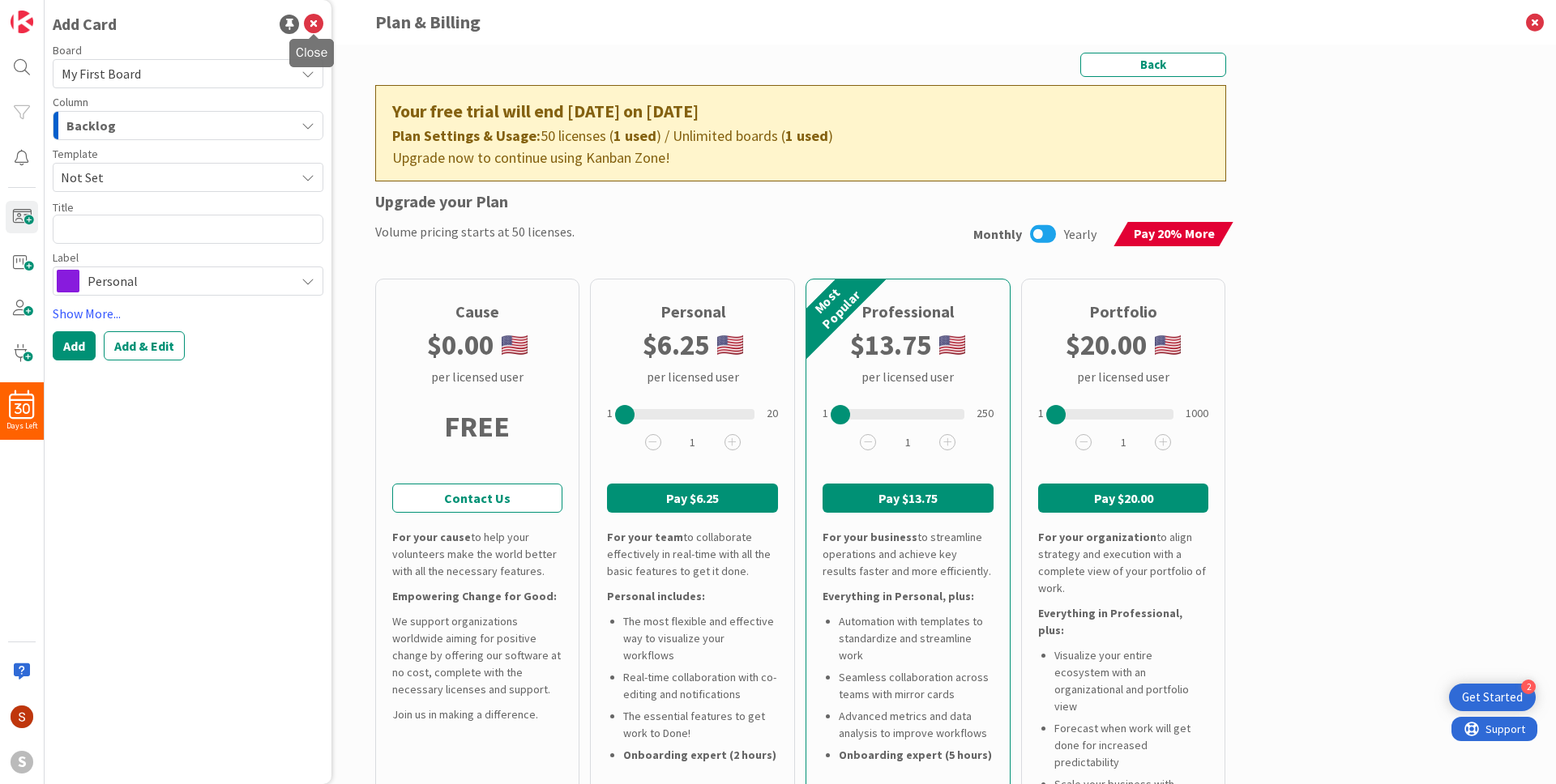 drag, startPoint x: 310, startPoint y: 26, endPoint x: 345, endPoint y: 25, distance: 35.014283 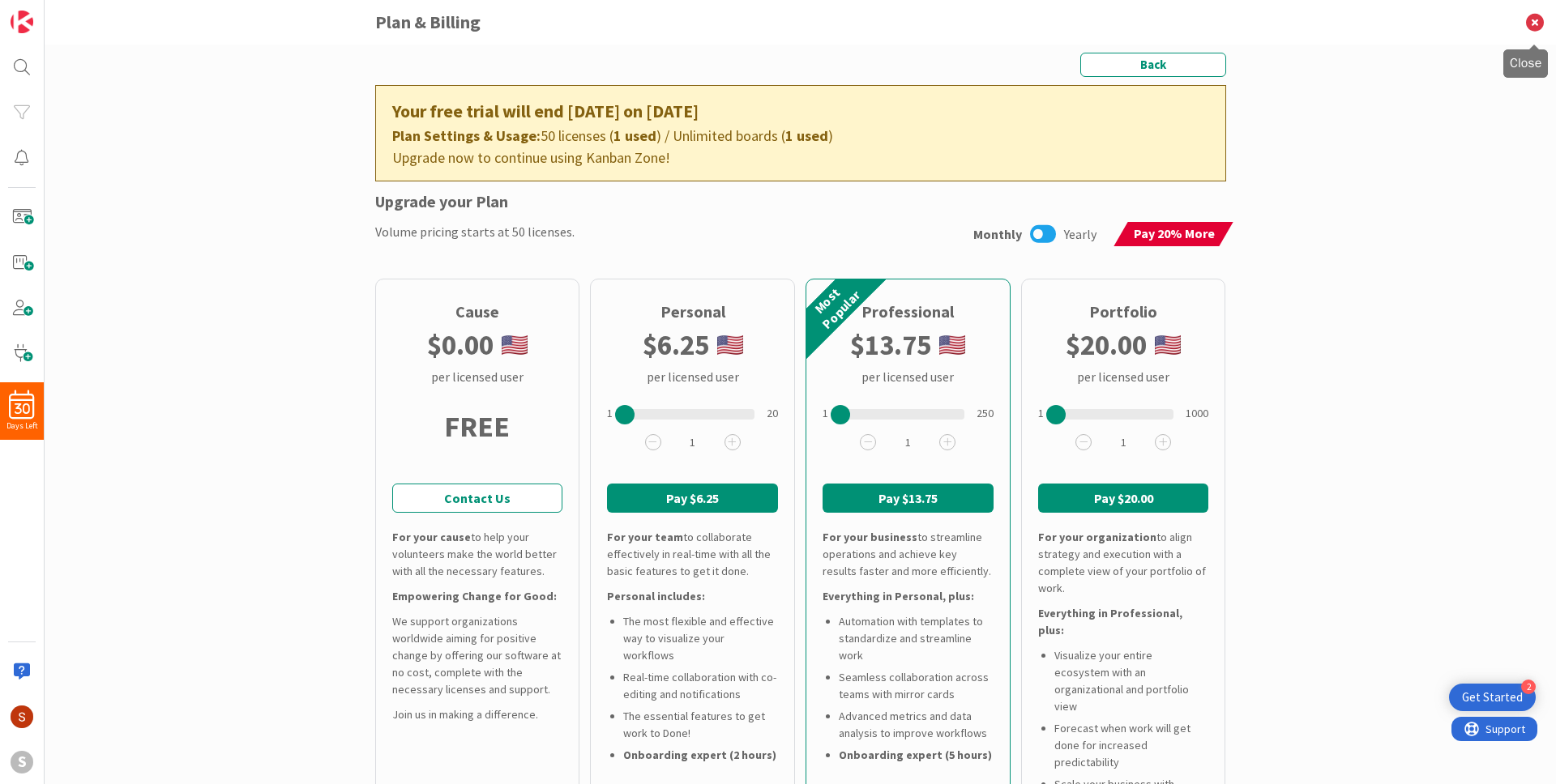 click at bounding box center (1535, 22) 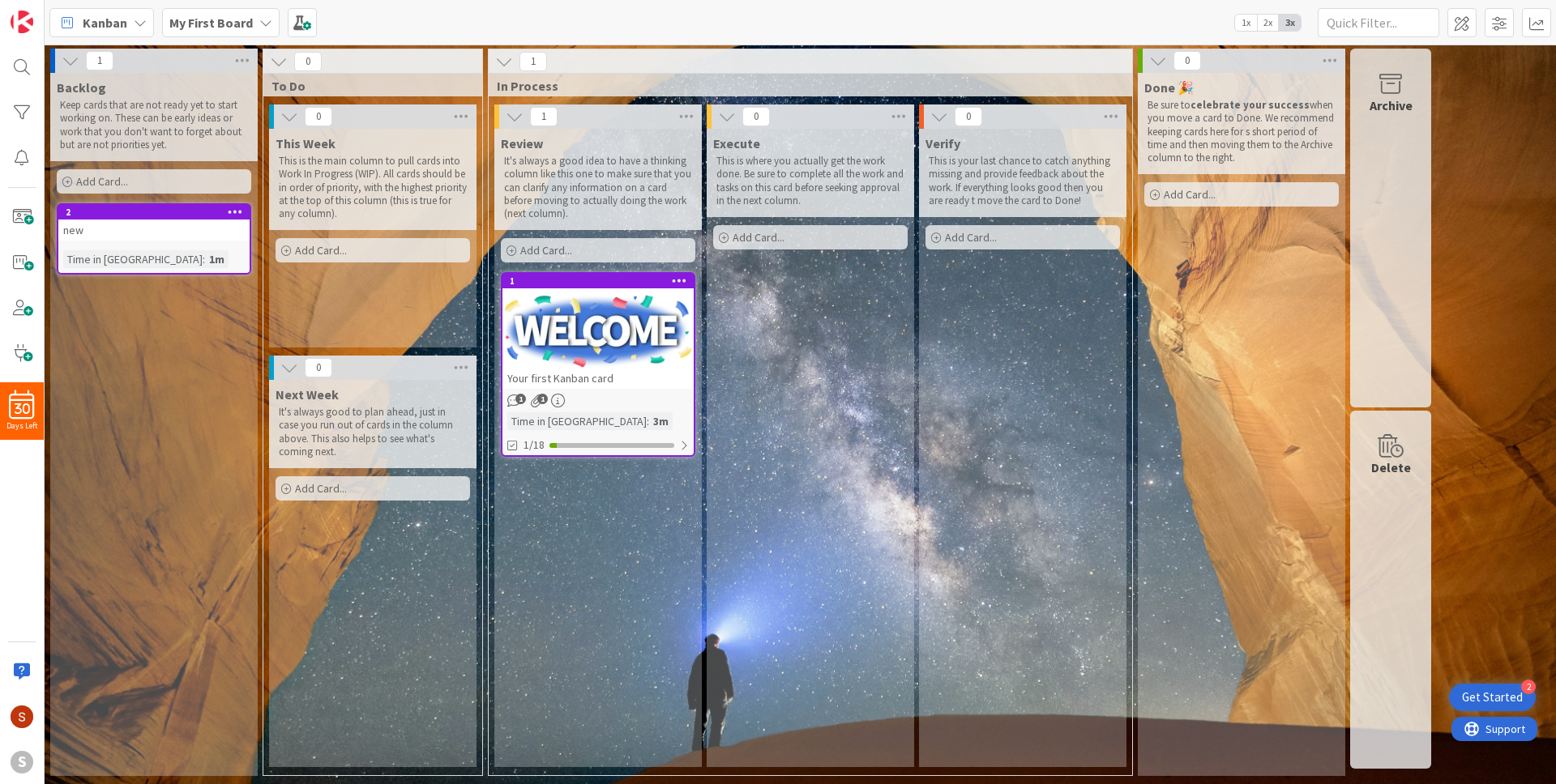 scroll, scrollTop: 0, scrollLeft: 0, axis: both 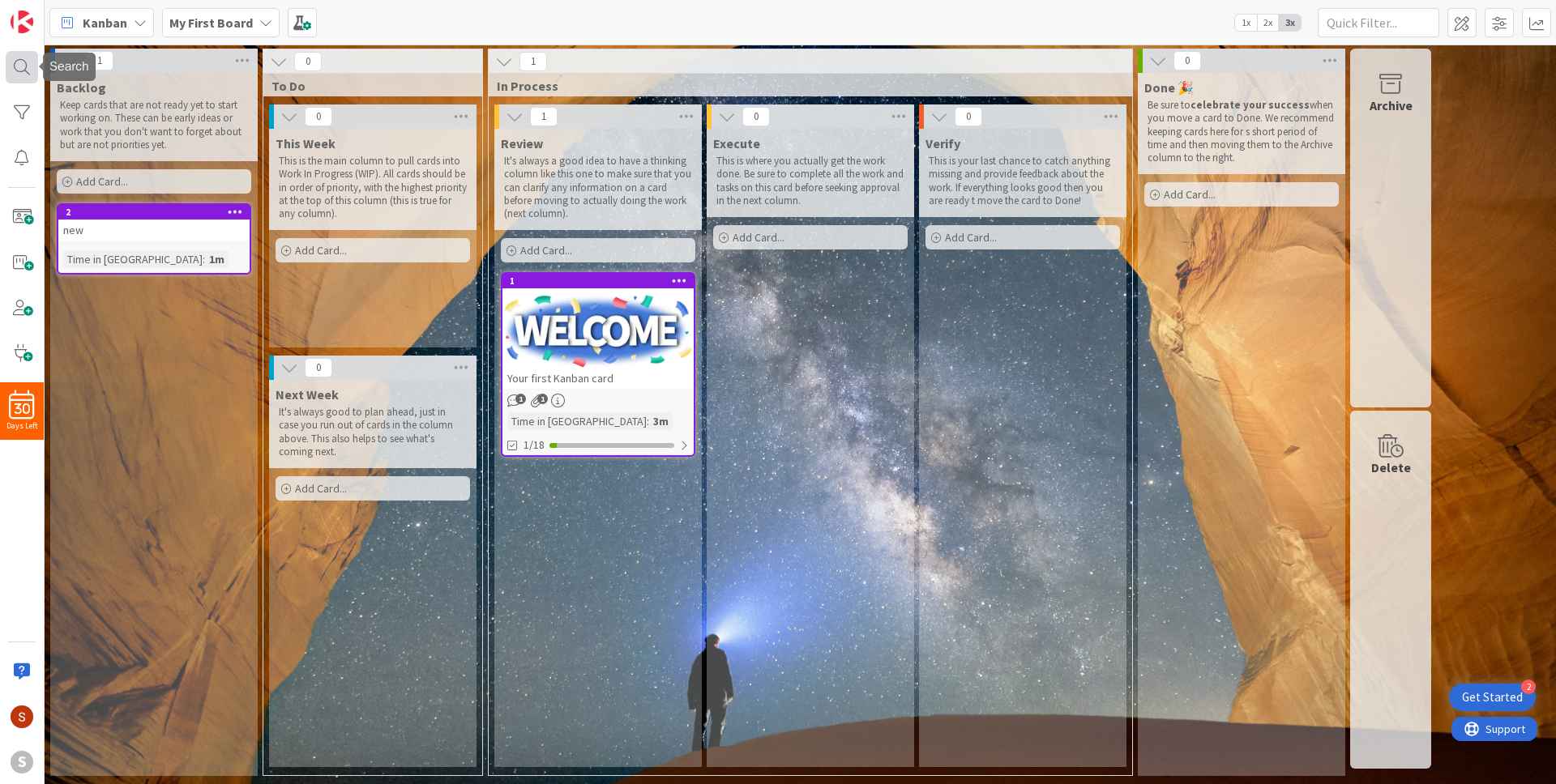 click at bounding box center [22, 67] 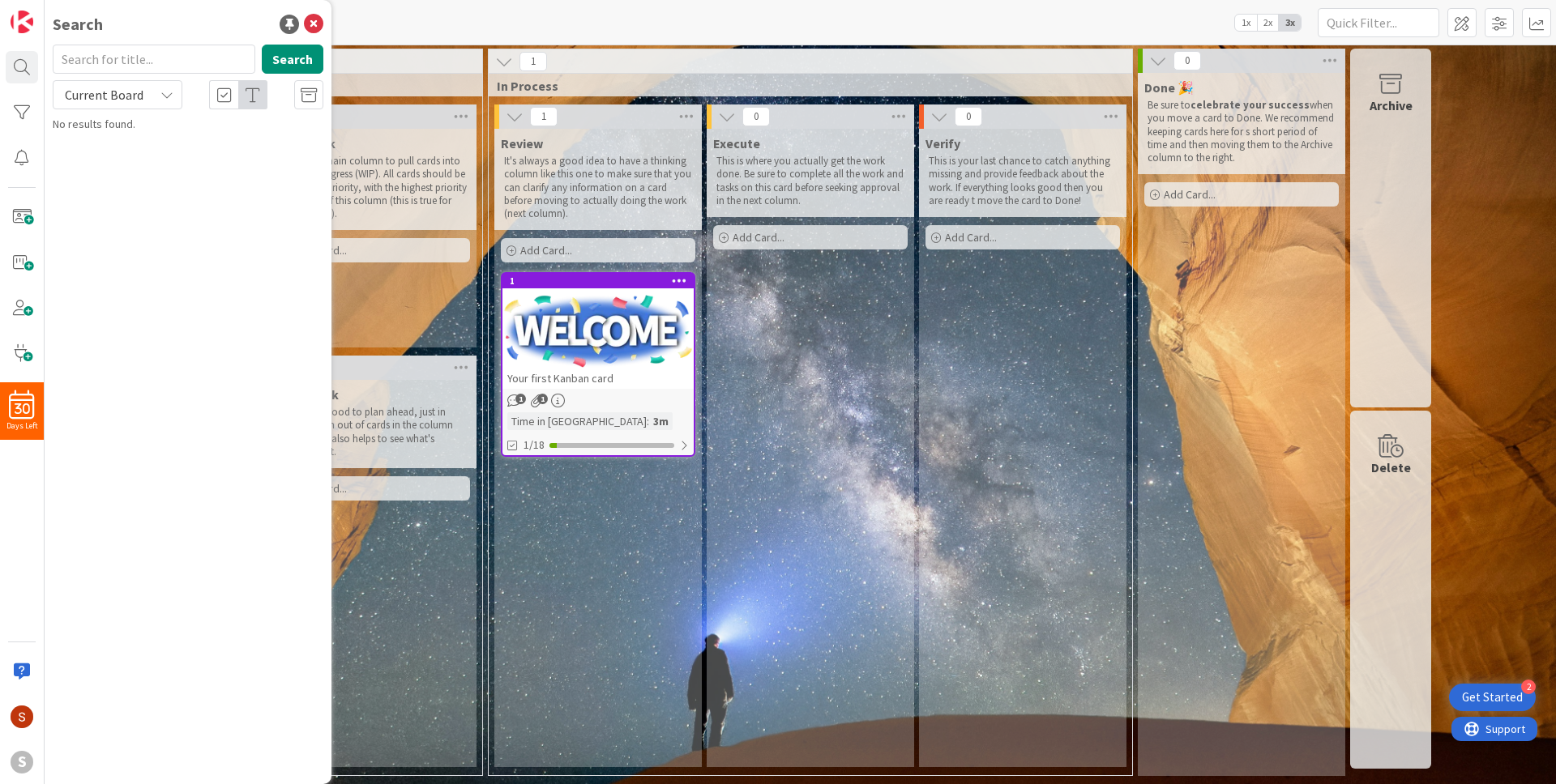 click on "Review It's always a good idea to have a thinking column like this one to make sure that you can clarify any information on a card before moving to actually doing the work (next column). Add Card... 1 Your first Kanban card 1 1 Time in [GEOGRAPHIC_DATA] : 3m 1/18" at bounding box center [598, 448] 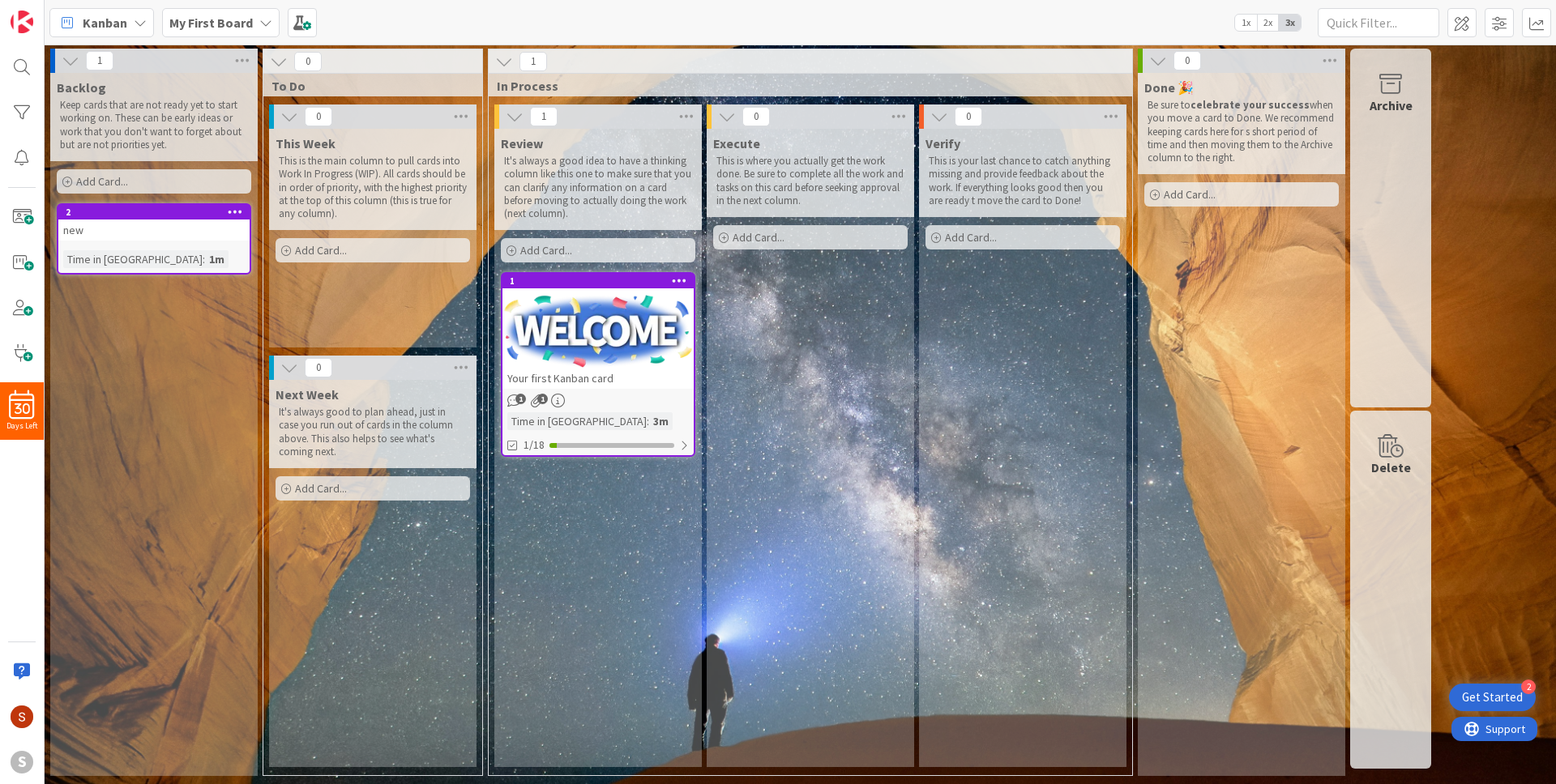 click on "Get Started" at bounding box center [1492, 697] 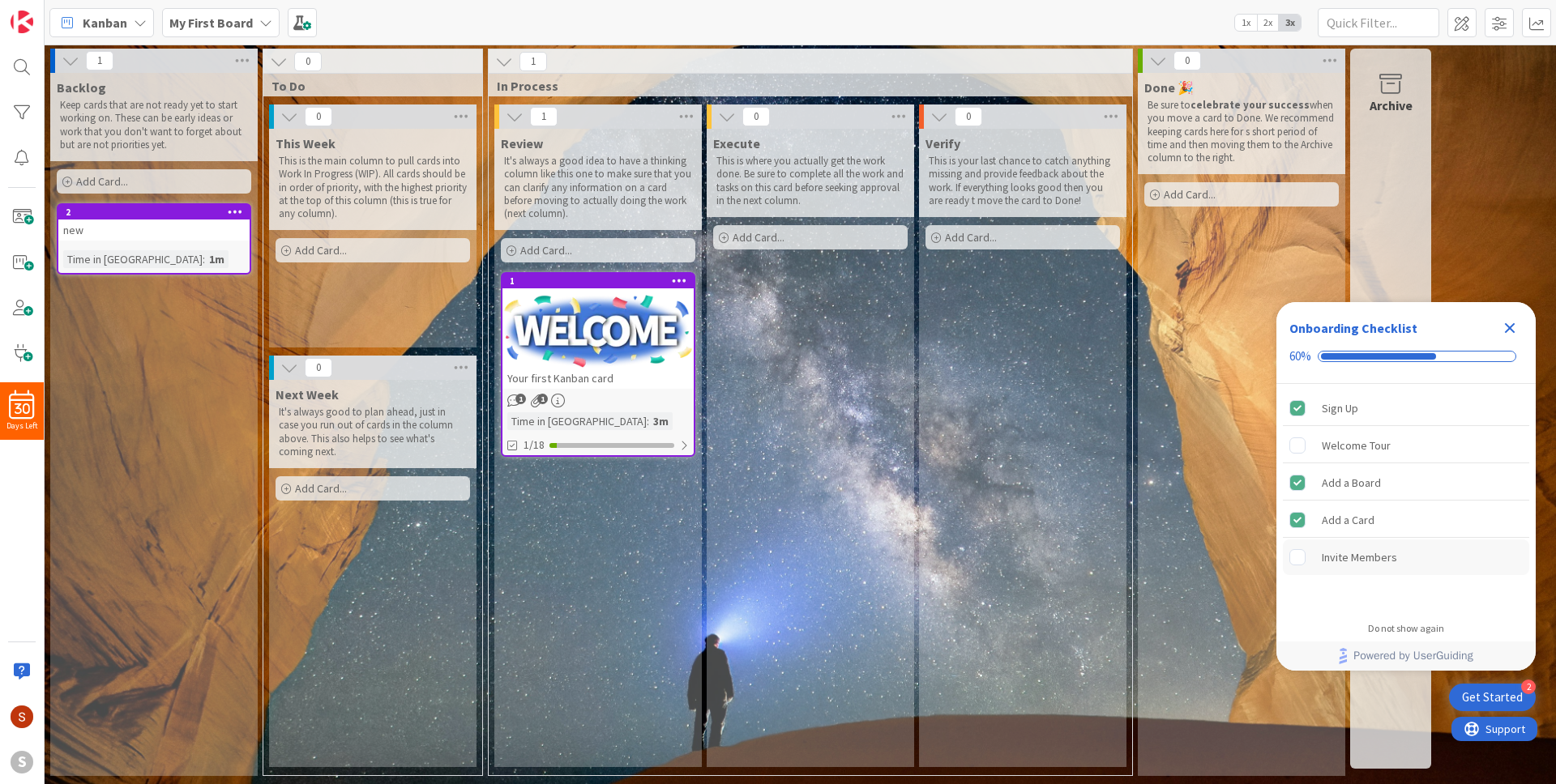 scroll, scrollTop: 0, scrollLeft: 0, axis: both 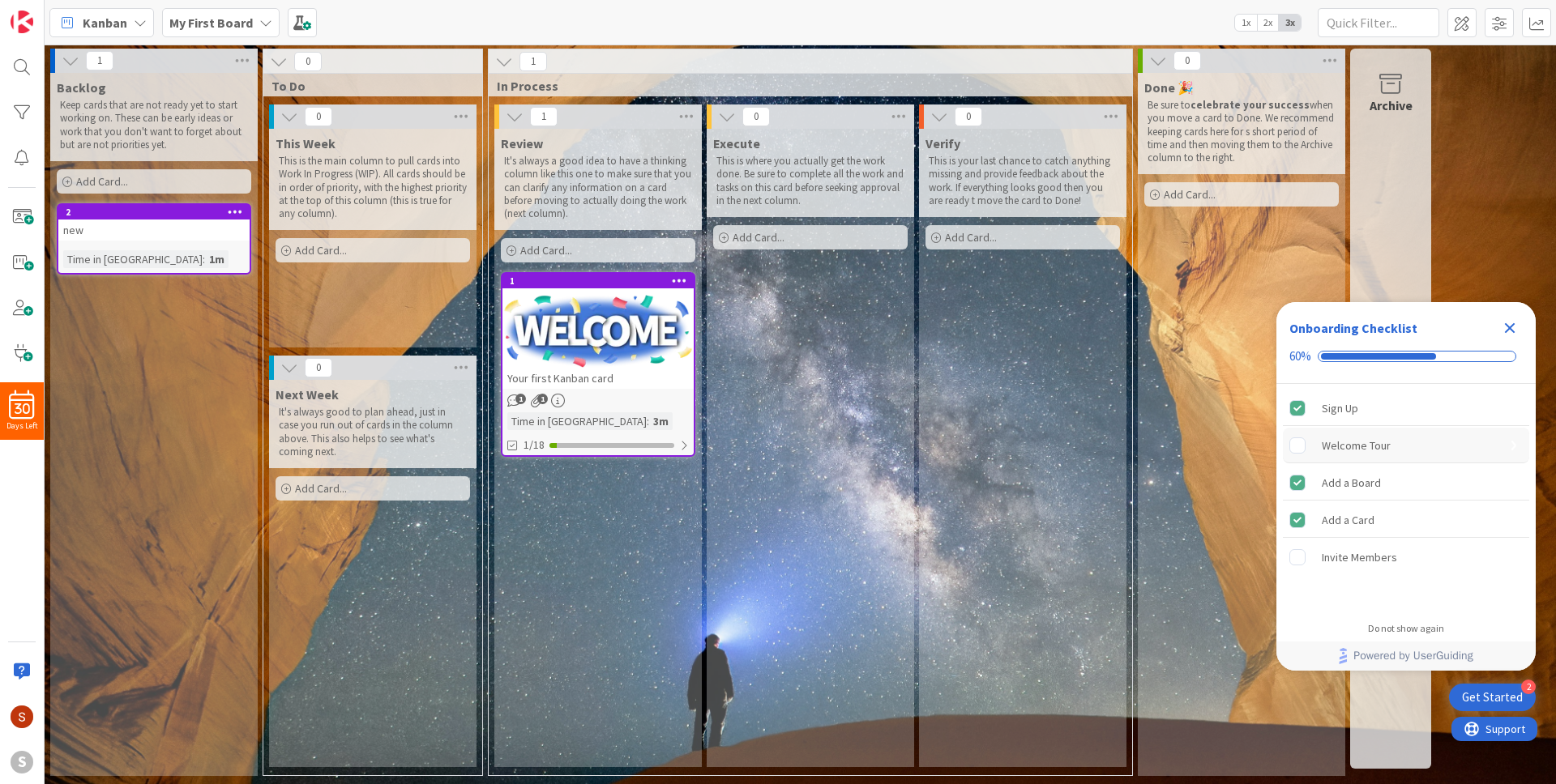 click on "Welcome Tour" at bounding box center [1356, 445] 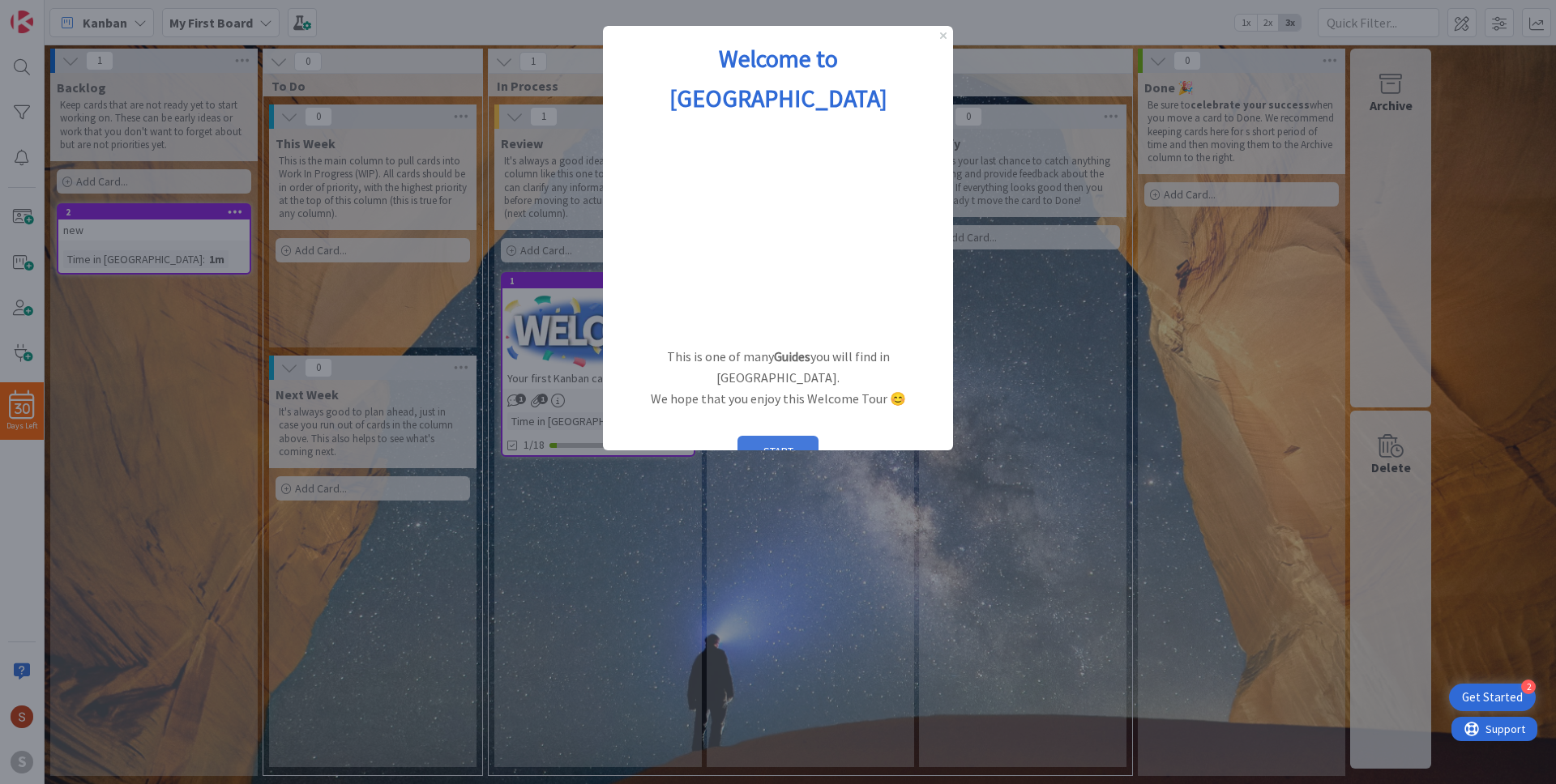 scroll, scrollTop: 0, scrollLeft: 0, axis: both 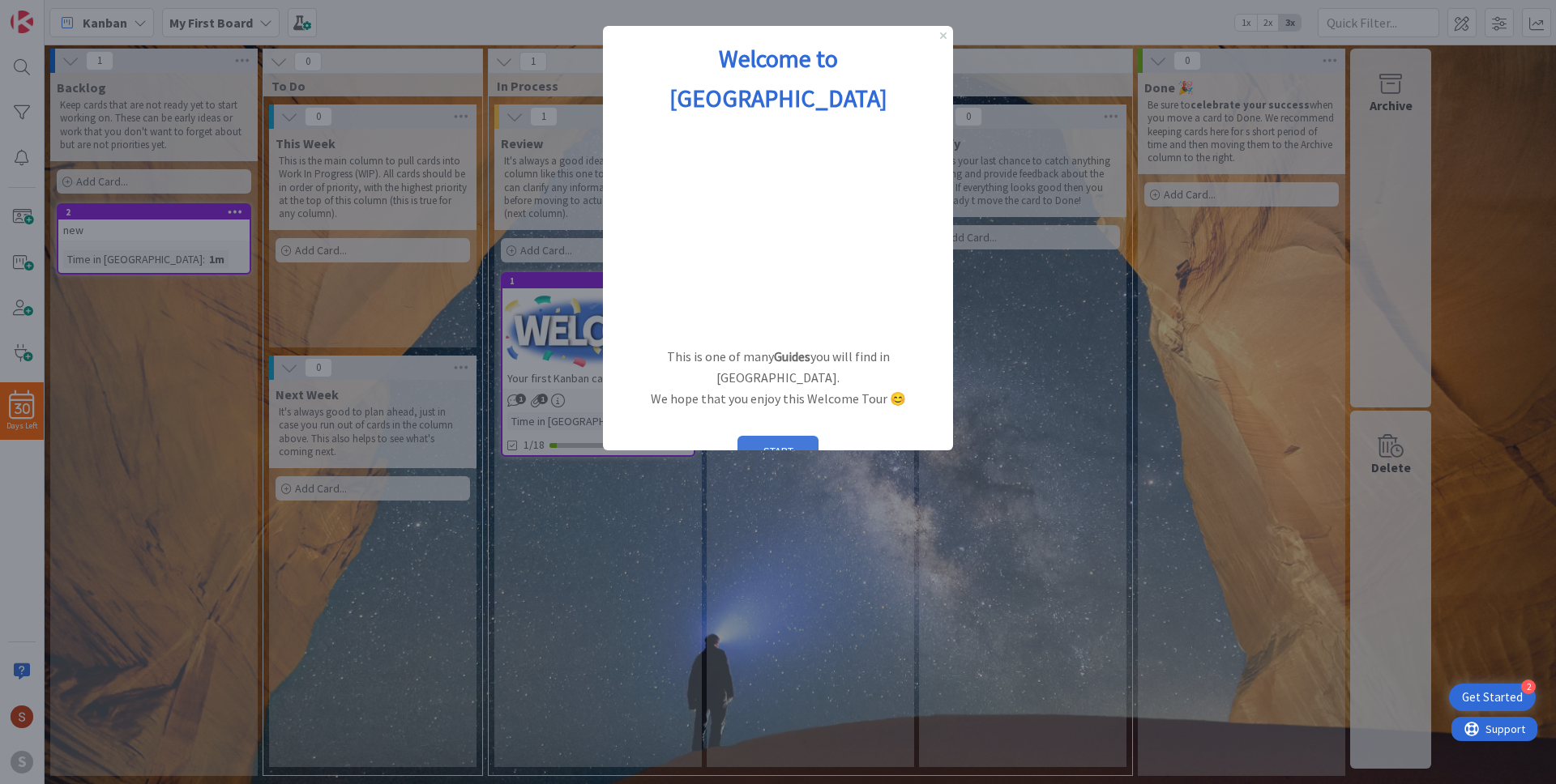 click on "START" at bounding box center [778, 451] 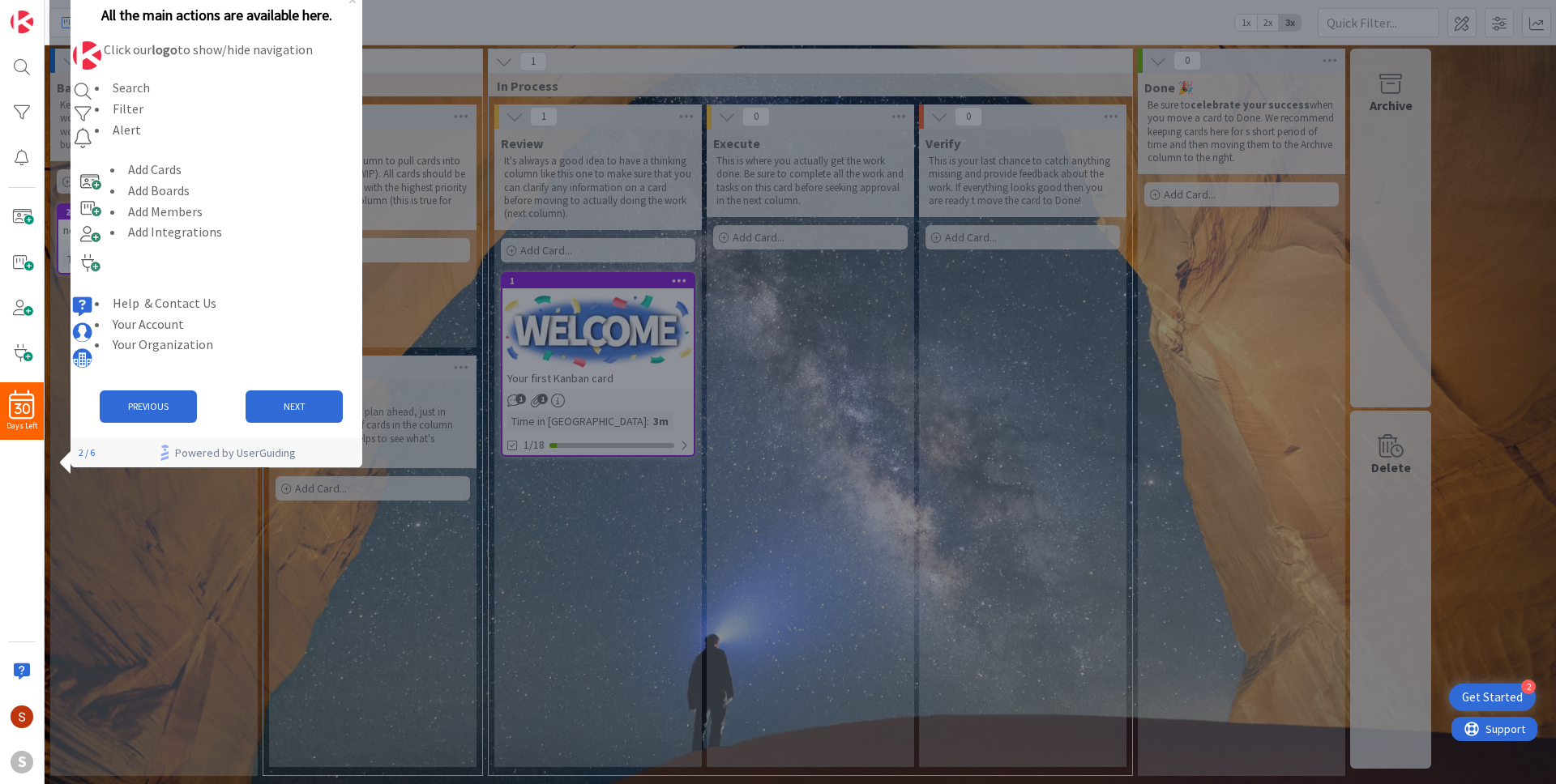 scroll, scrollTop: 0, scrollLeft: 0, axis: both 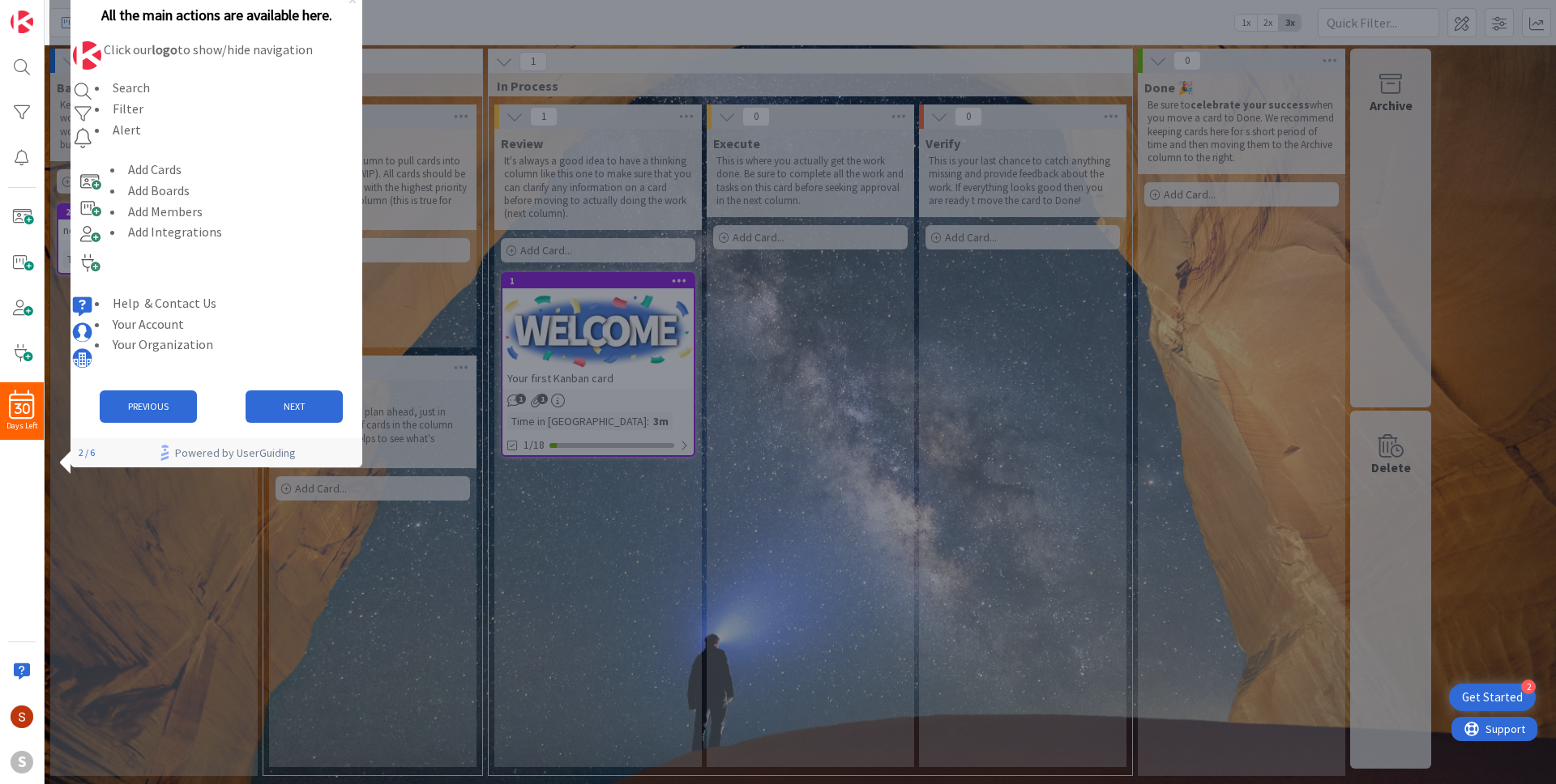 click 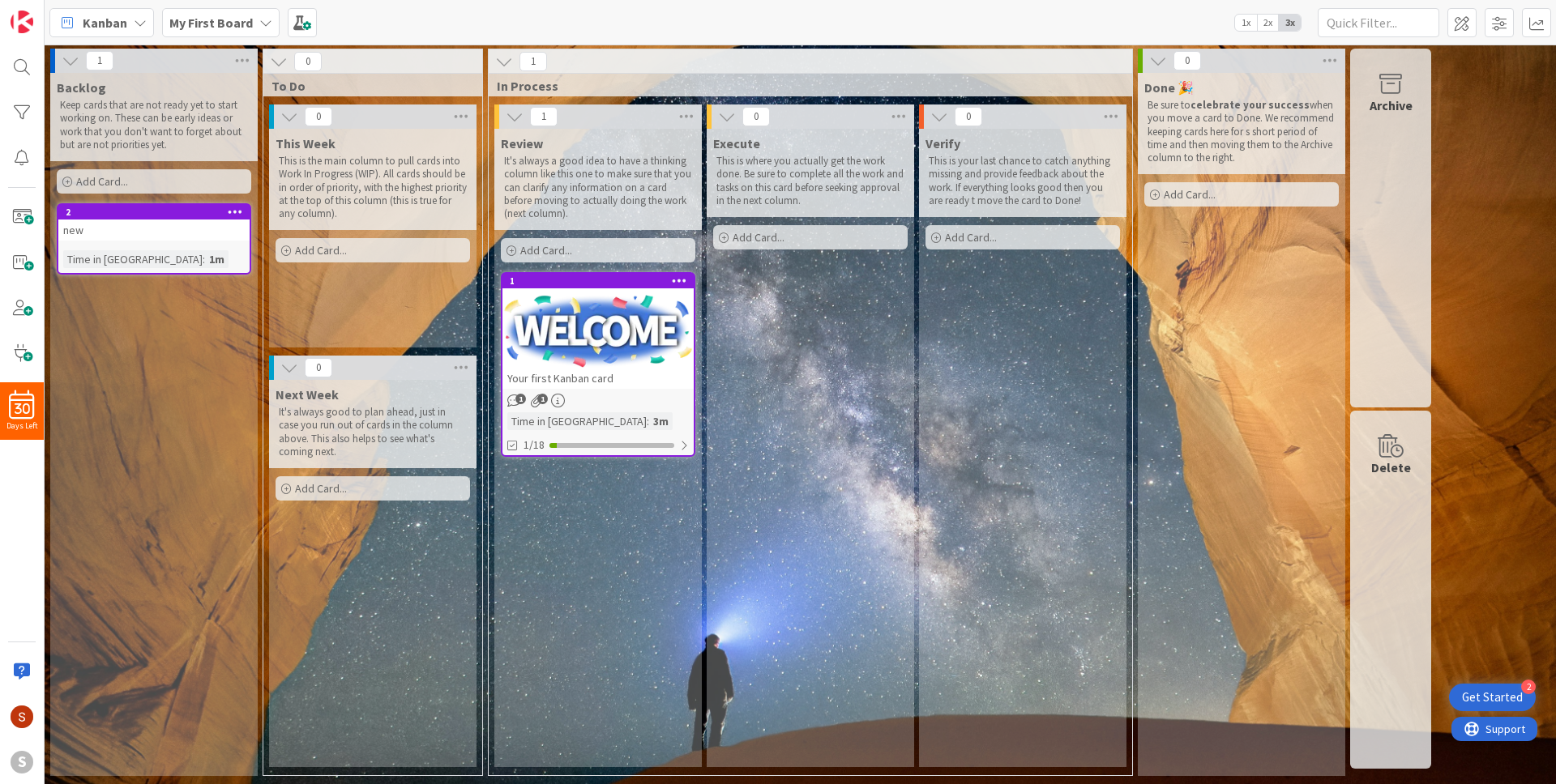 scroll, scrollTop: 0, scrollLeft: 0, axis: both 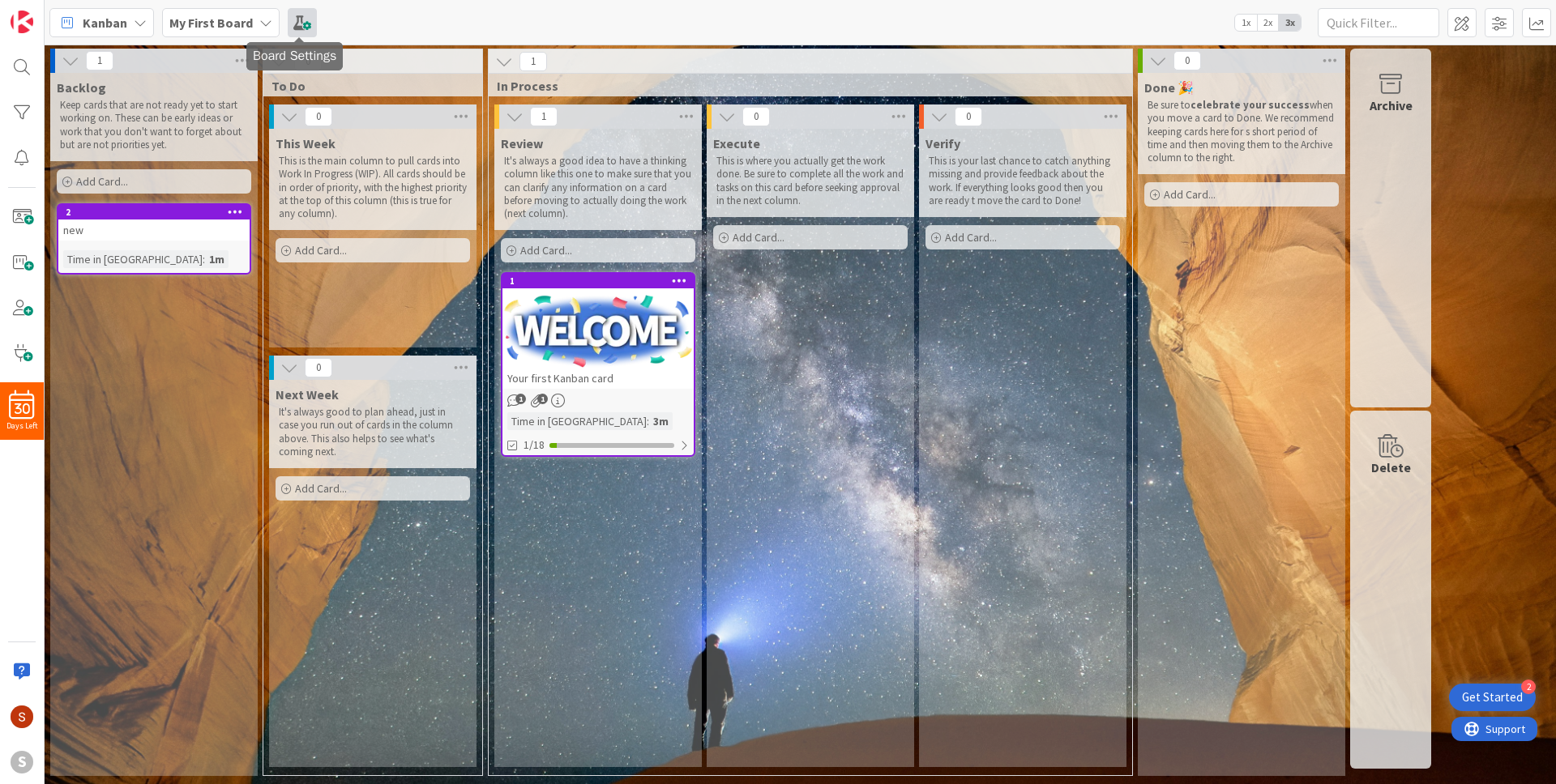 click at bounding box center (302, 23) 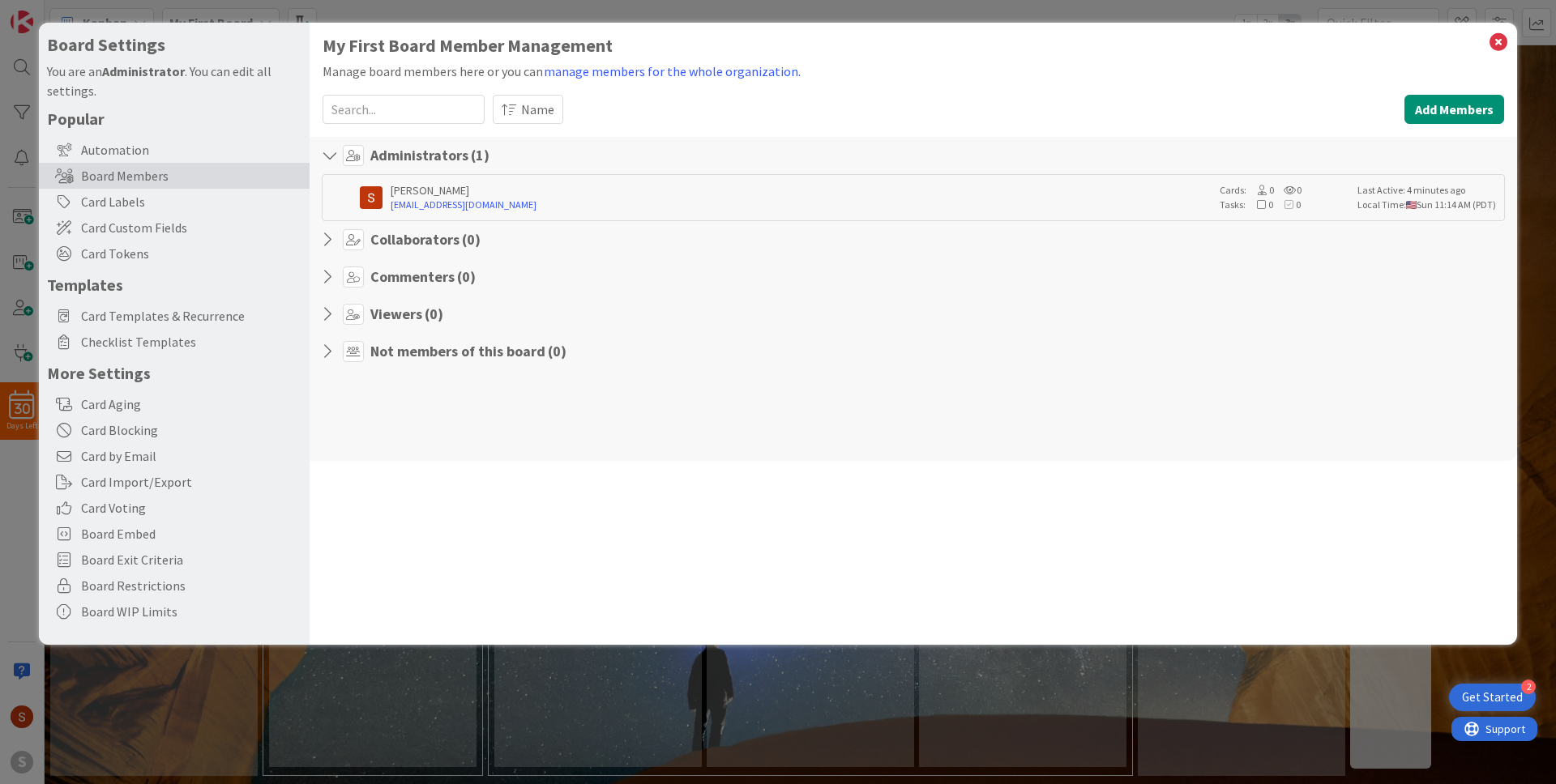 click on "You are an  Administrator . You can edit all settings." at bounding box center (174, 81) 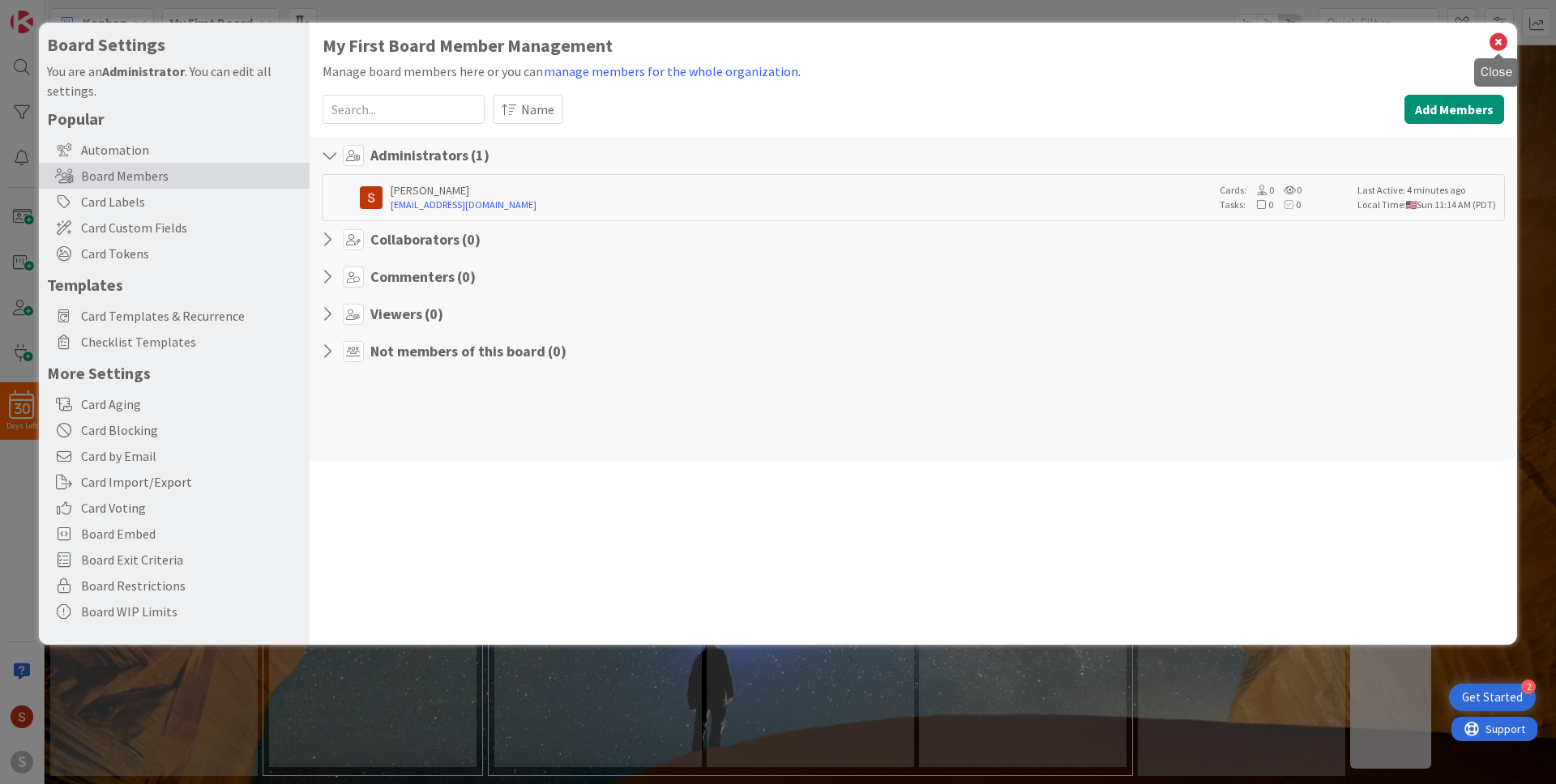 click at bounding box center [1498, 42] 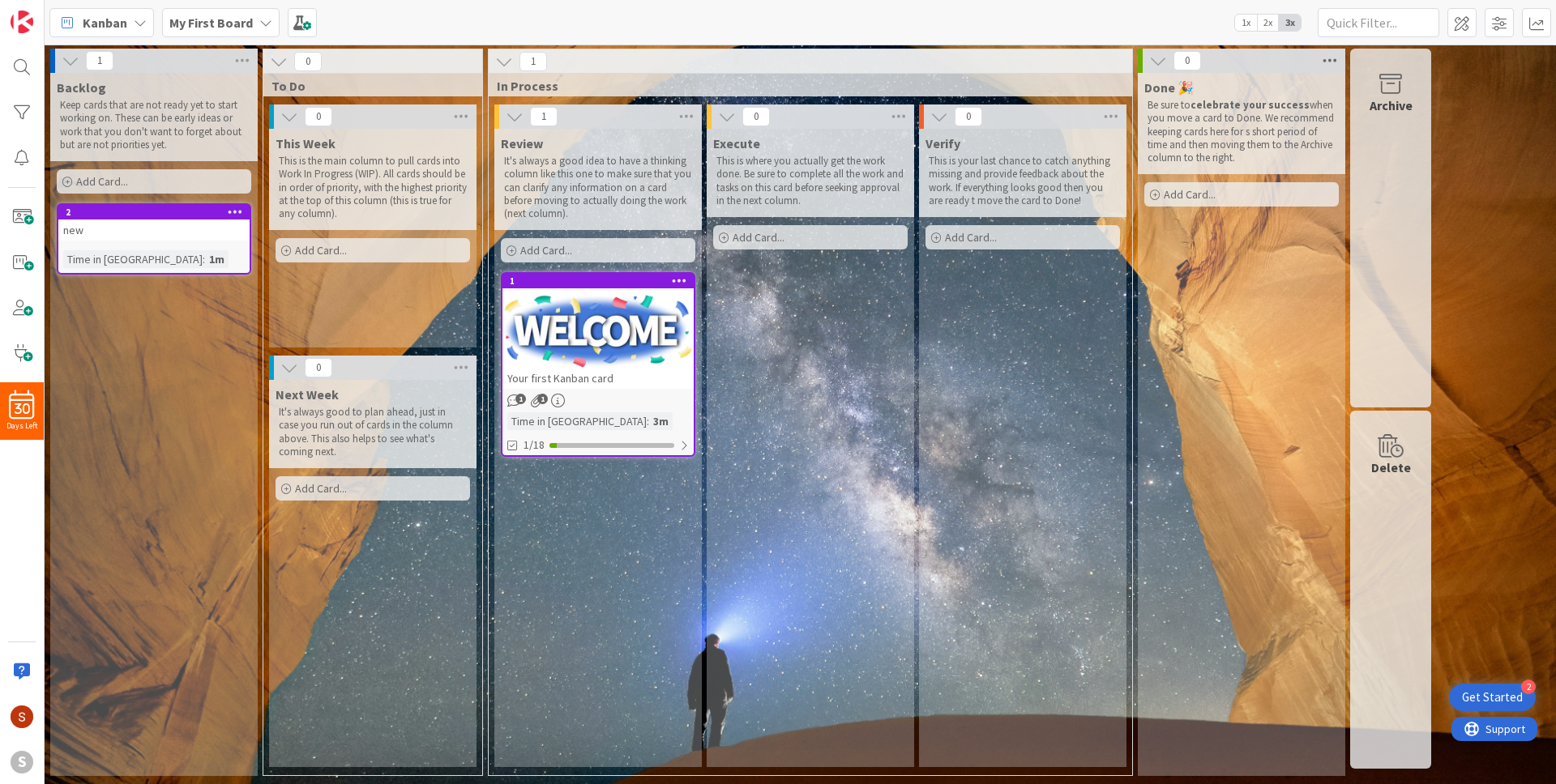 click at bounding box center (1330, 61) 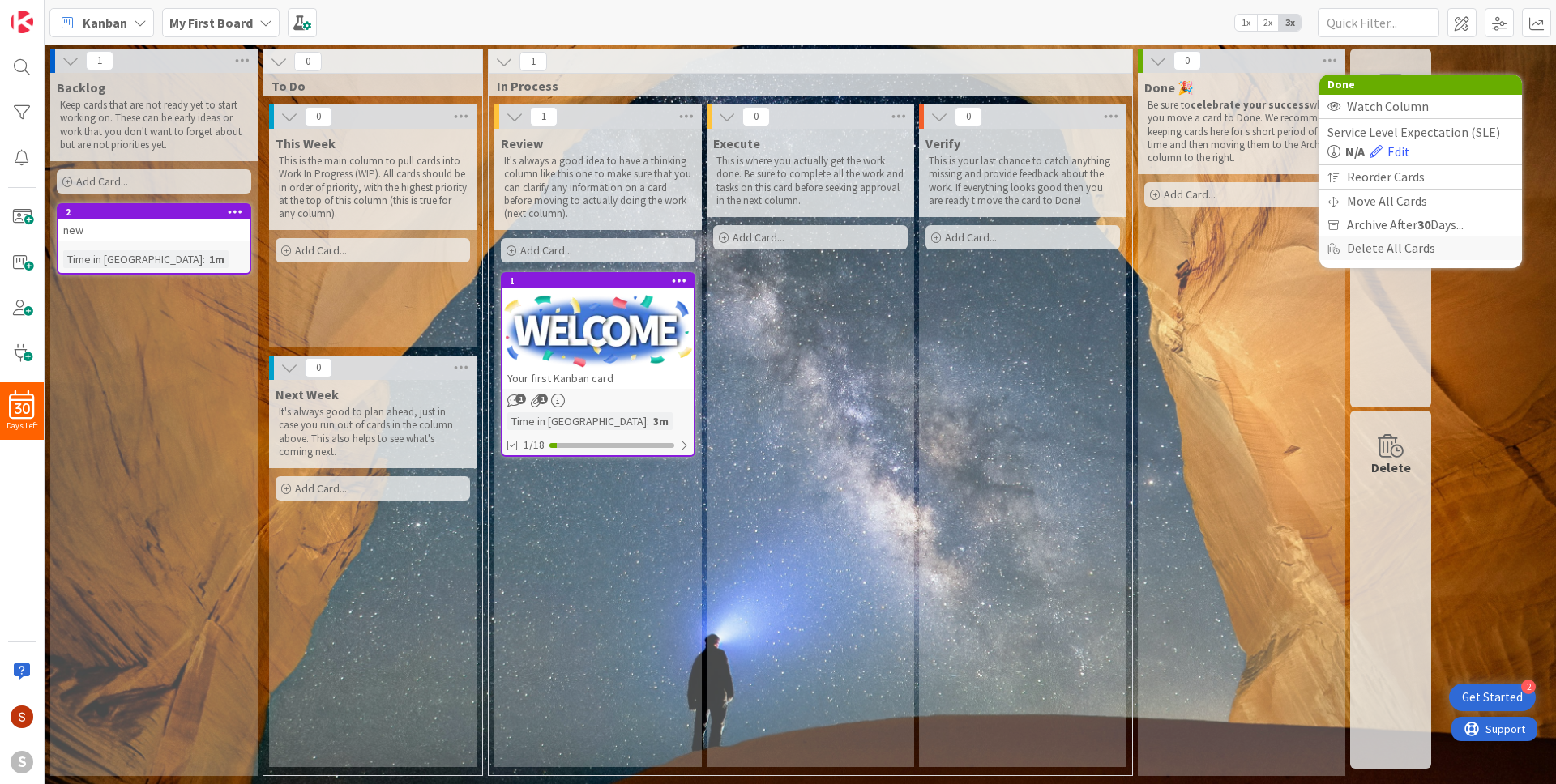 click on "Delete All Cards" at bounding box center (1421, 248) 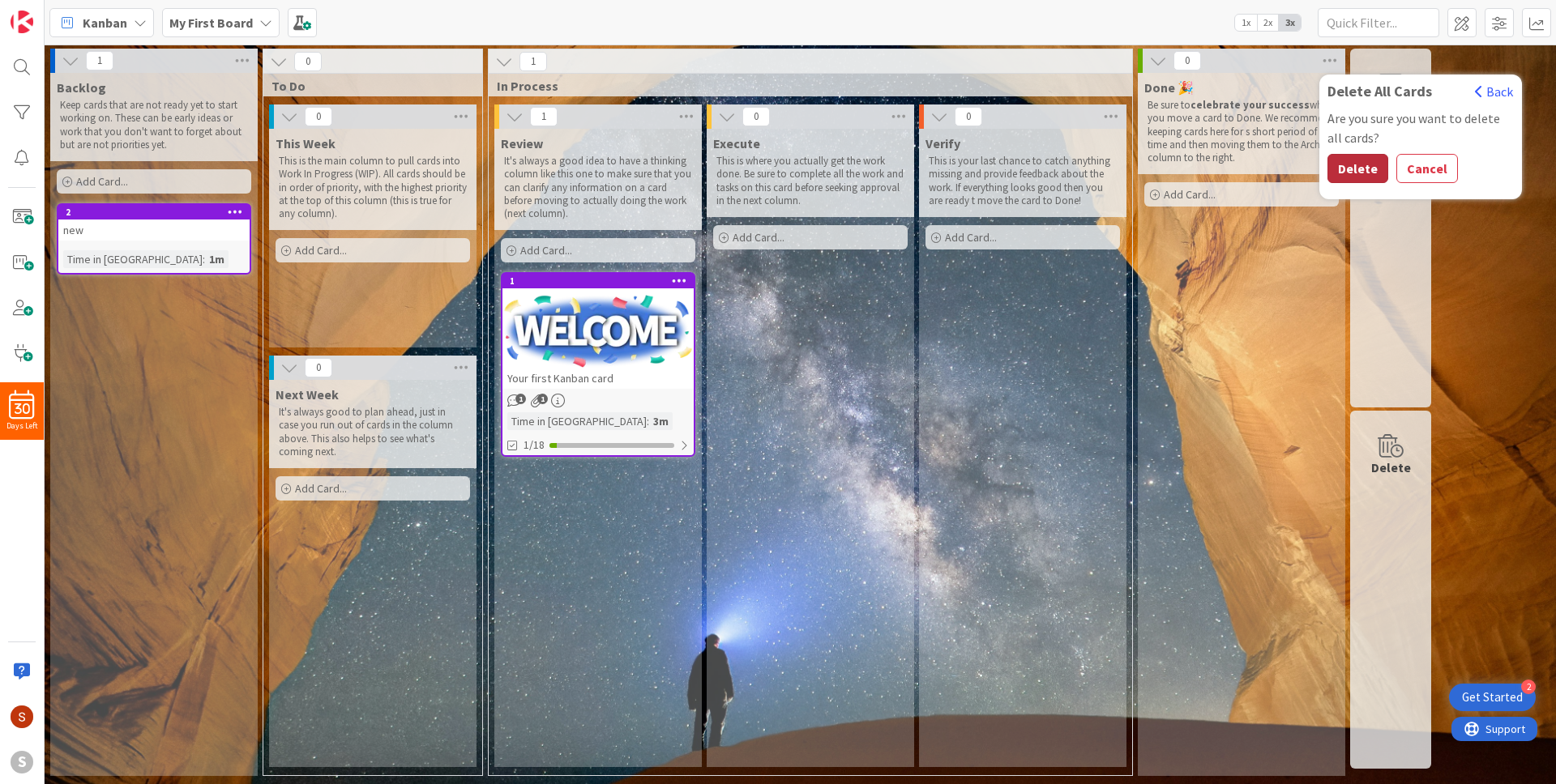 click on "Delete" at bounding box center (1357, 168) 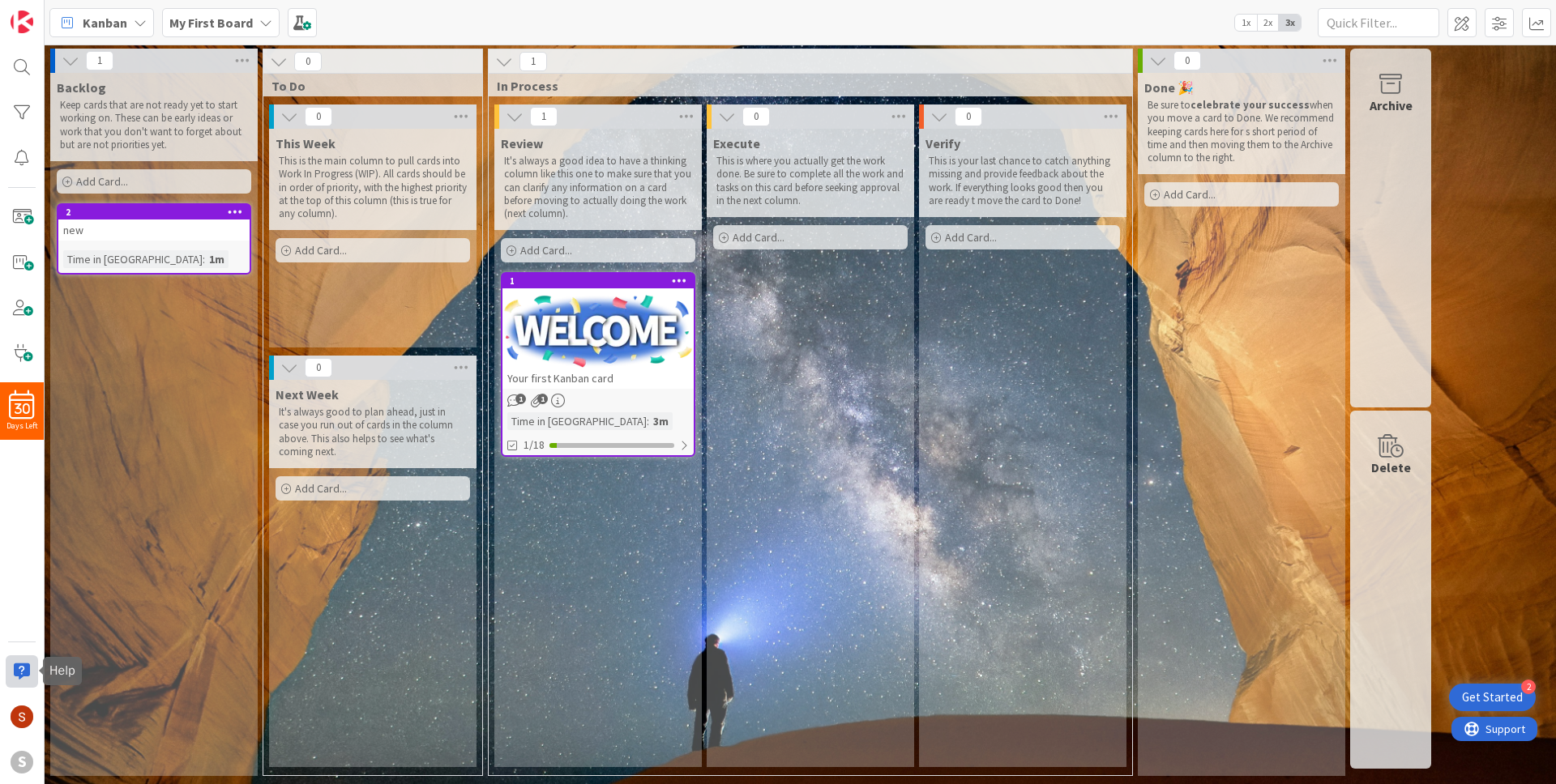 click at bounding box center [22, 671] 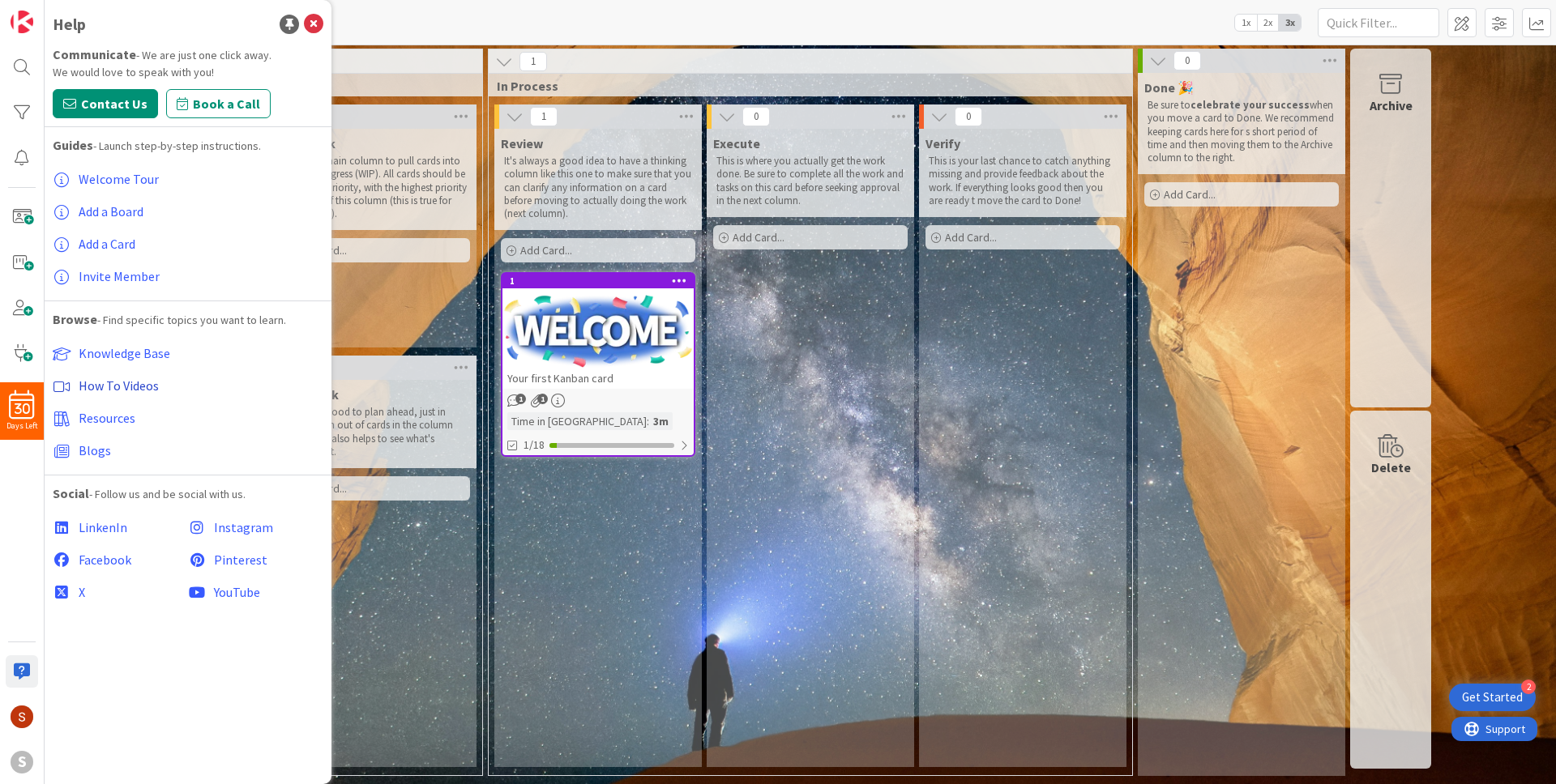 click on "How To Videos" at bounding box center [118, 386] 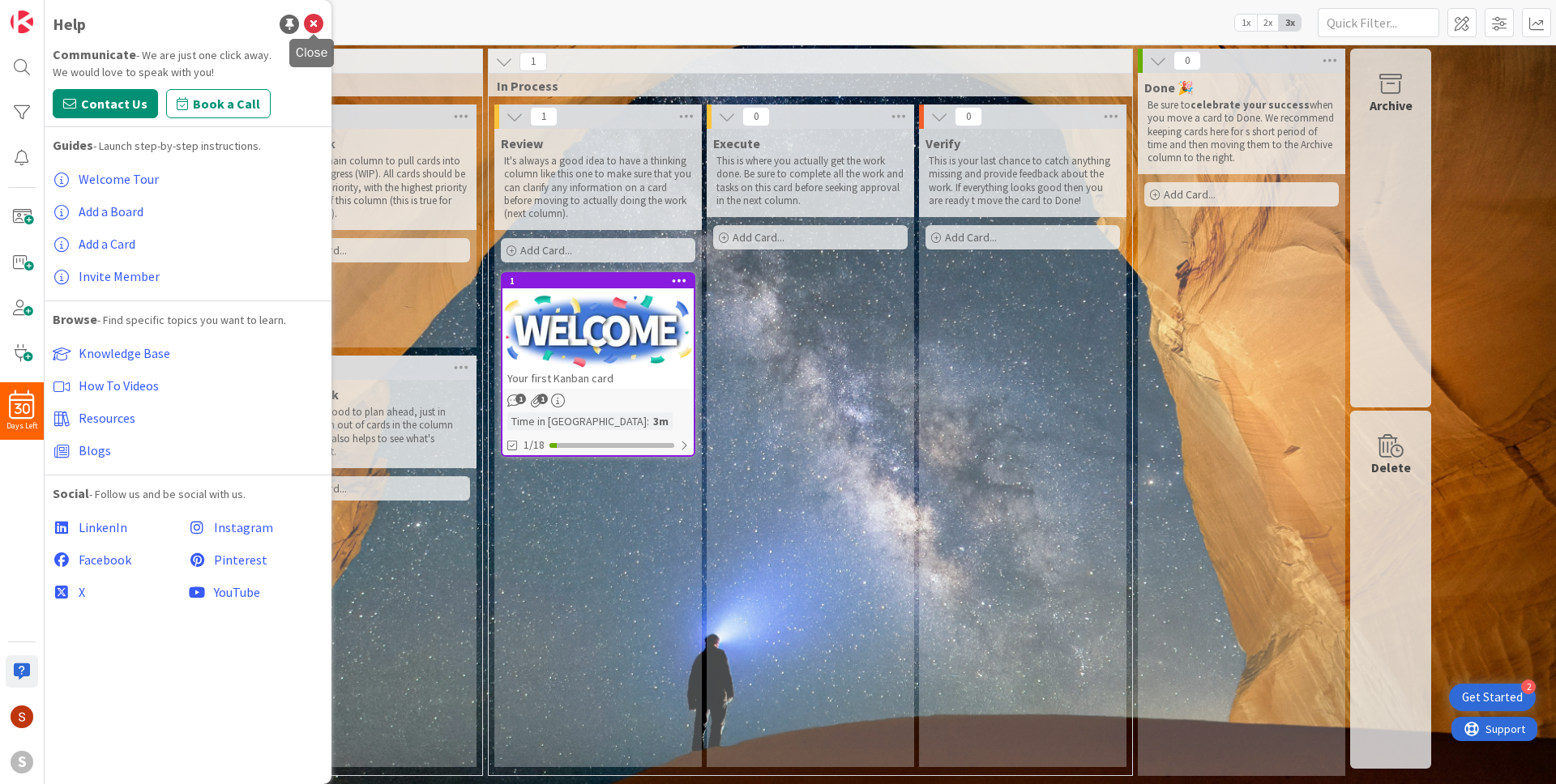 click at bounding box center [314, 24] 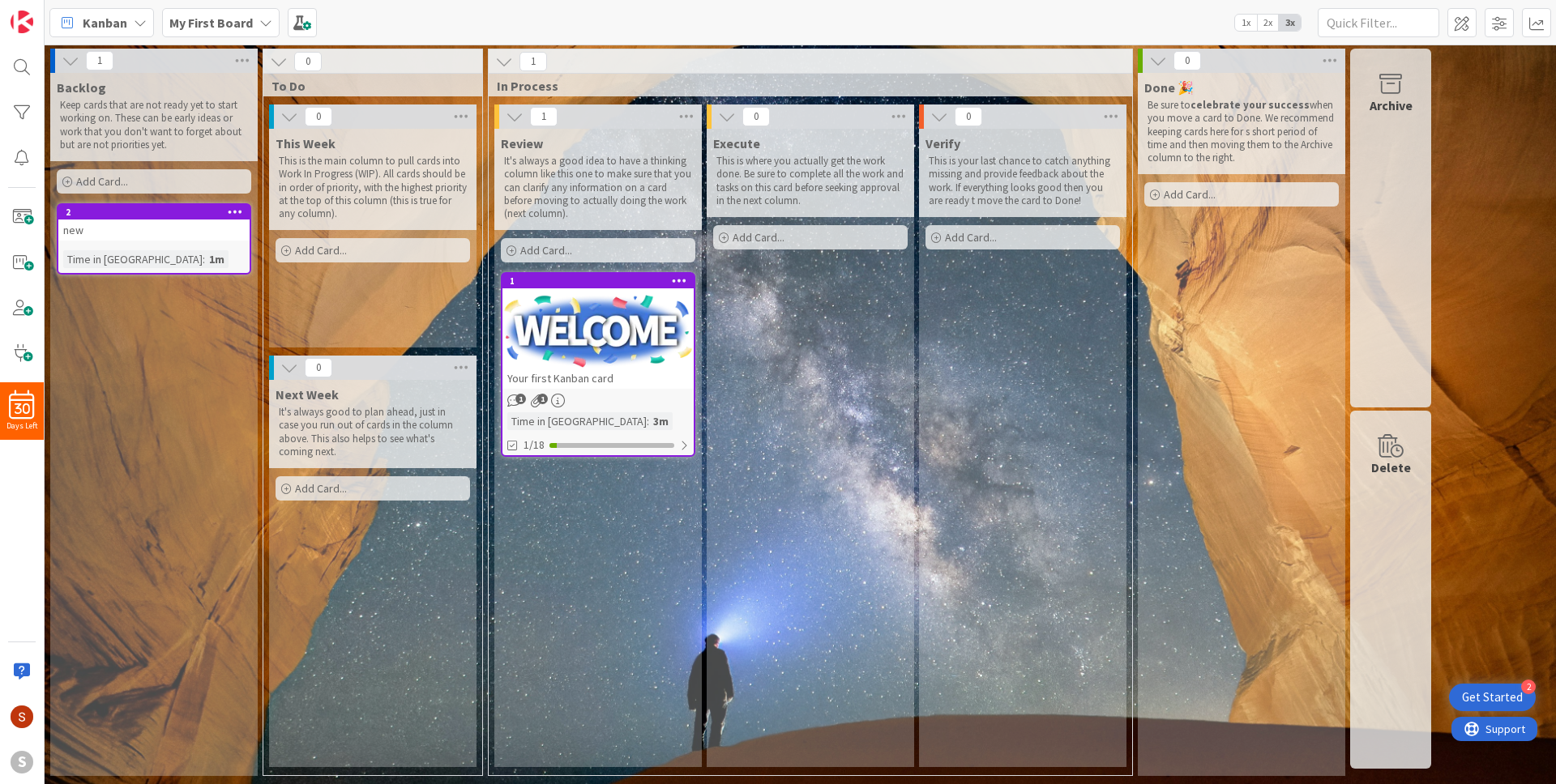 click at bounding box center [140, 23] 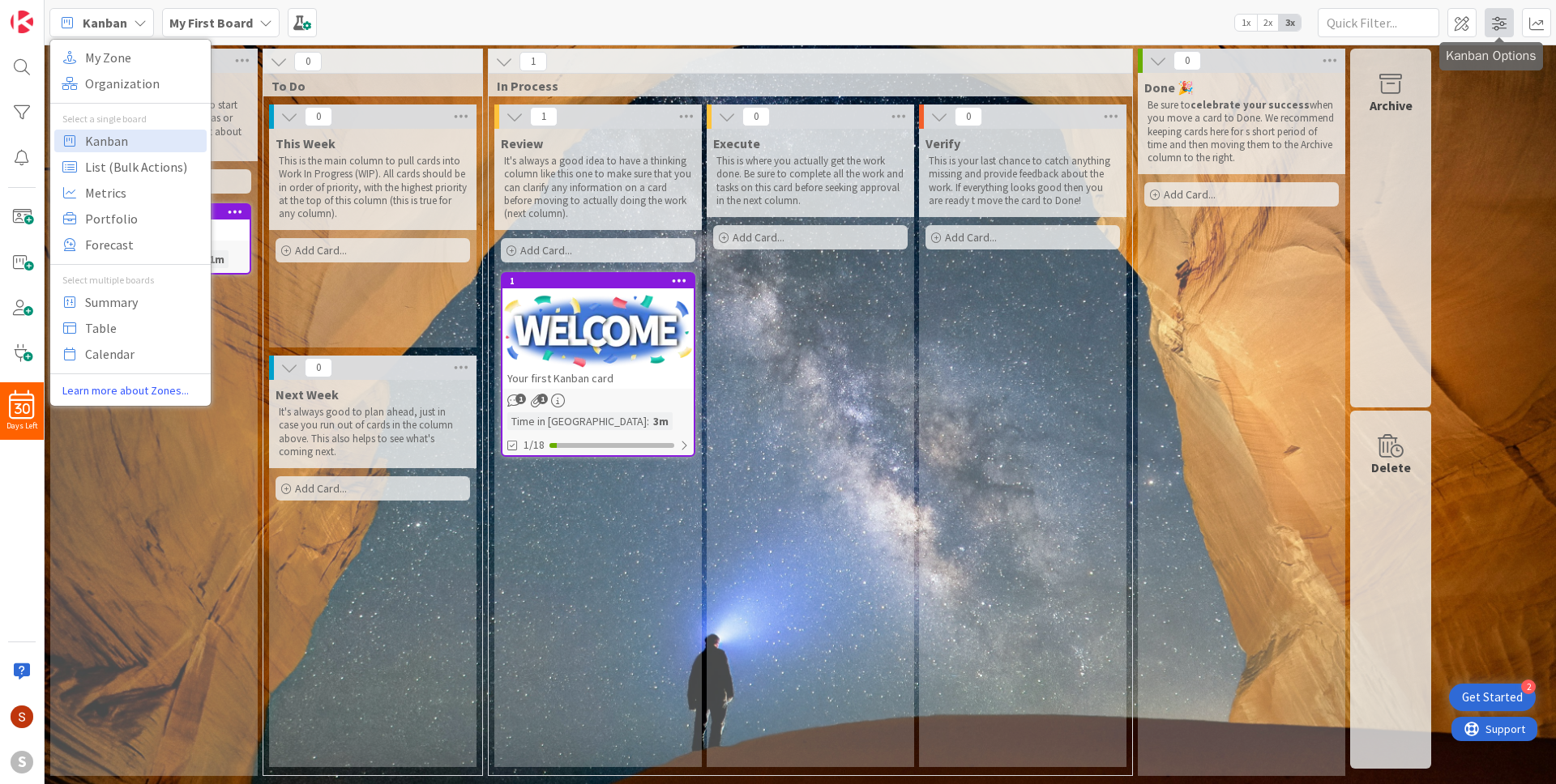 click at bounding box center (1499, 23) 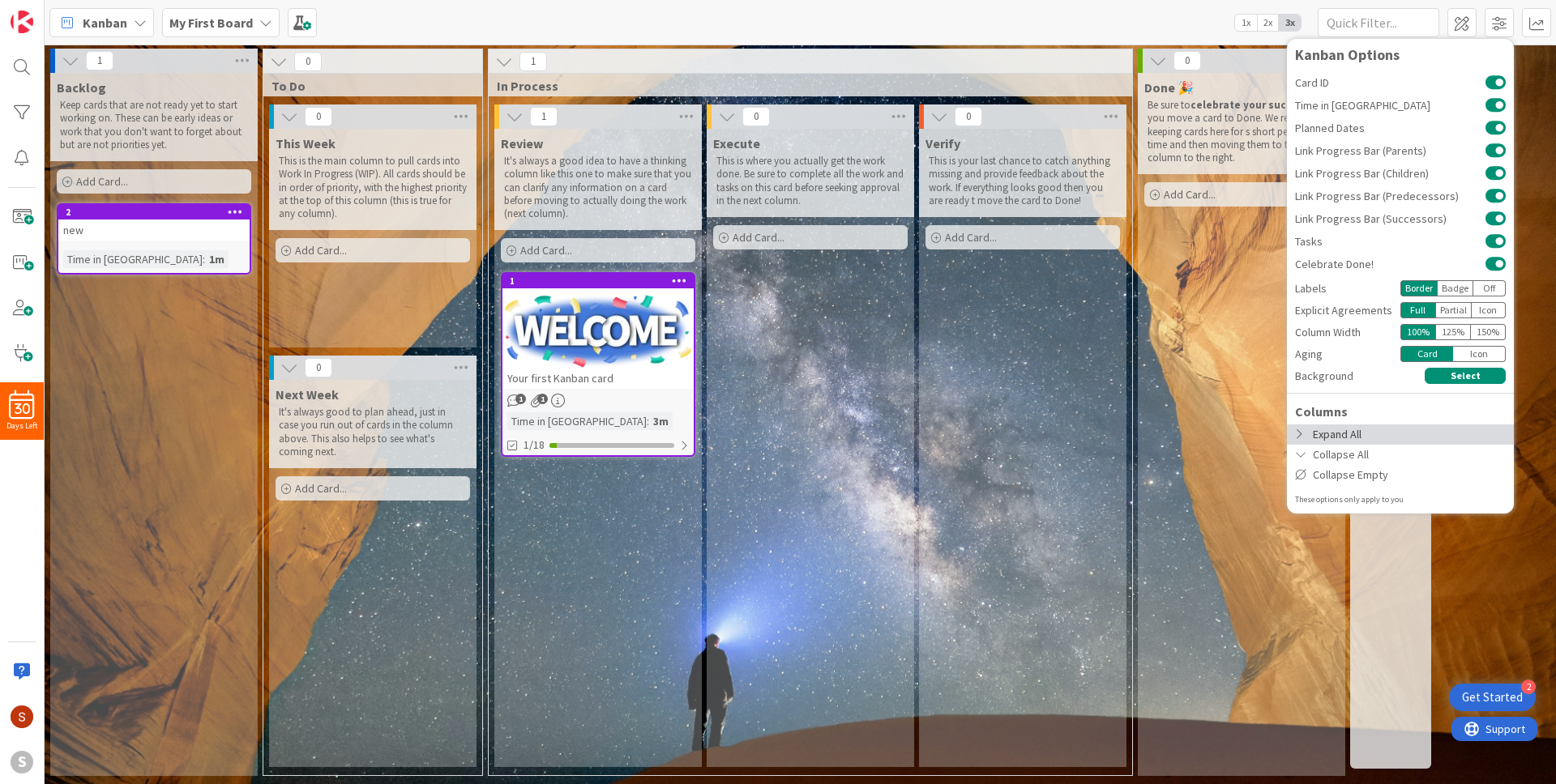 click at bounding box center (1302, 434) 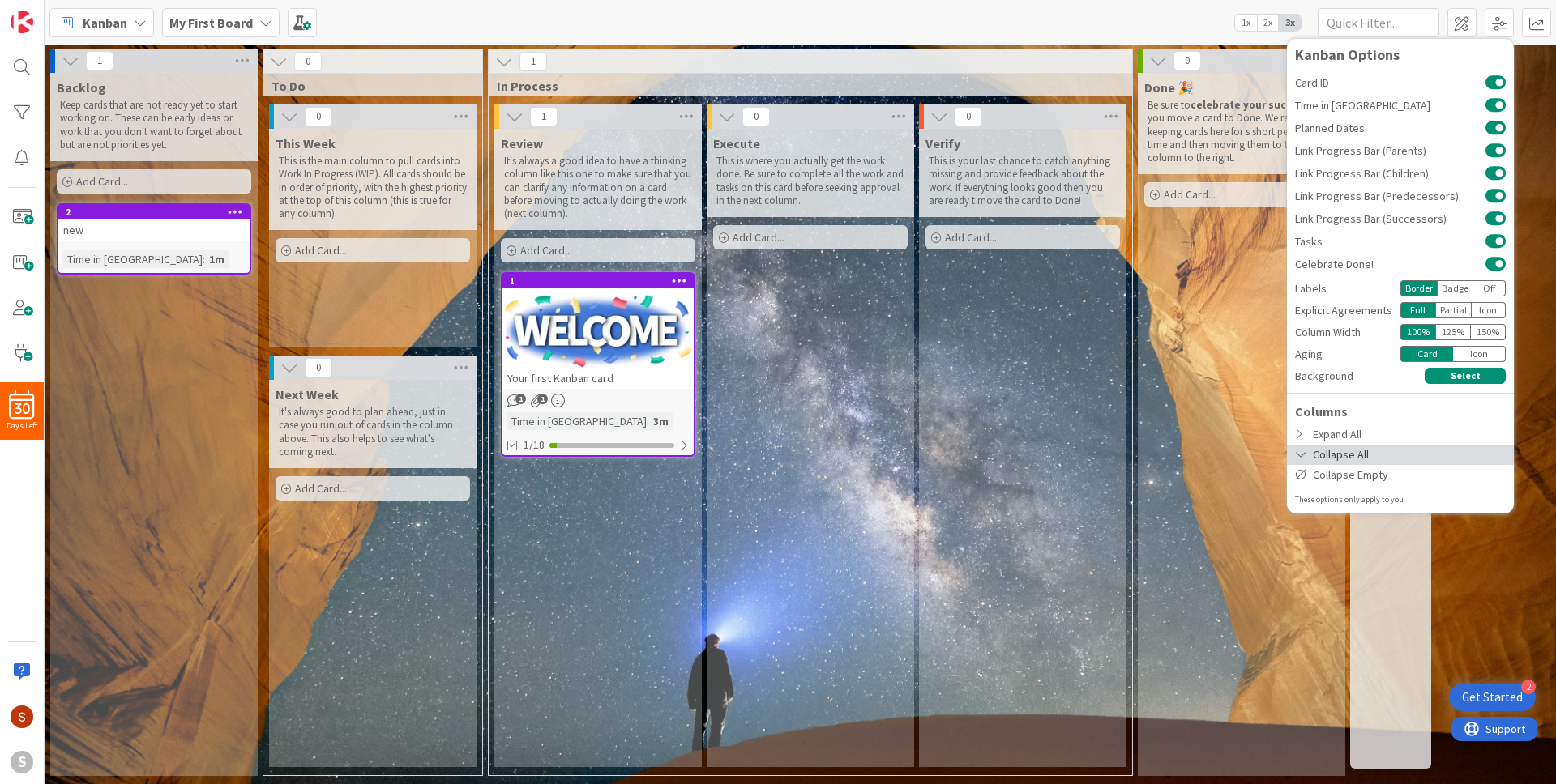 click at bounding box center (1302, 454) 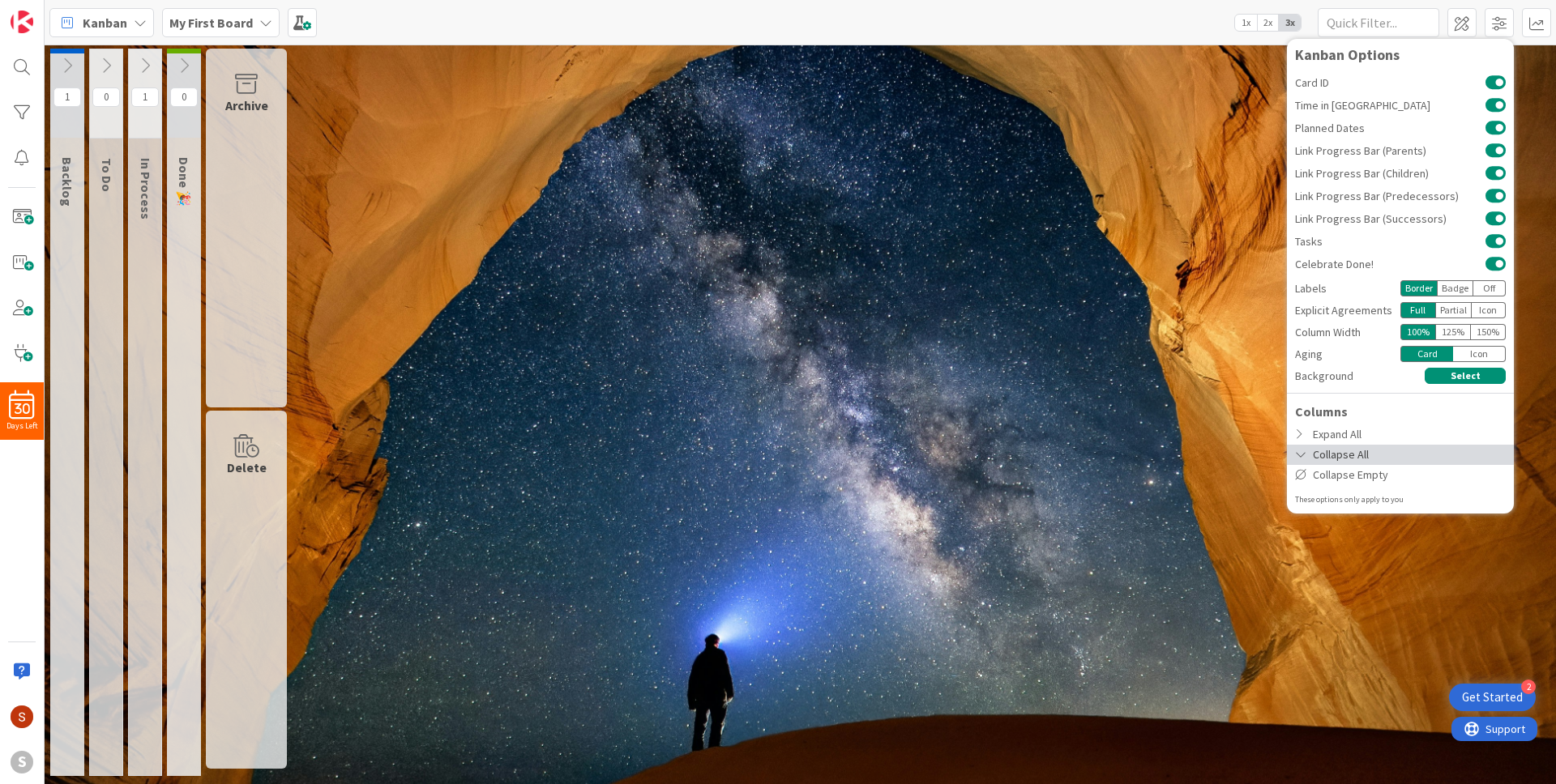 click at bounding box center [1302, 454] 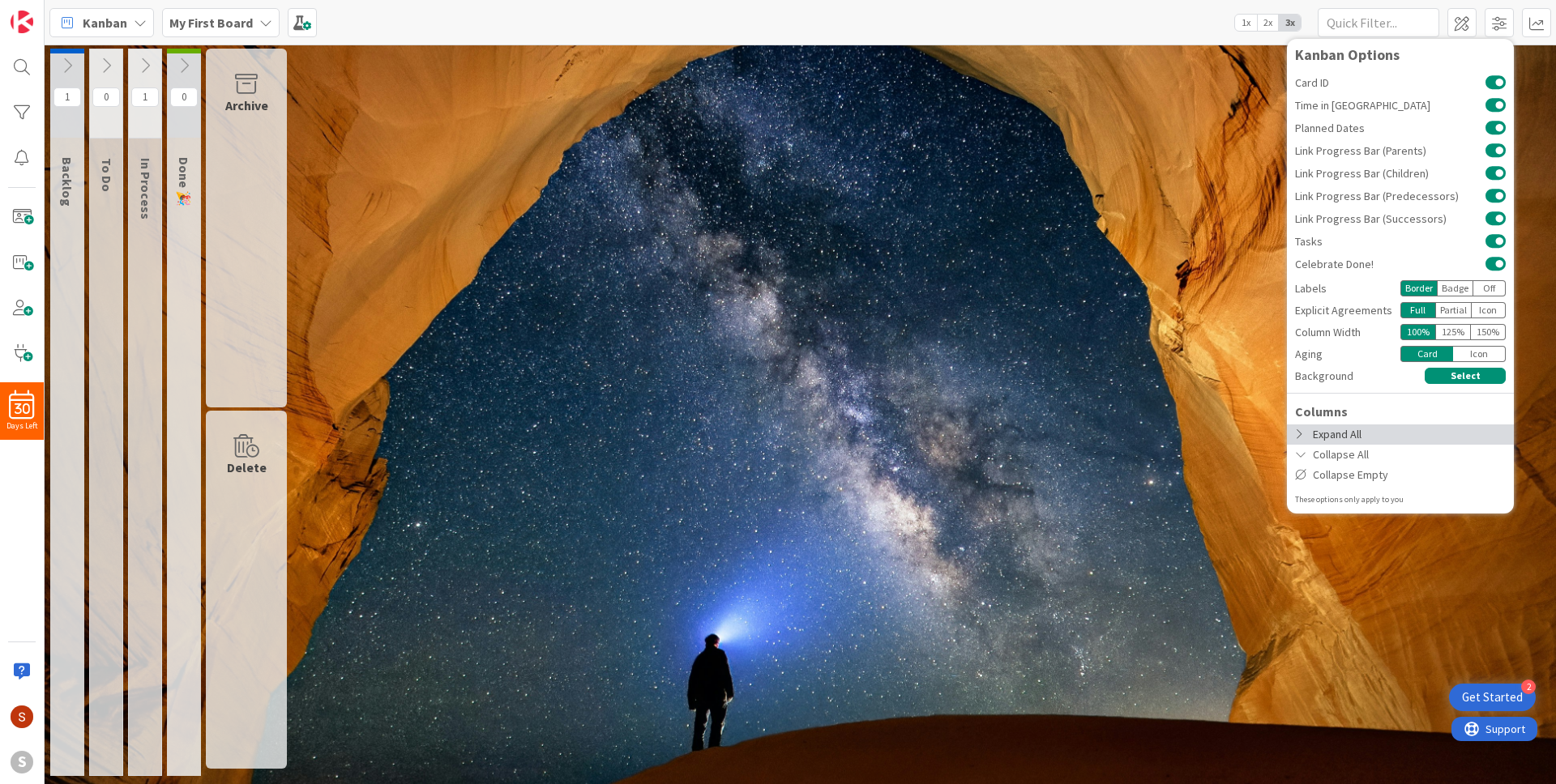 click at bounding box center (1302, 434) 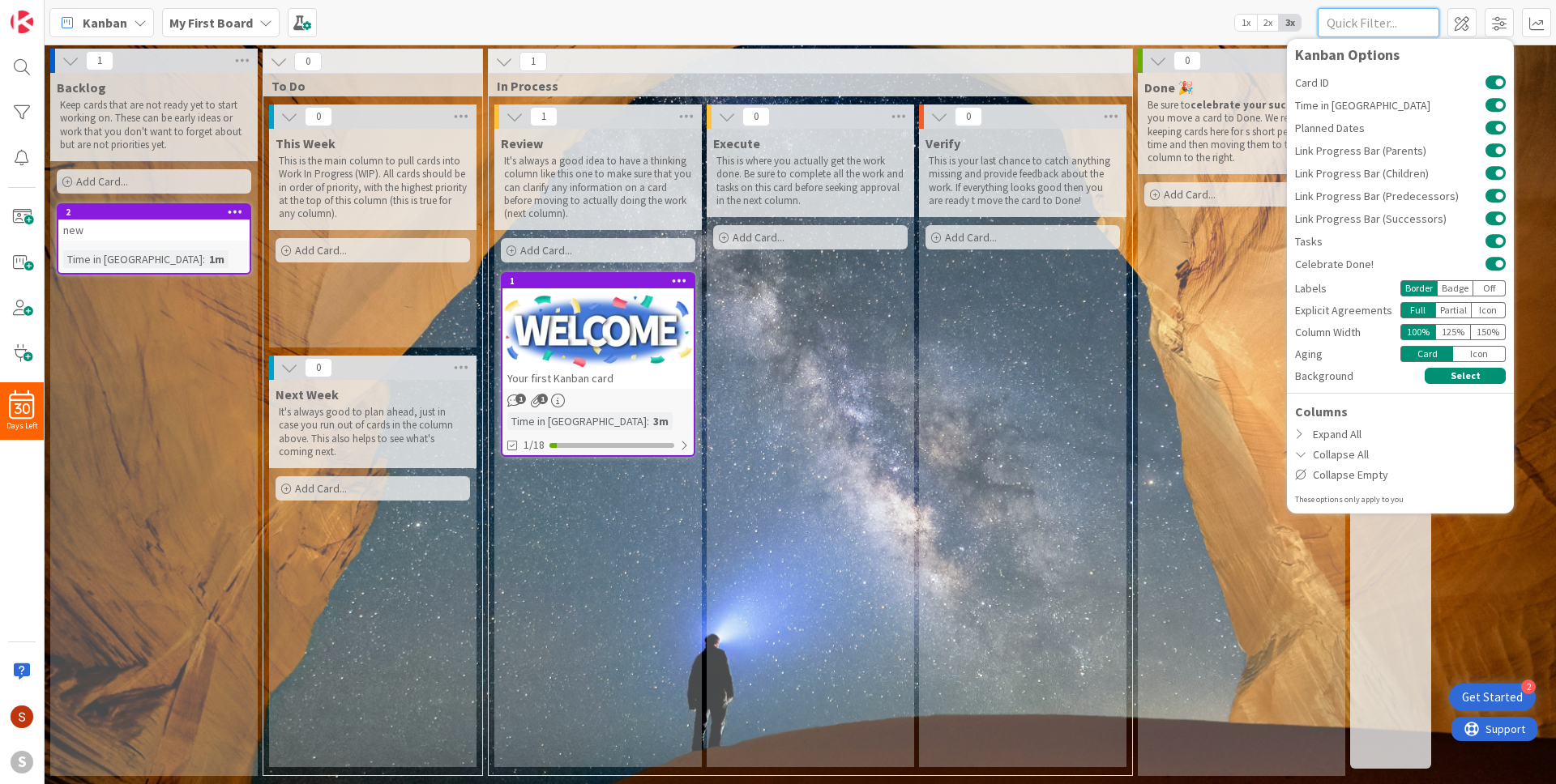 click at bounding box center [1379, 23] 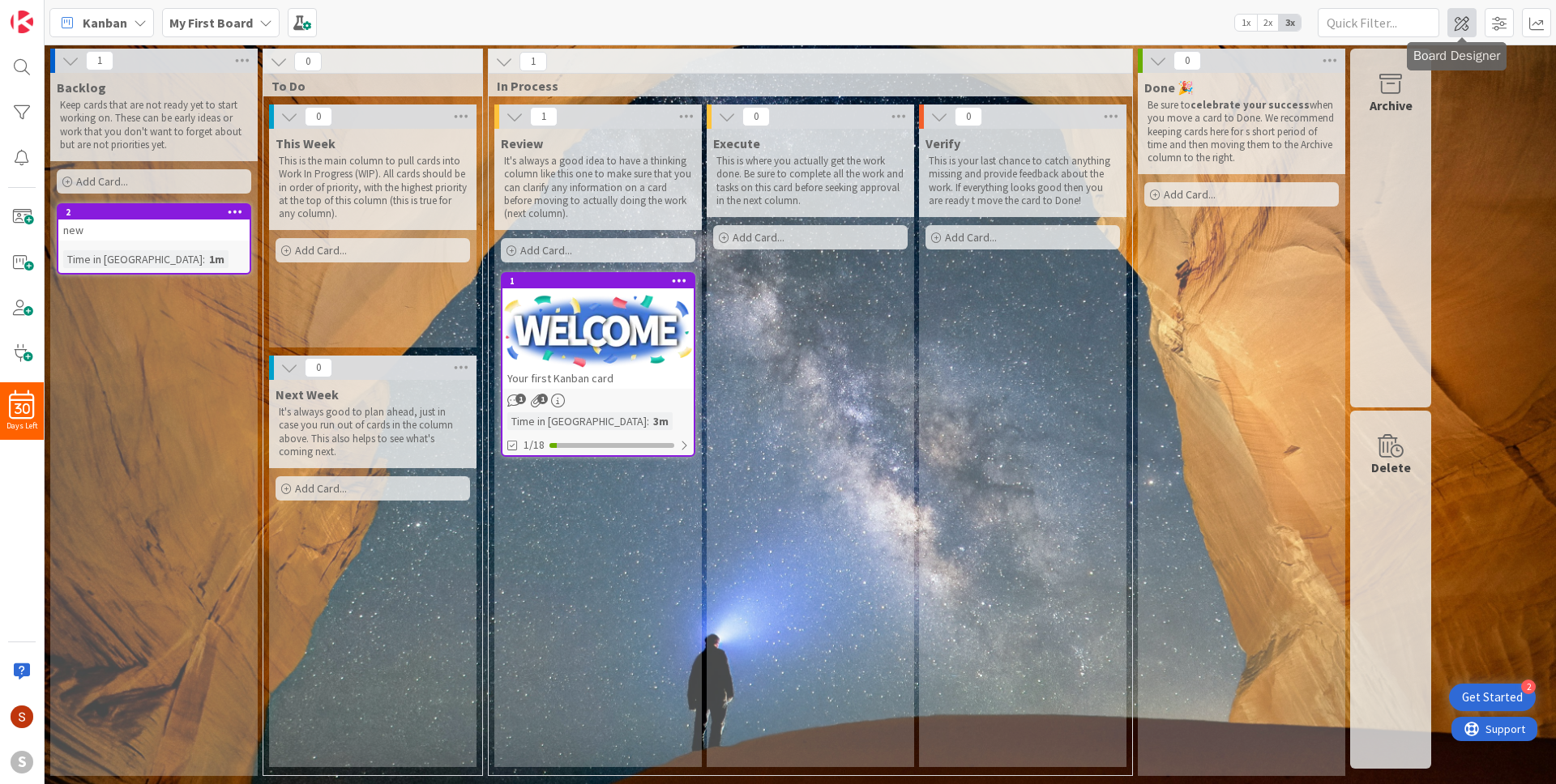 click at bounding box center [1462, 23] 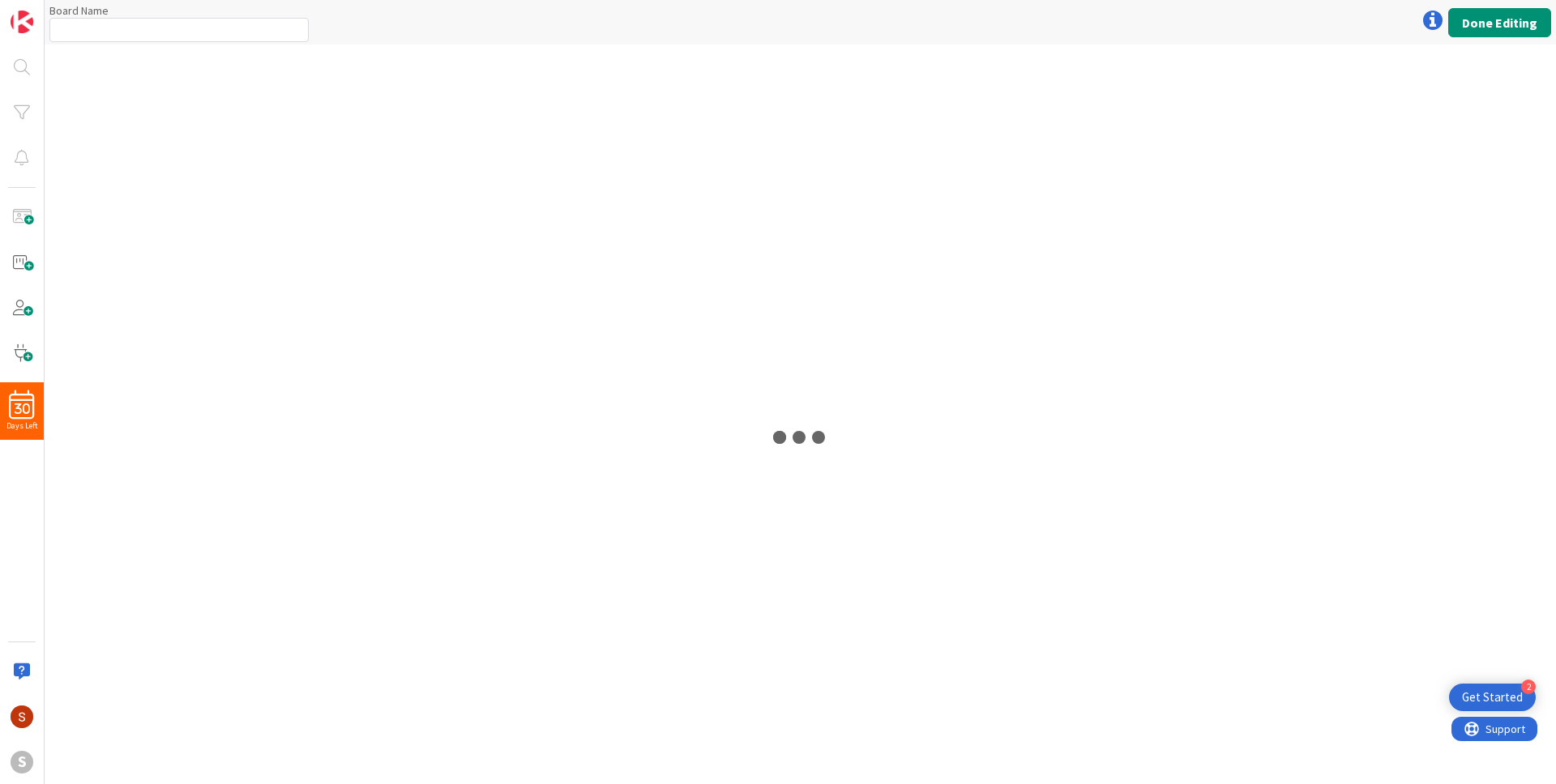 type on "My First Board" 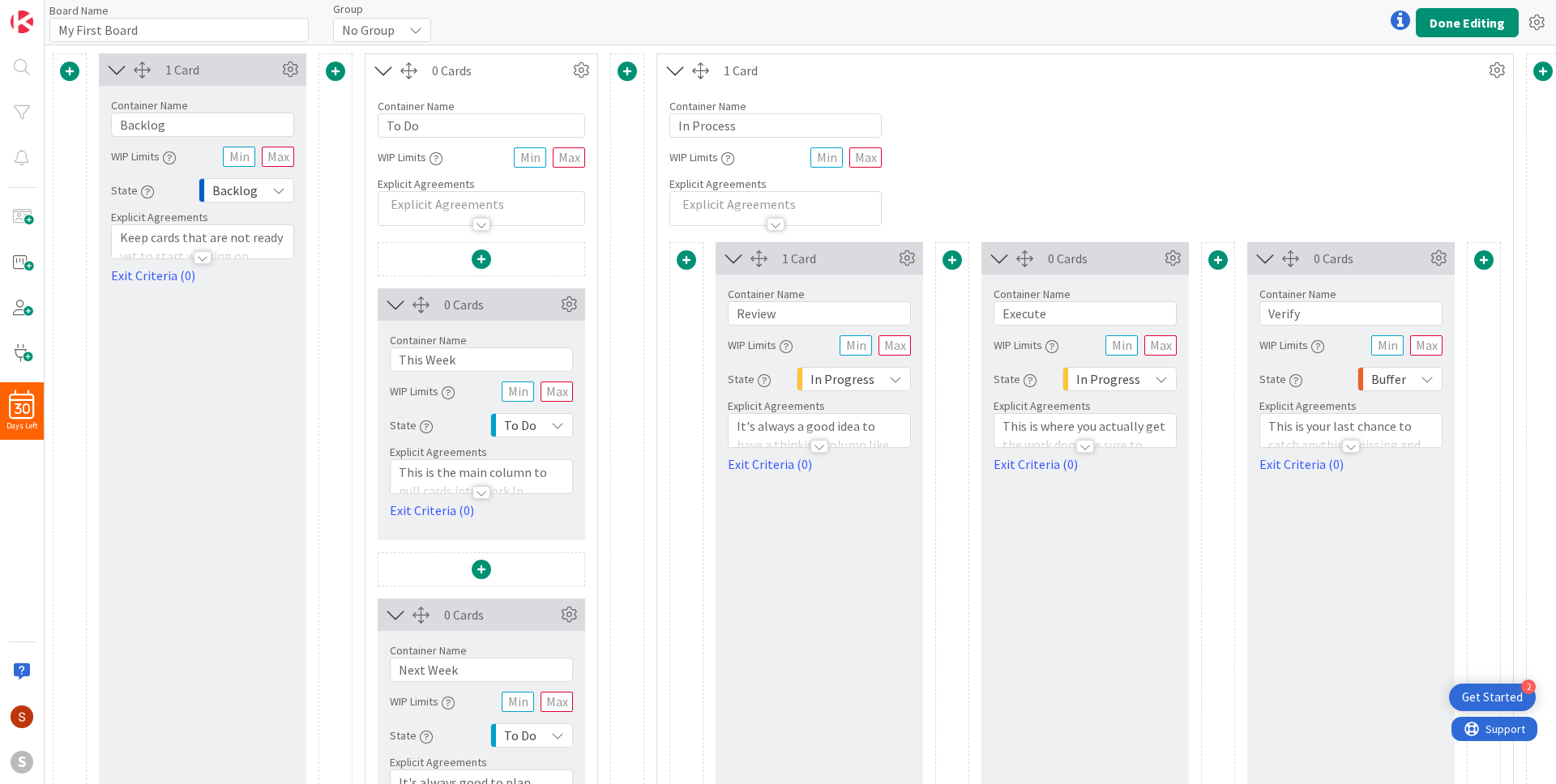 scroll, scrollTop: 0, scrollLeft: 0, axis: both 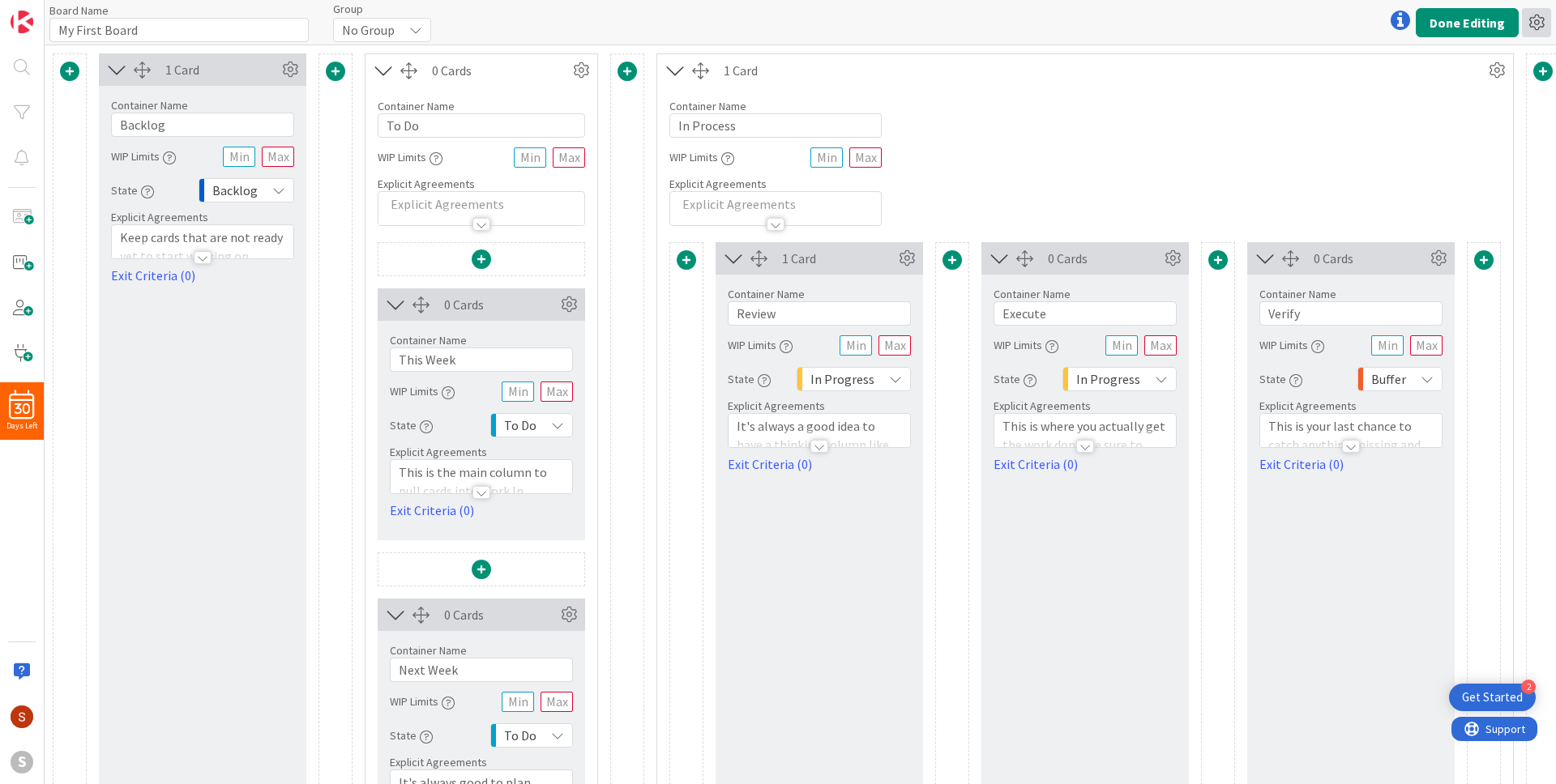 click at bounding box center (1537, 23) 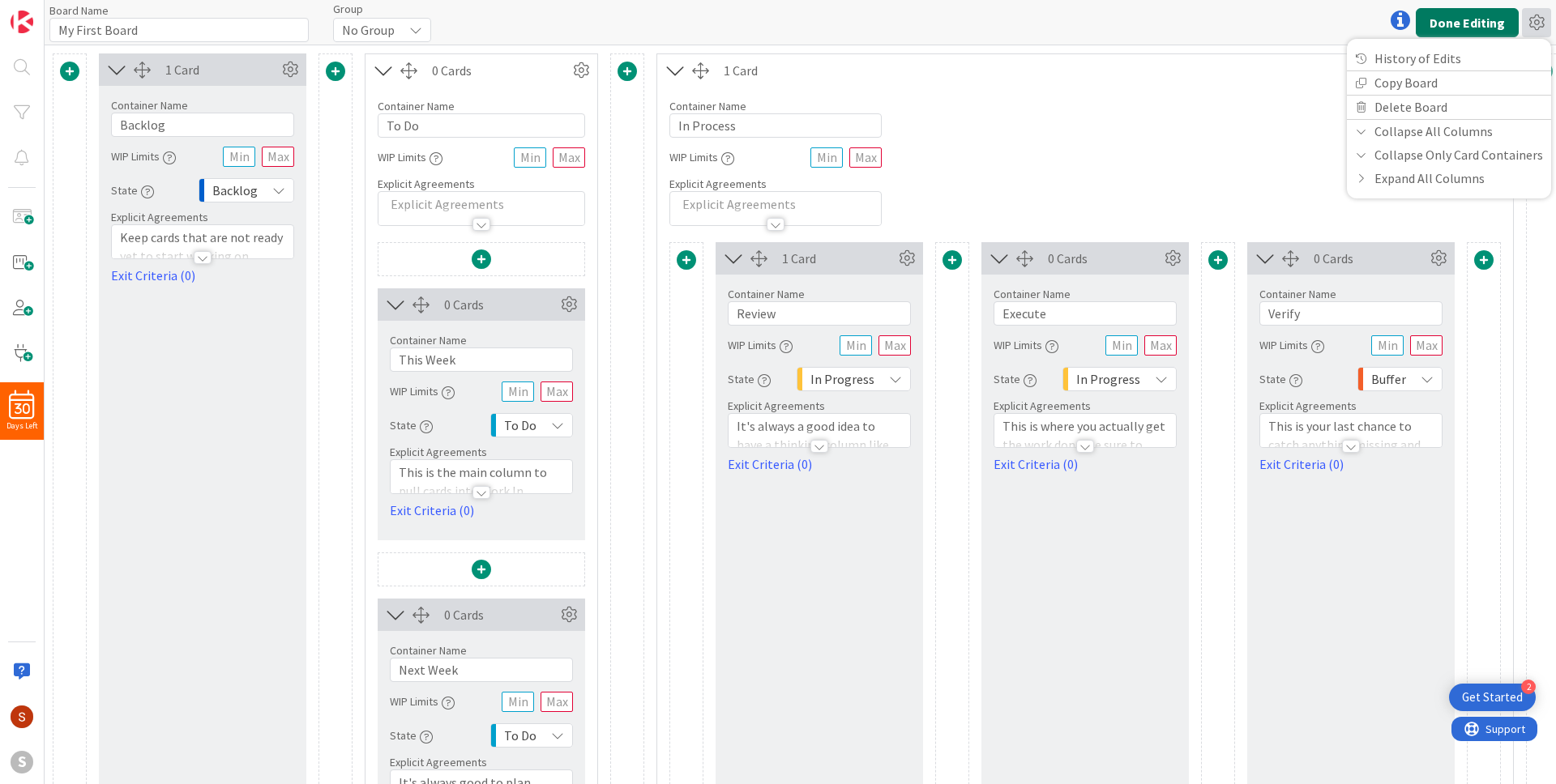 click on "Done Editing" at bounding box center (1467, 23) 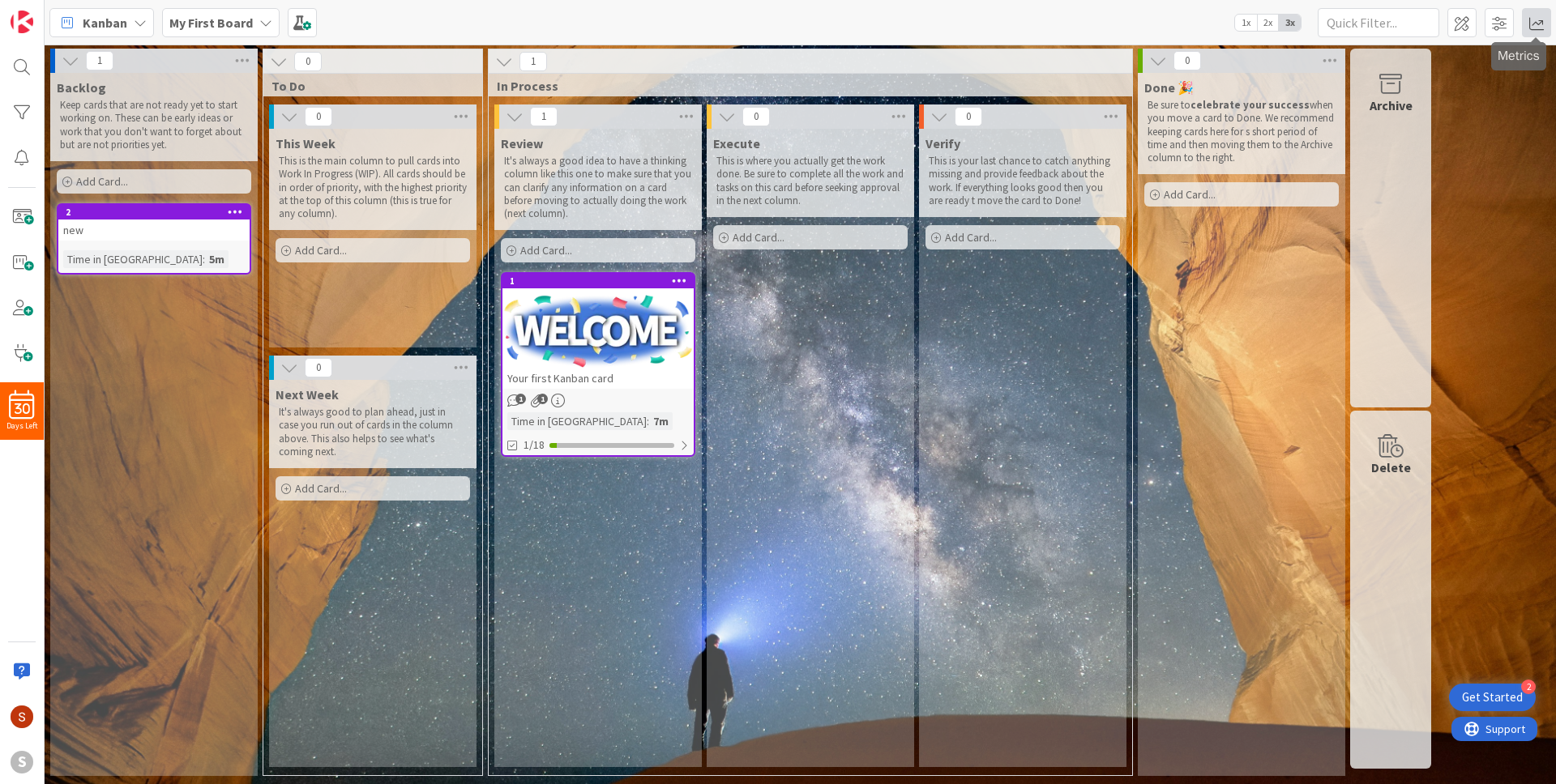 scroll, scrollTop: 0, scrollLeft: 0, axis: both 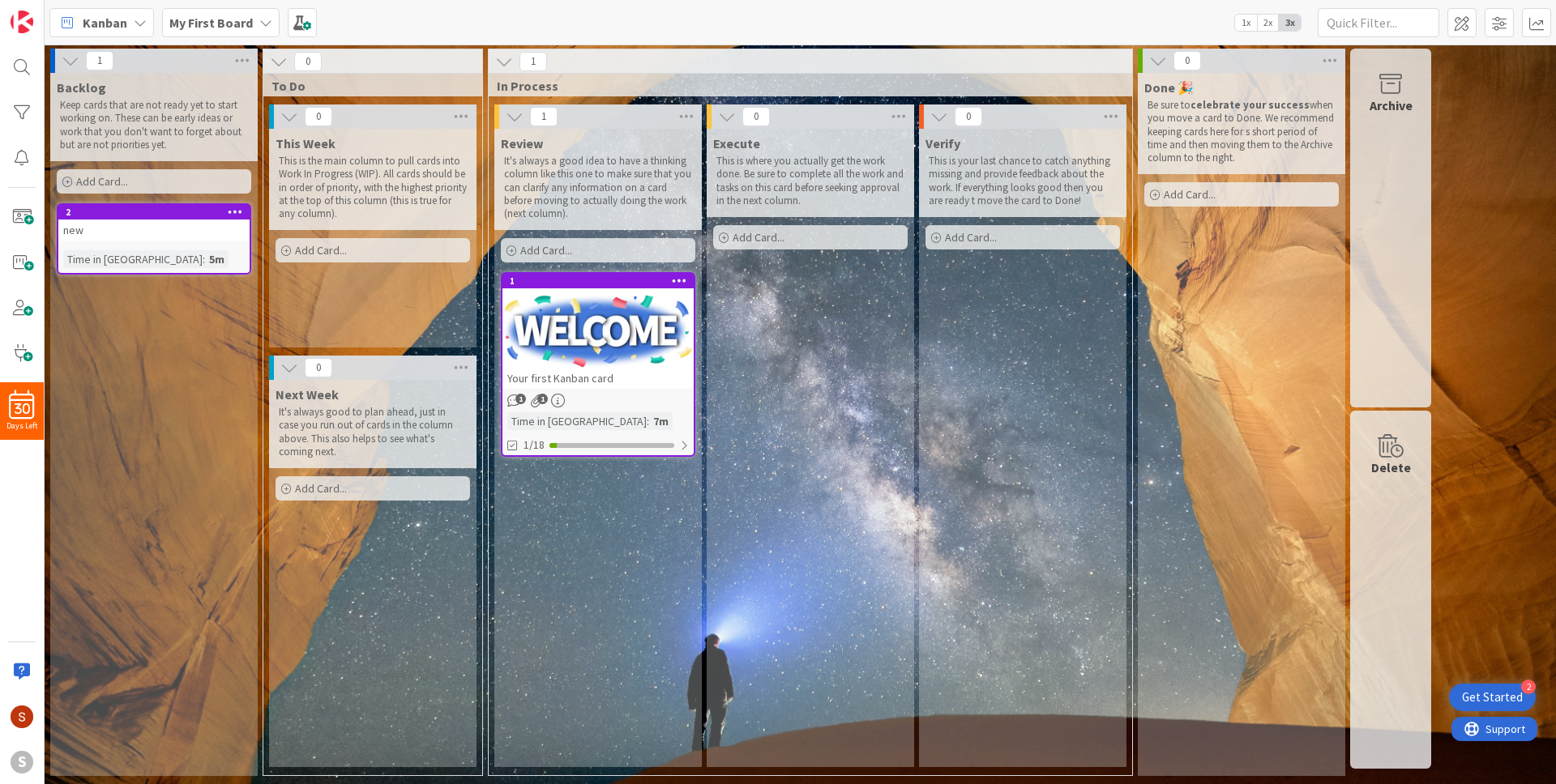 click on "1x" at bounding box center (1246, 23) 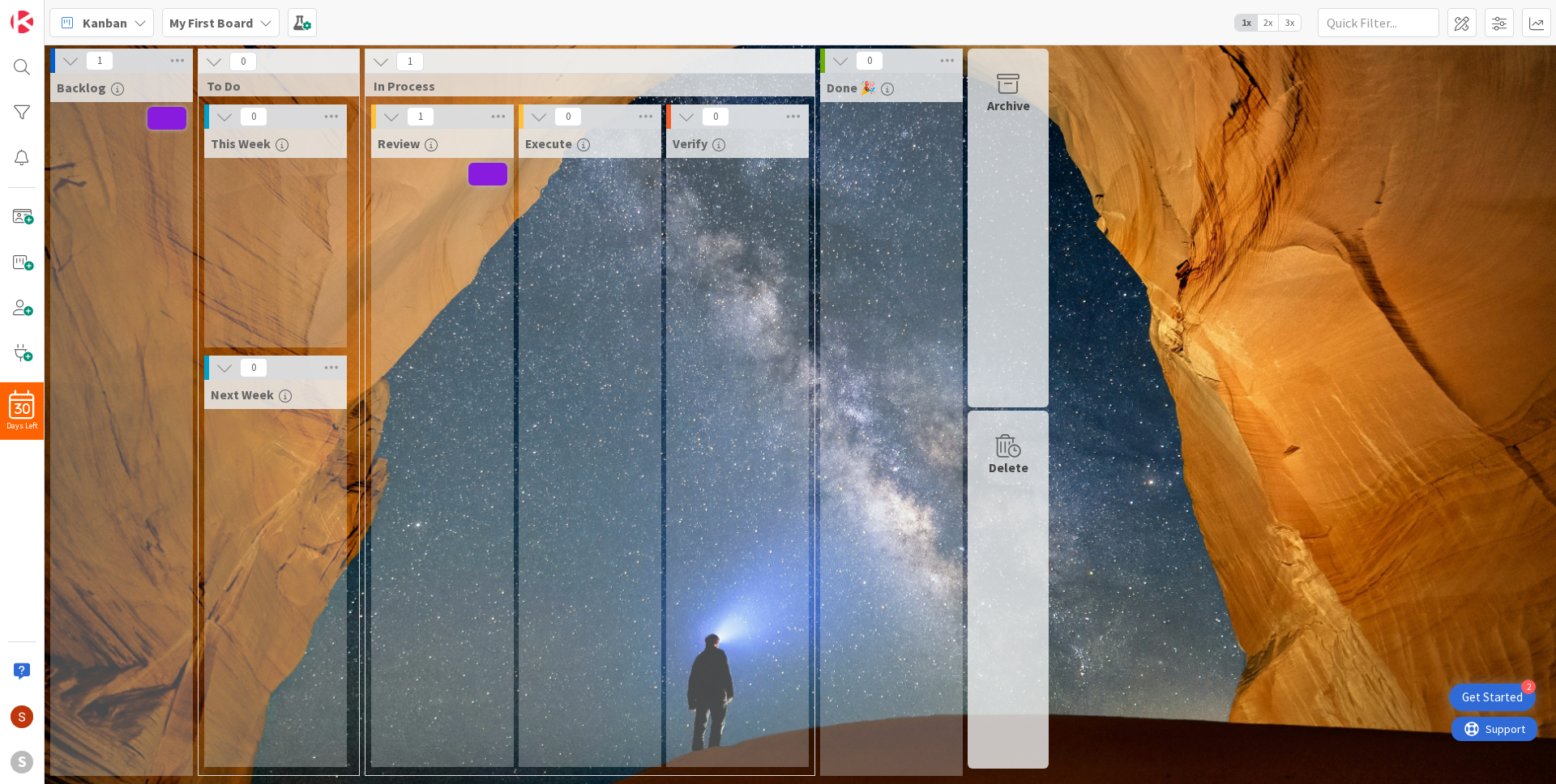 click on "2x" at bounding box center [1267, 23] 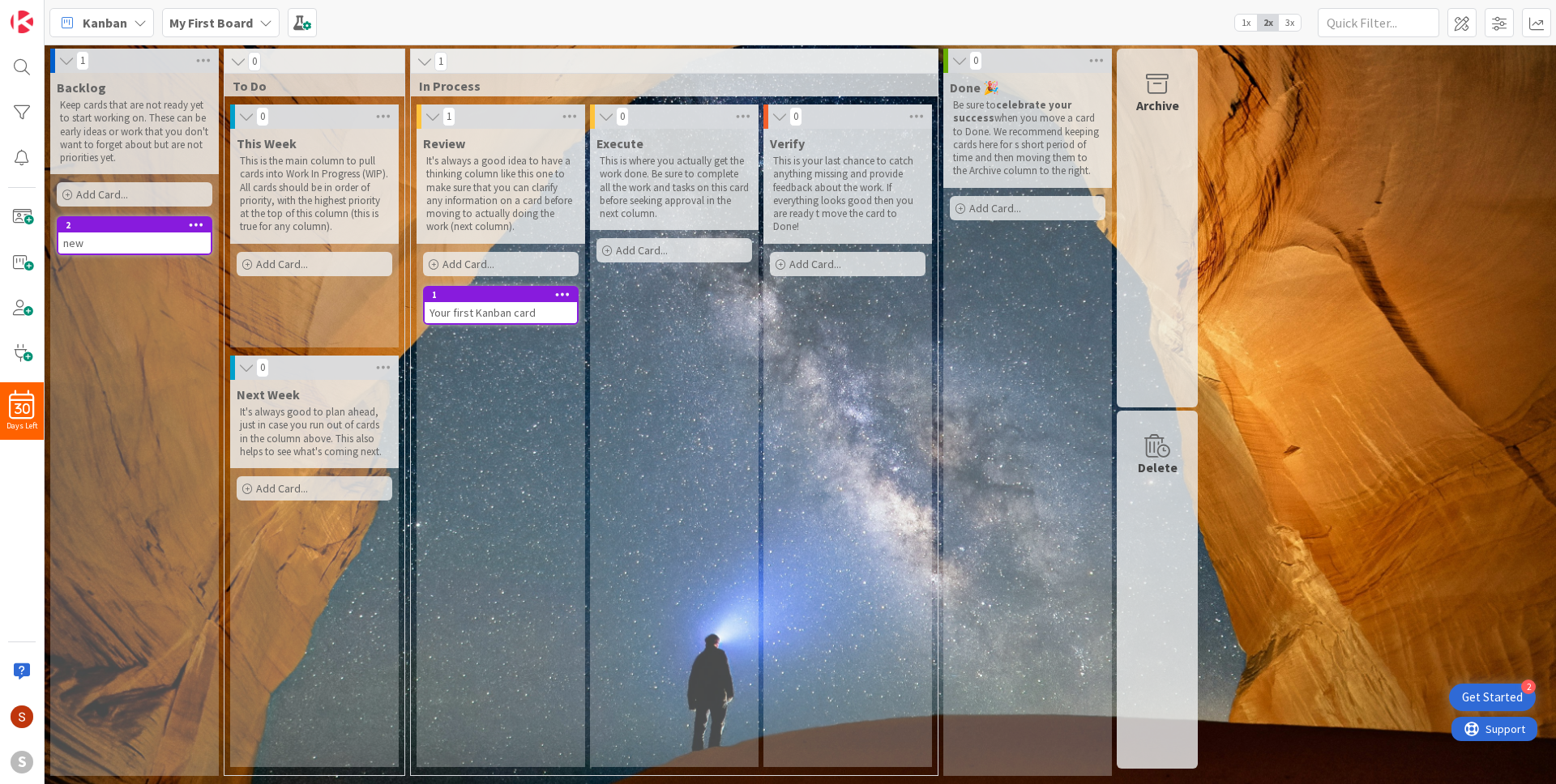 click on "3x" at bounding box center (1289, 23) 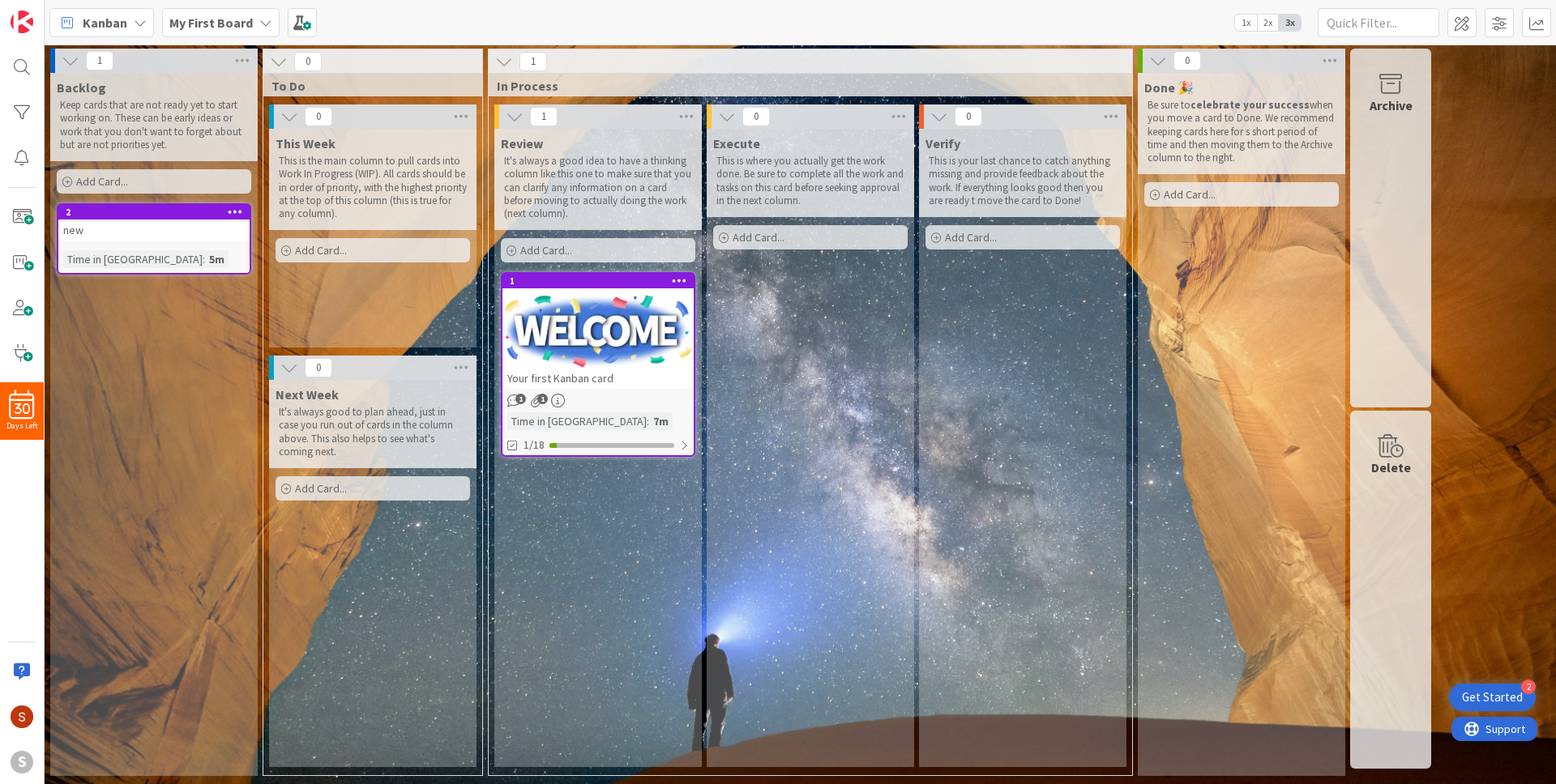 click on "Kanban" at bounding box center [101, 23] 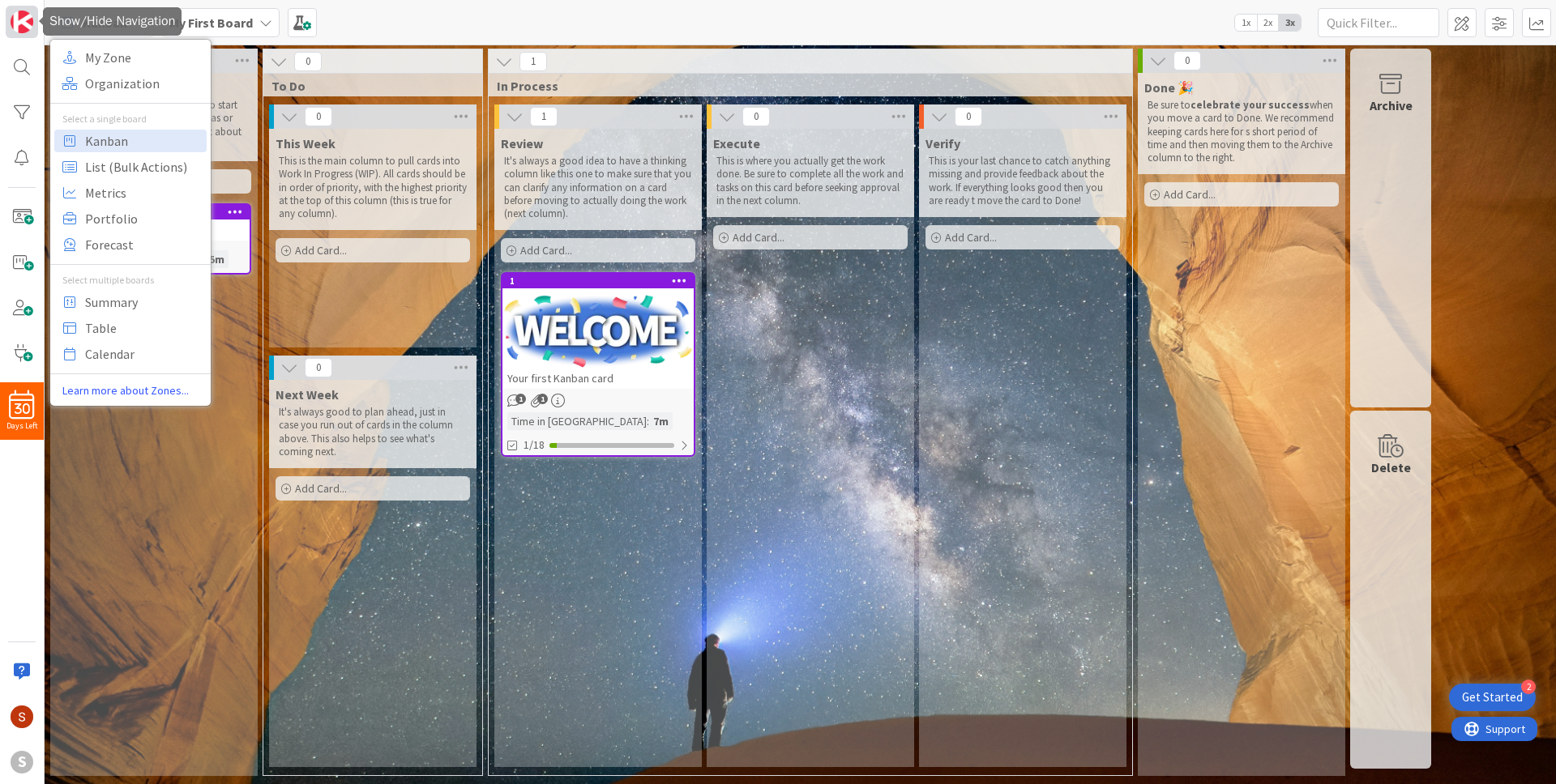 click at bounding box center (22, 22) 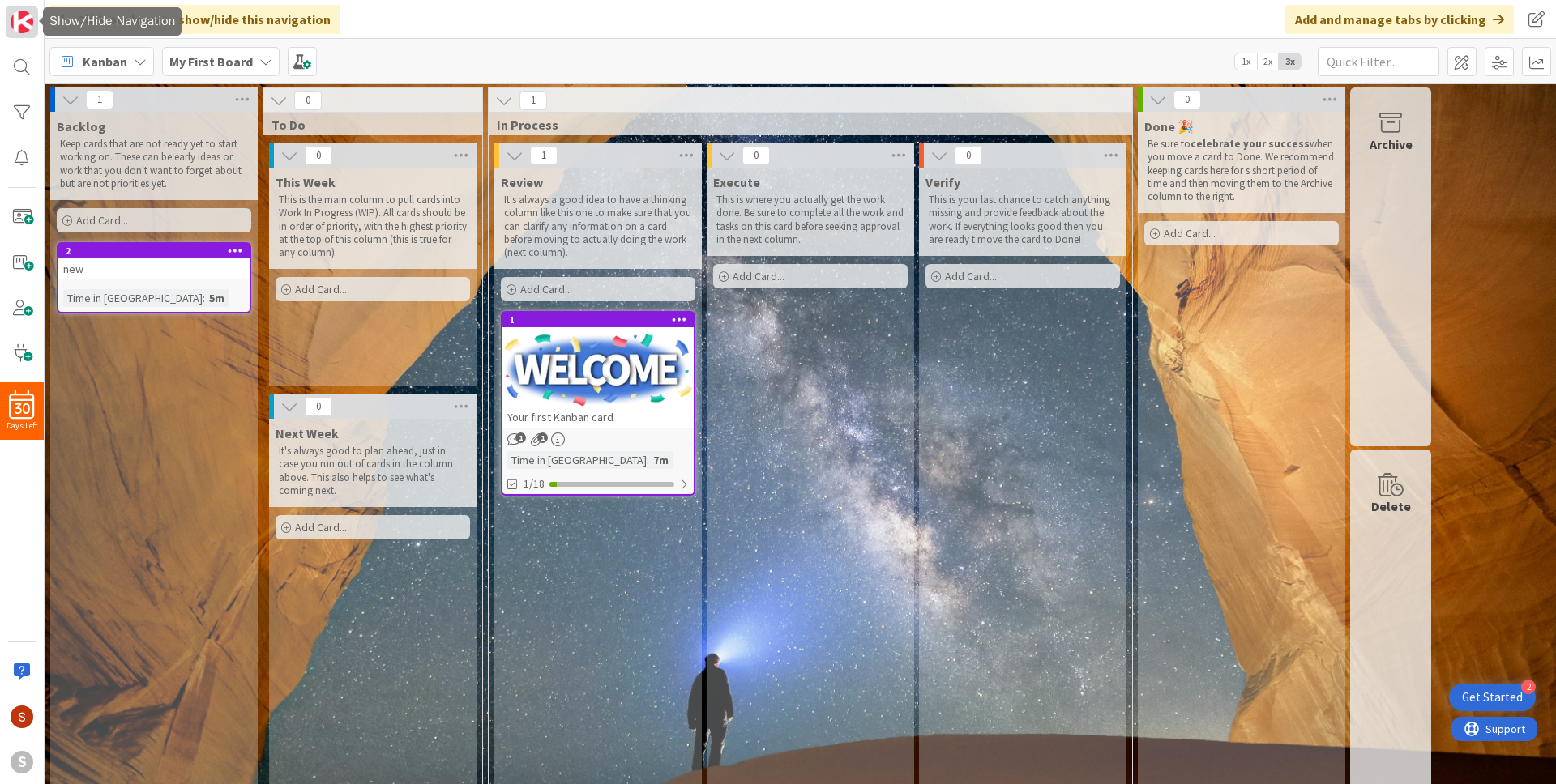 click at bounding box center [22, 22] 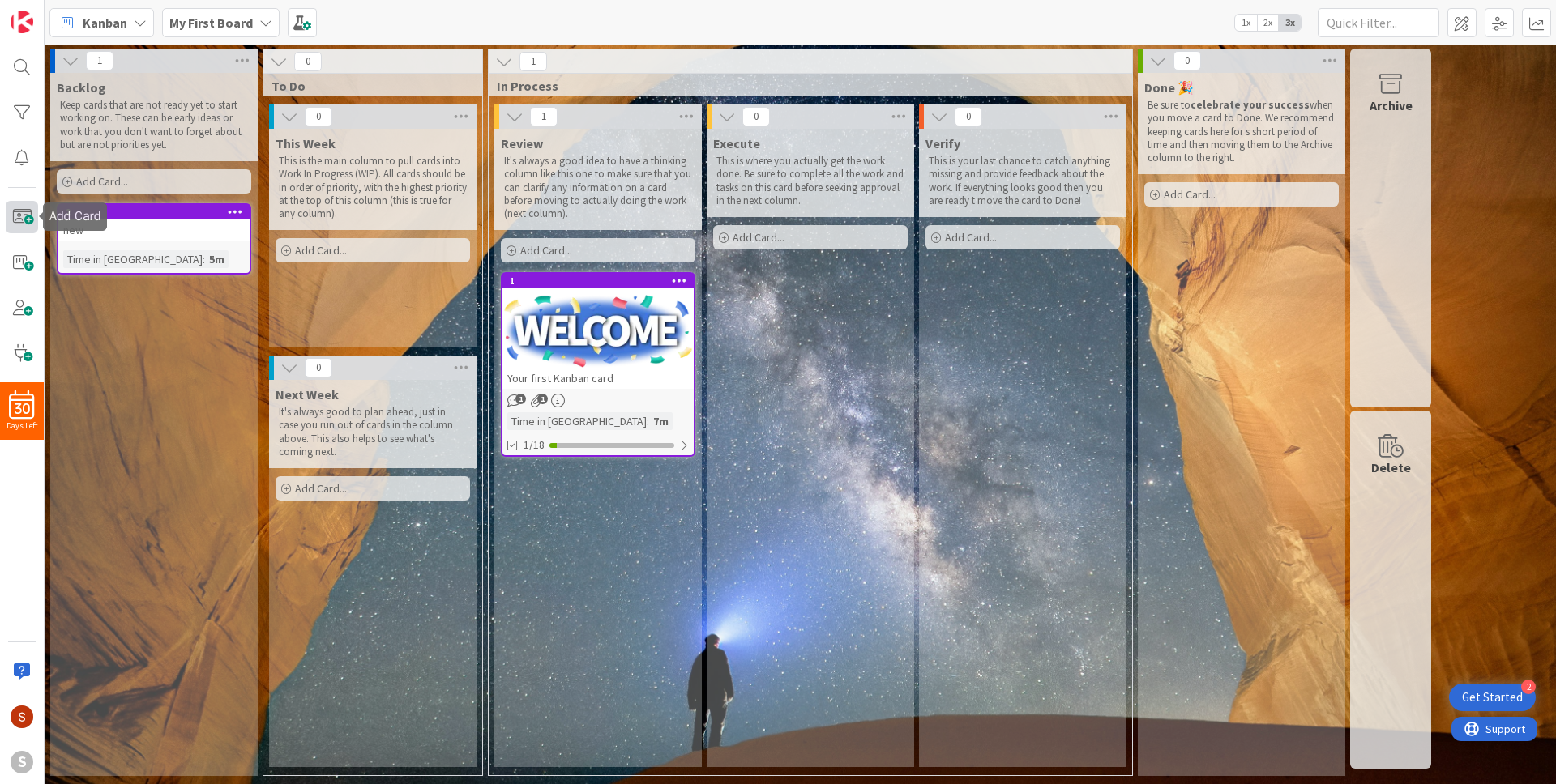 click at bounding box center [22, 217] 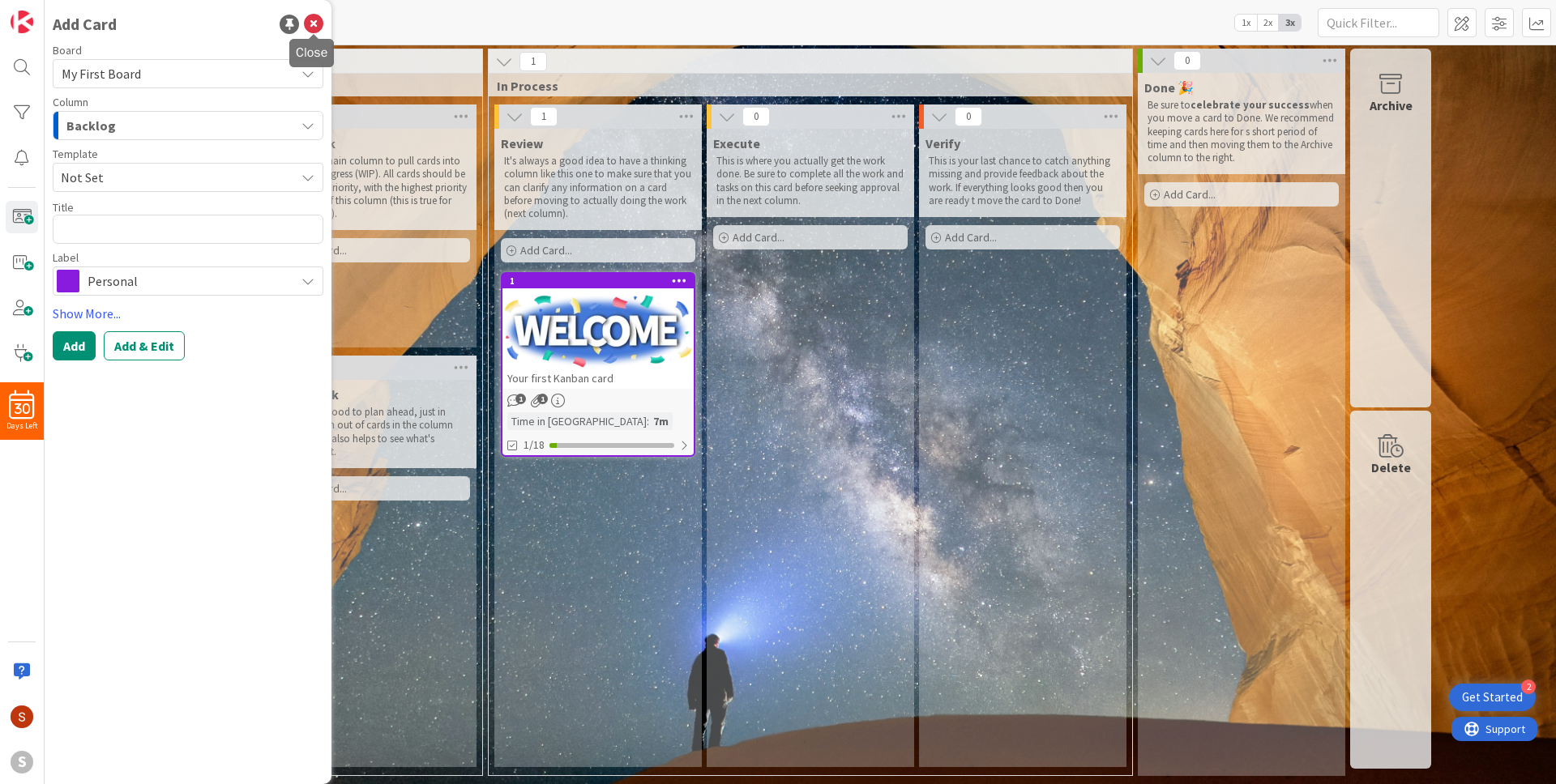 click at bounding box center [314, 24] 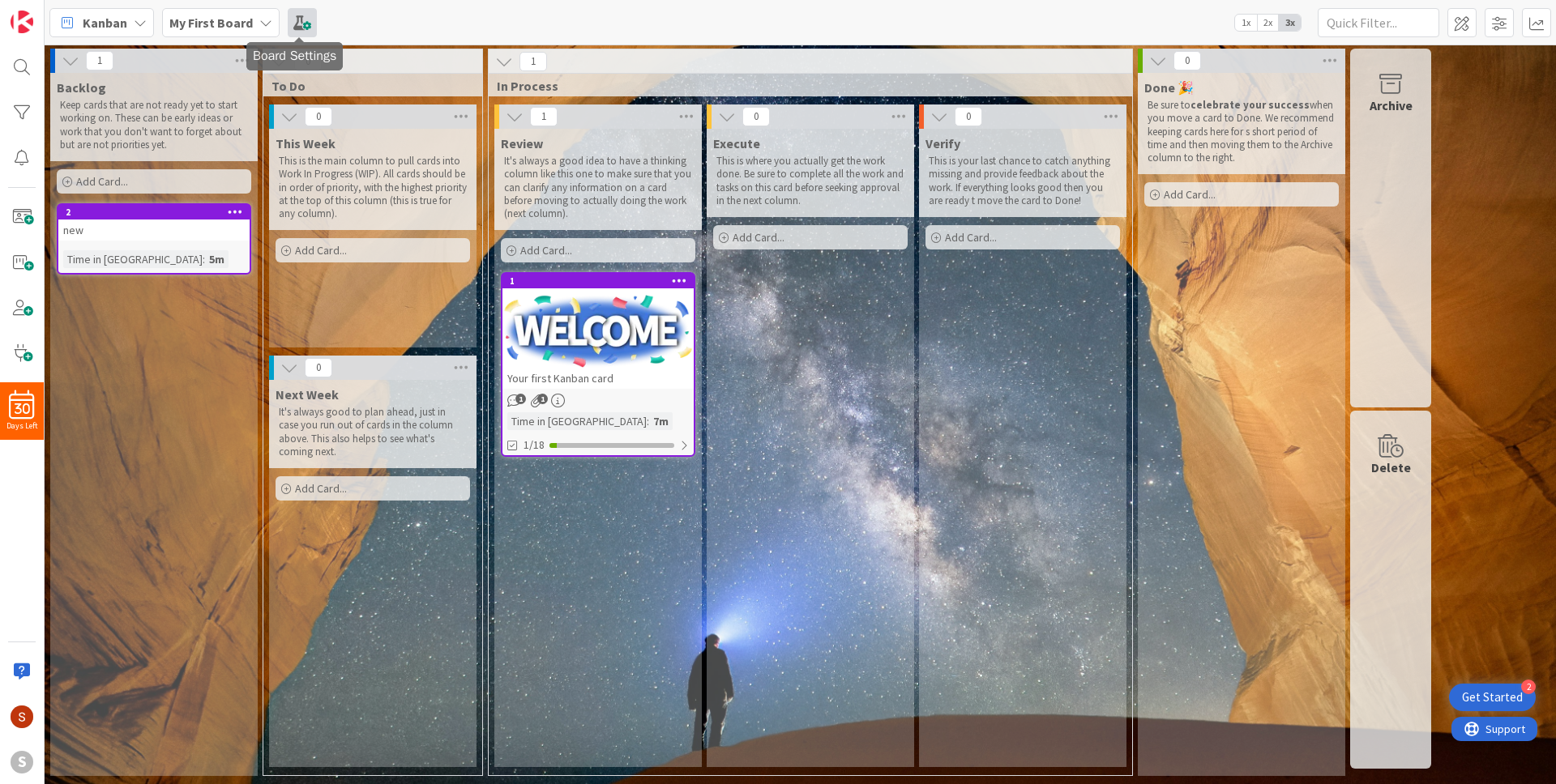 click at bounding box center (302, 23) 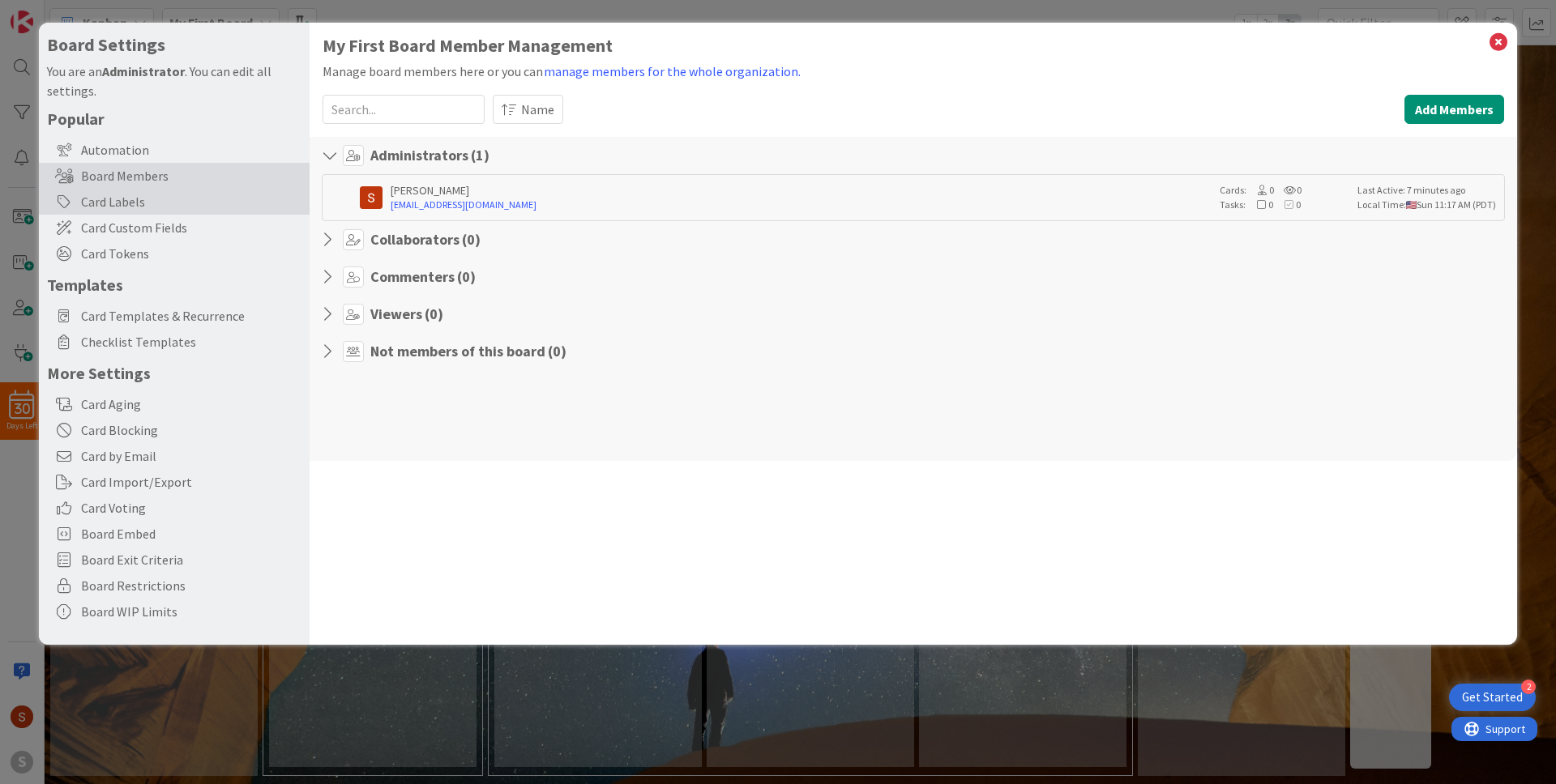 click on "Card Labels" at bounding box center [174, 202] 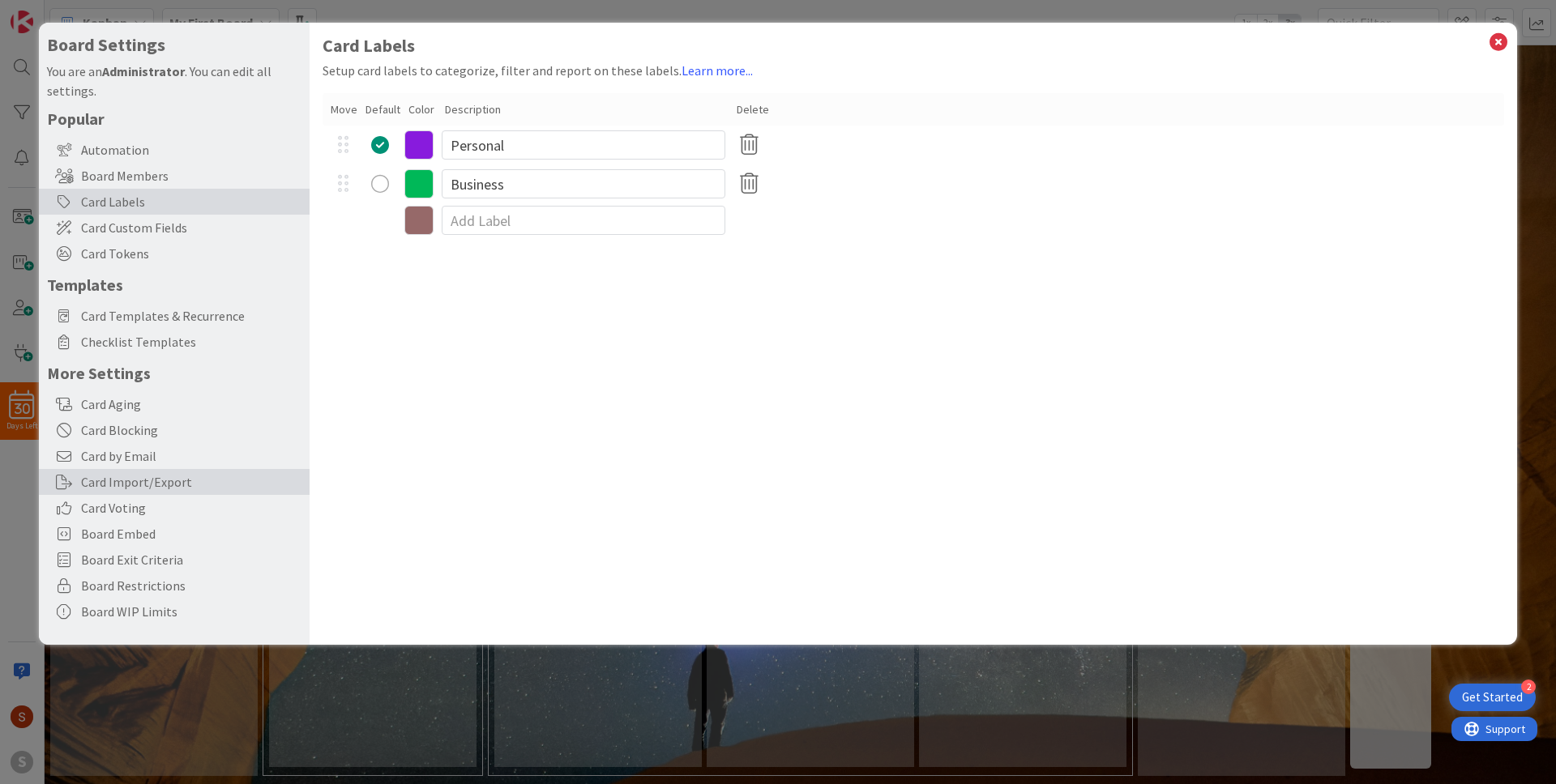 click on "Card Import/Export" at bounding box center (174, 482) 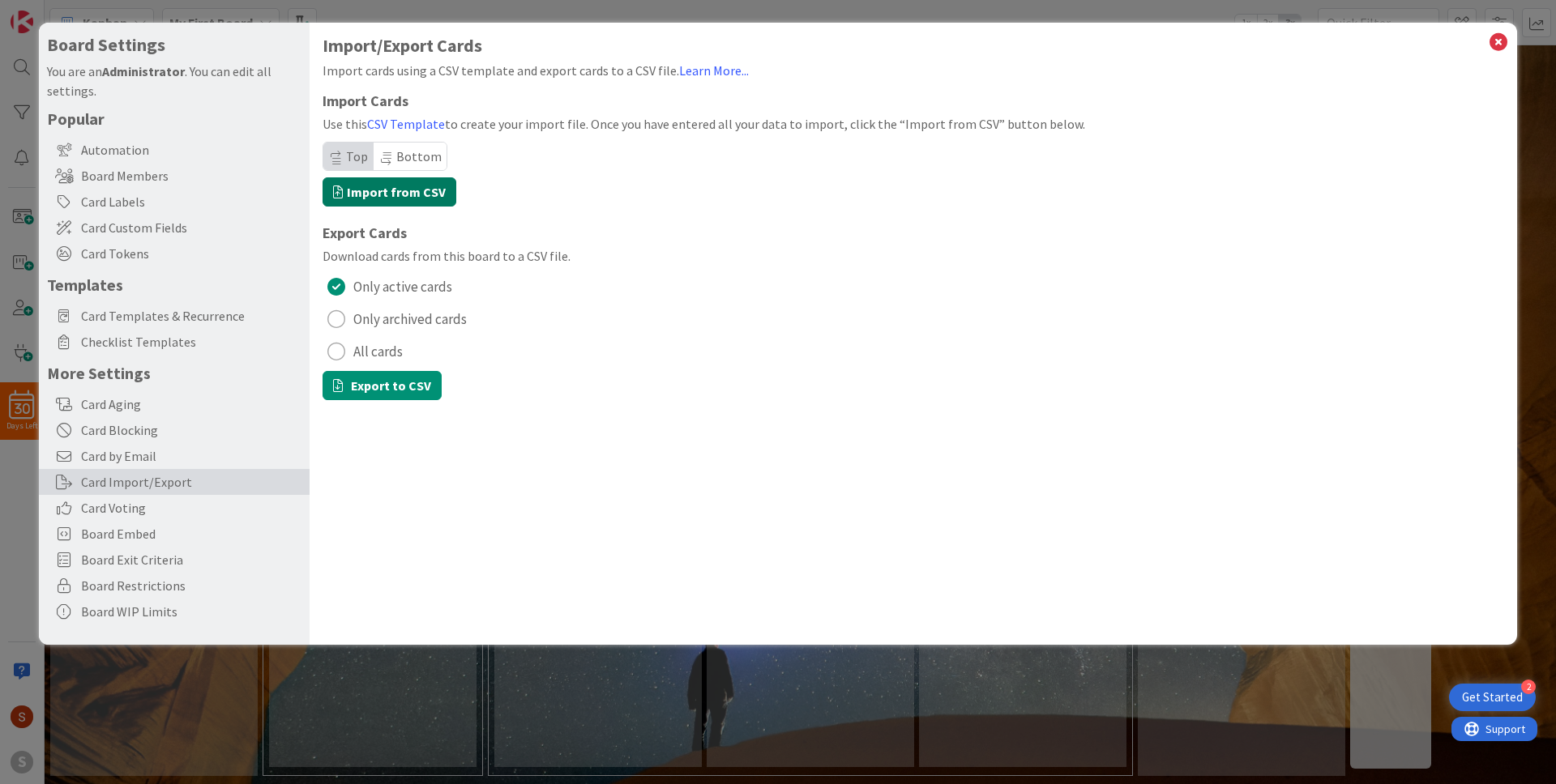 click on "Import from CSV" at bounding box center (389, 192) 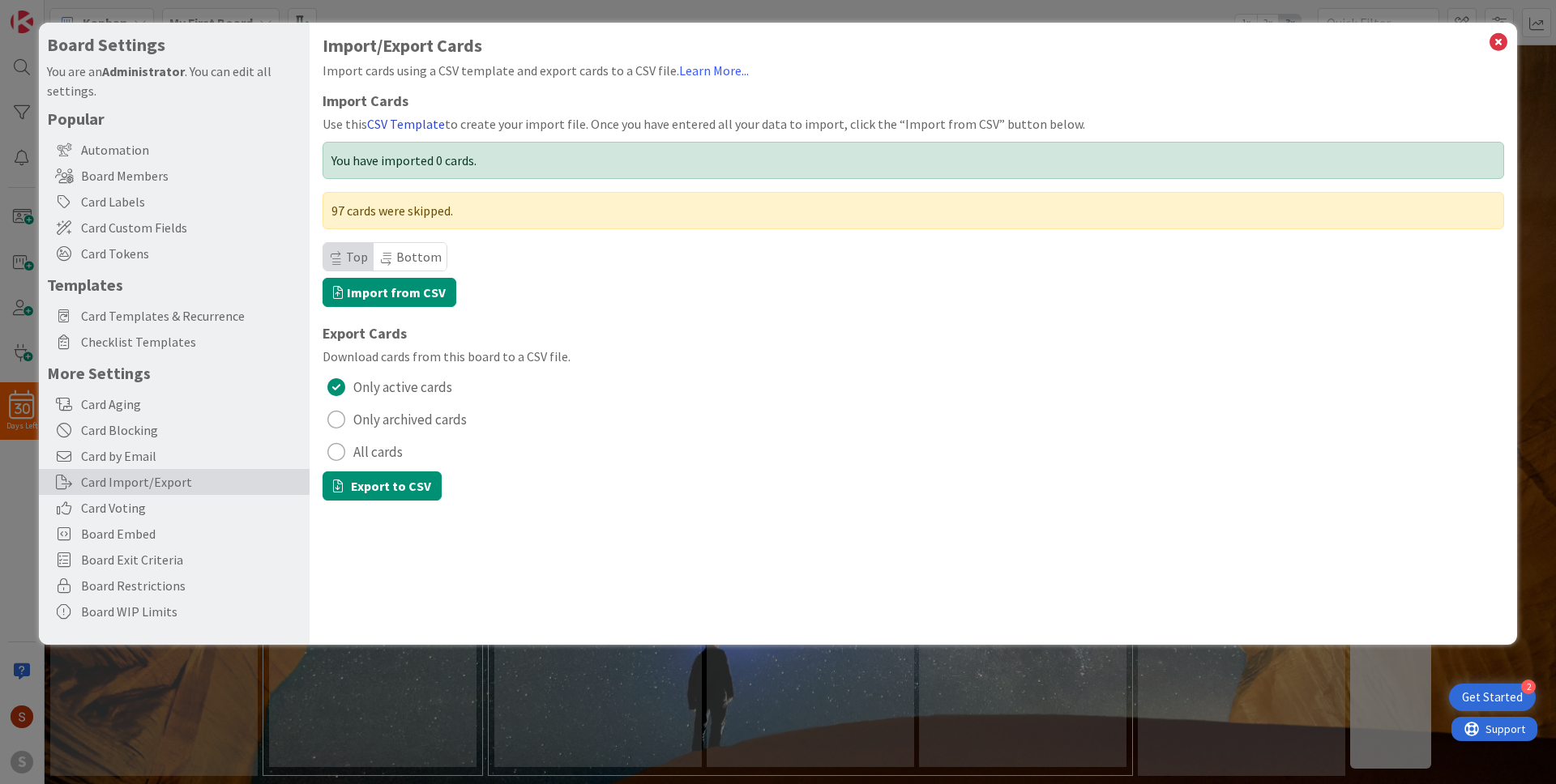 click on "CSV Template" at bounding box center (406, 124) 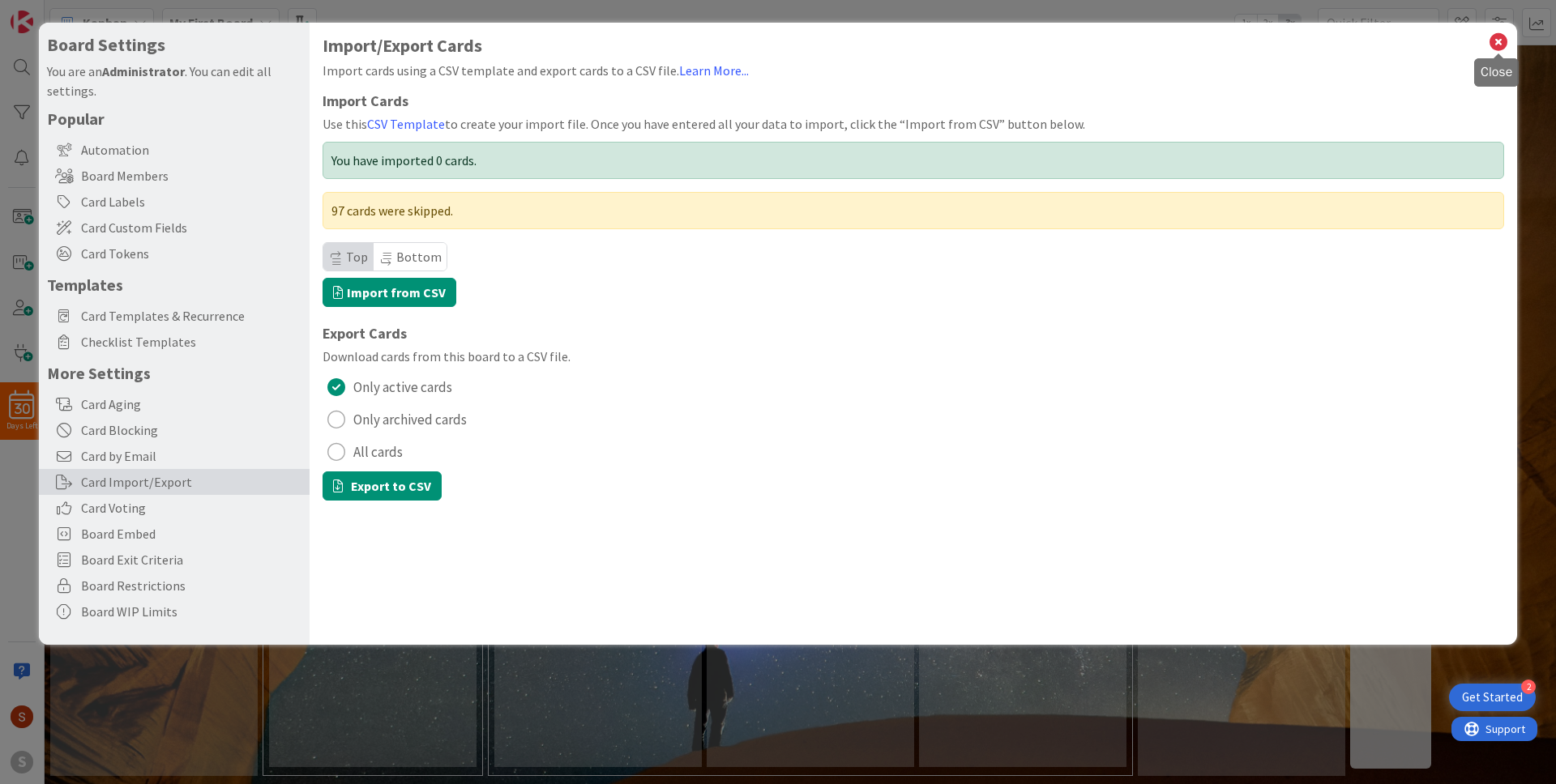 click at bounding box center [1498, 42] 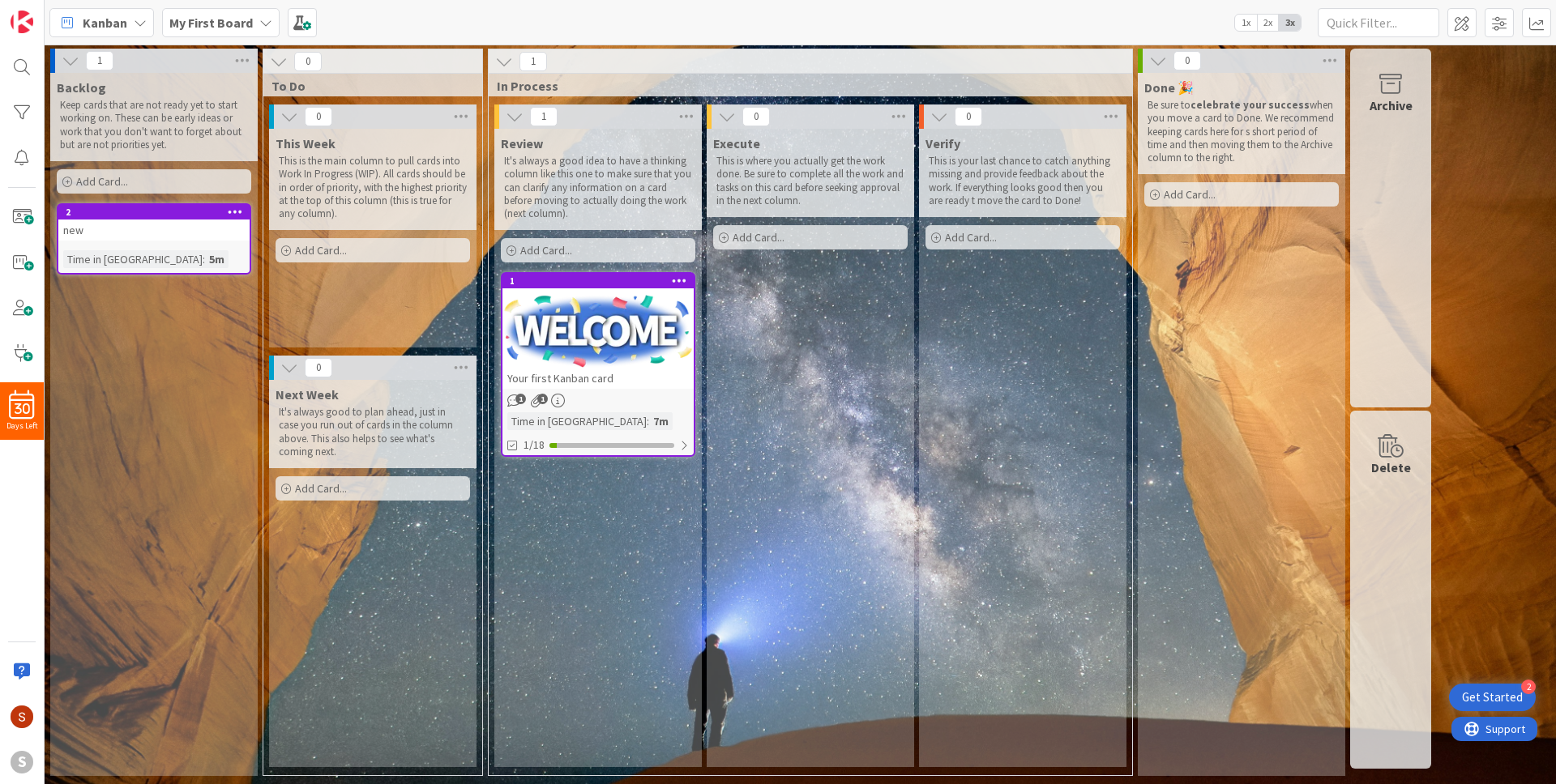 click on "new" at bounding box center [154, 230] 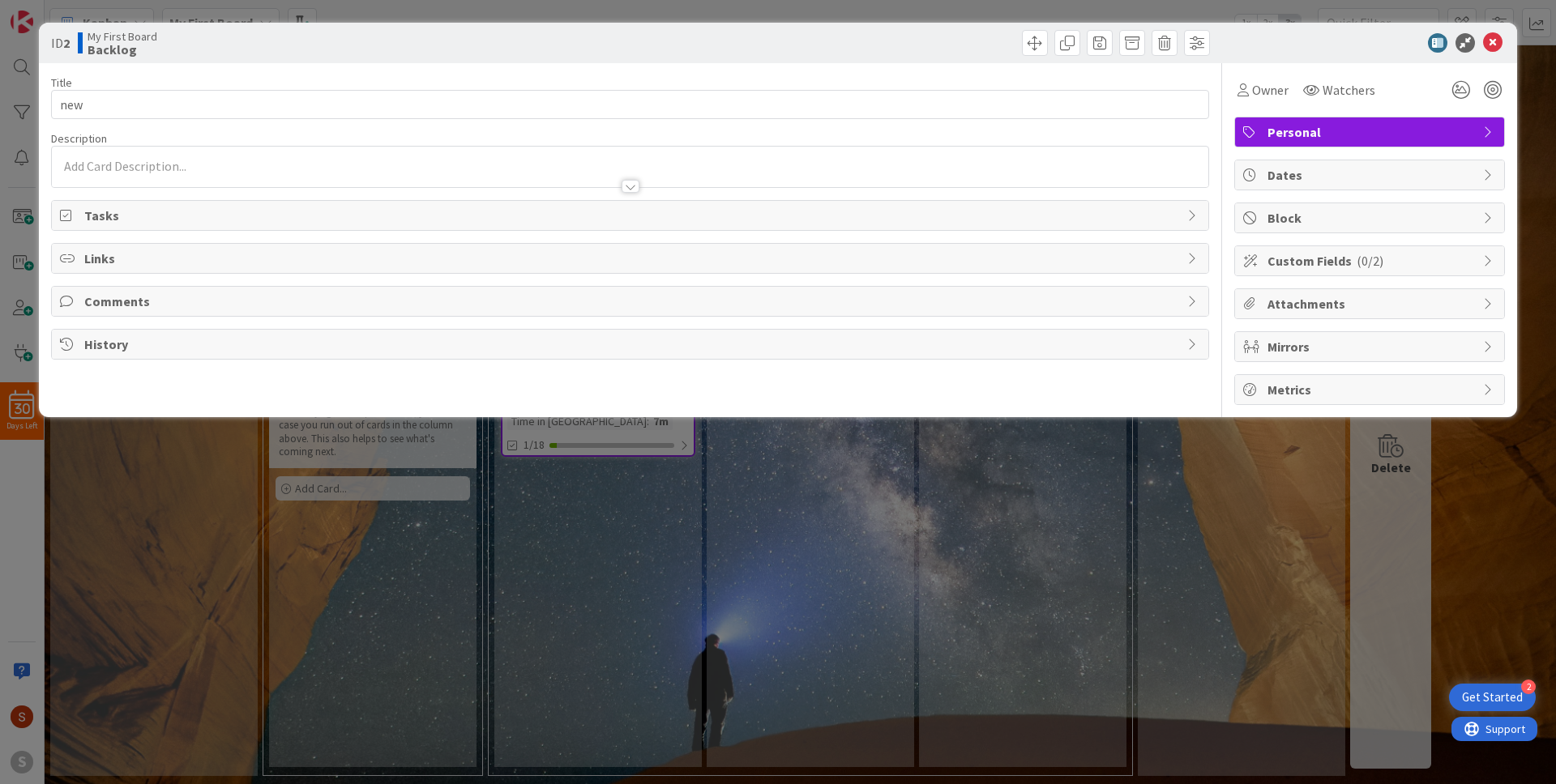 scroll, scrollTop: 0, scrollLeft: 0, axis: both 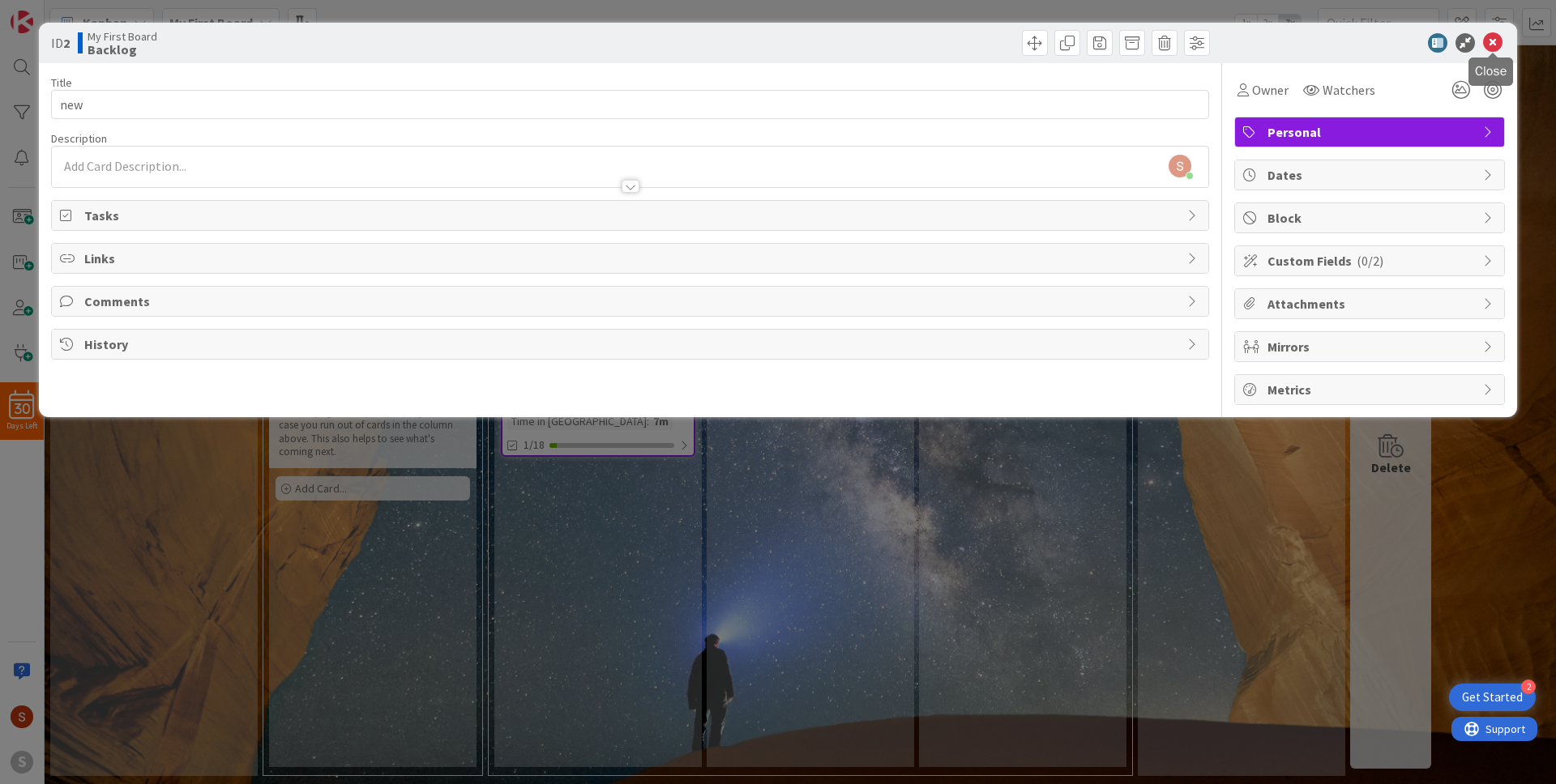 click at bounding box center [1493, 43] 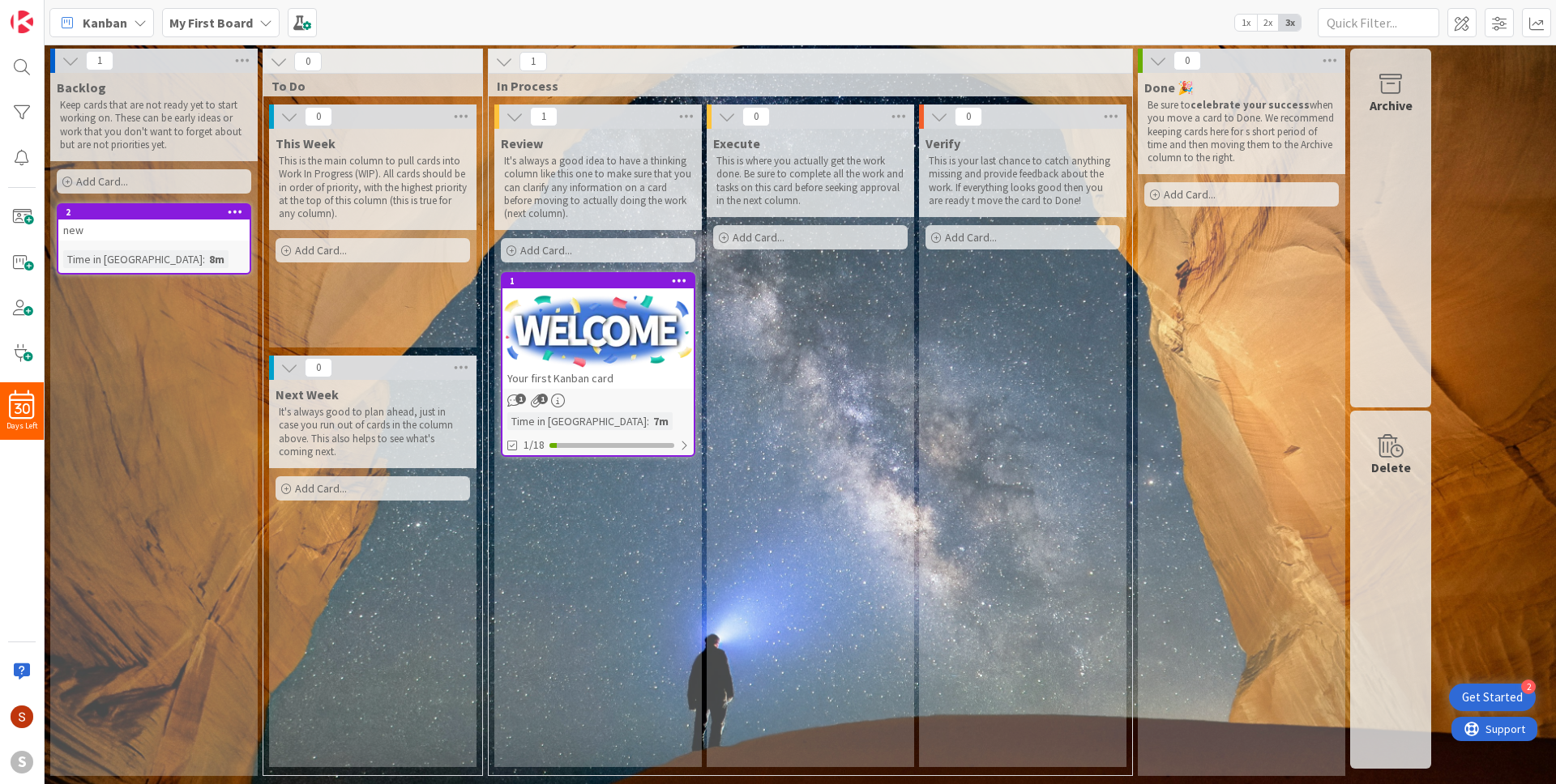 scroll, scrollTop: 0, scrollLeft: 0, axis: both 